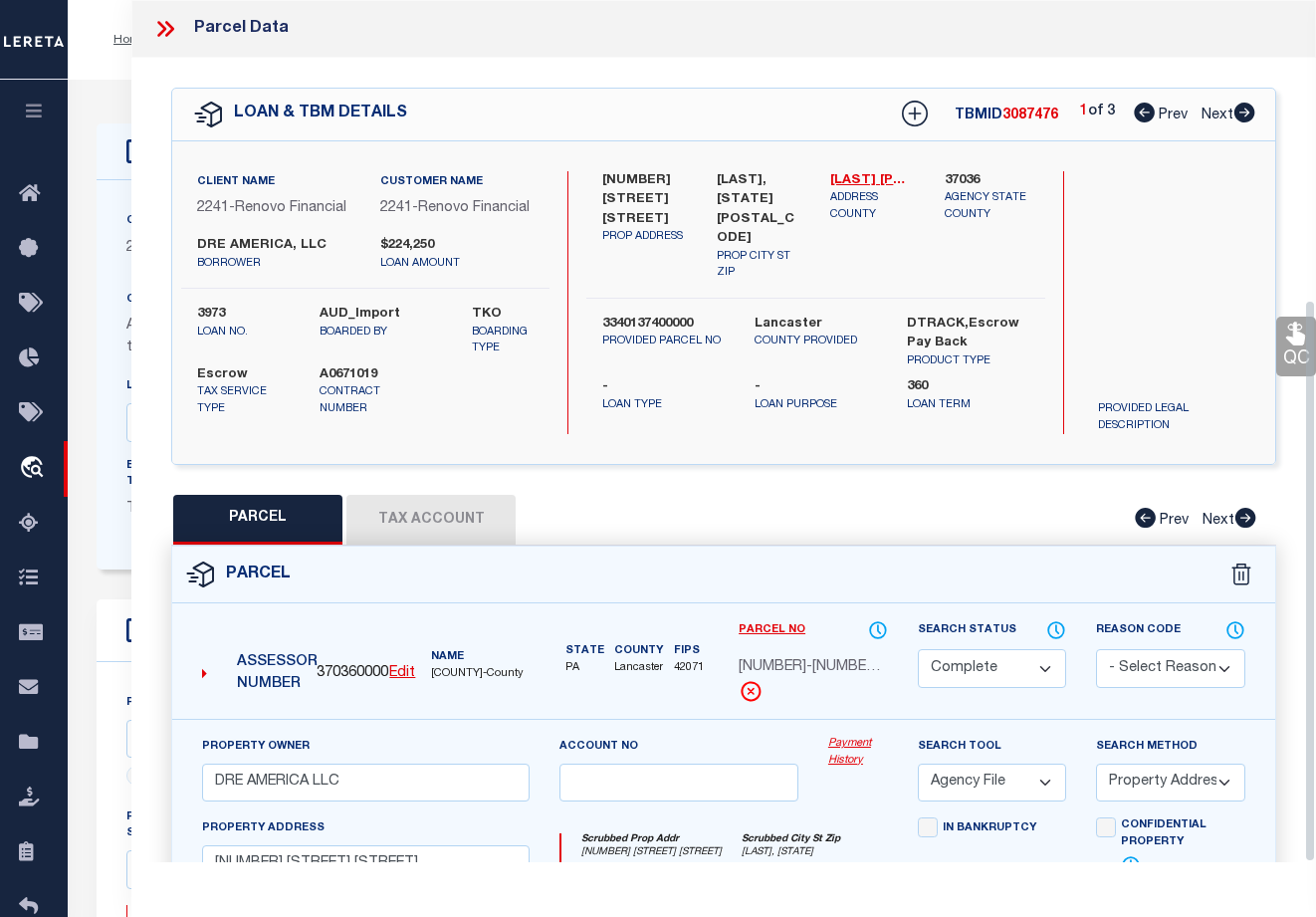 select on "CP" 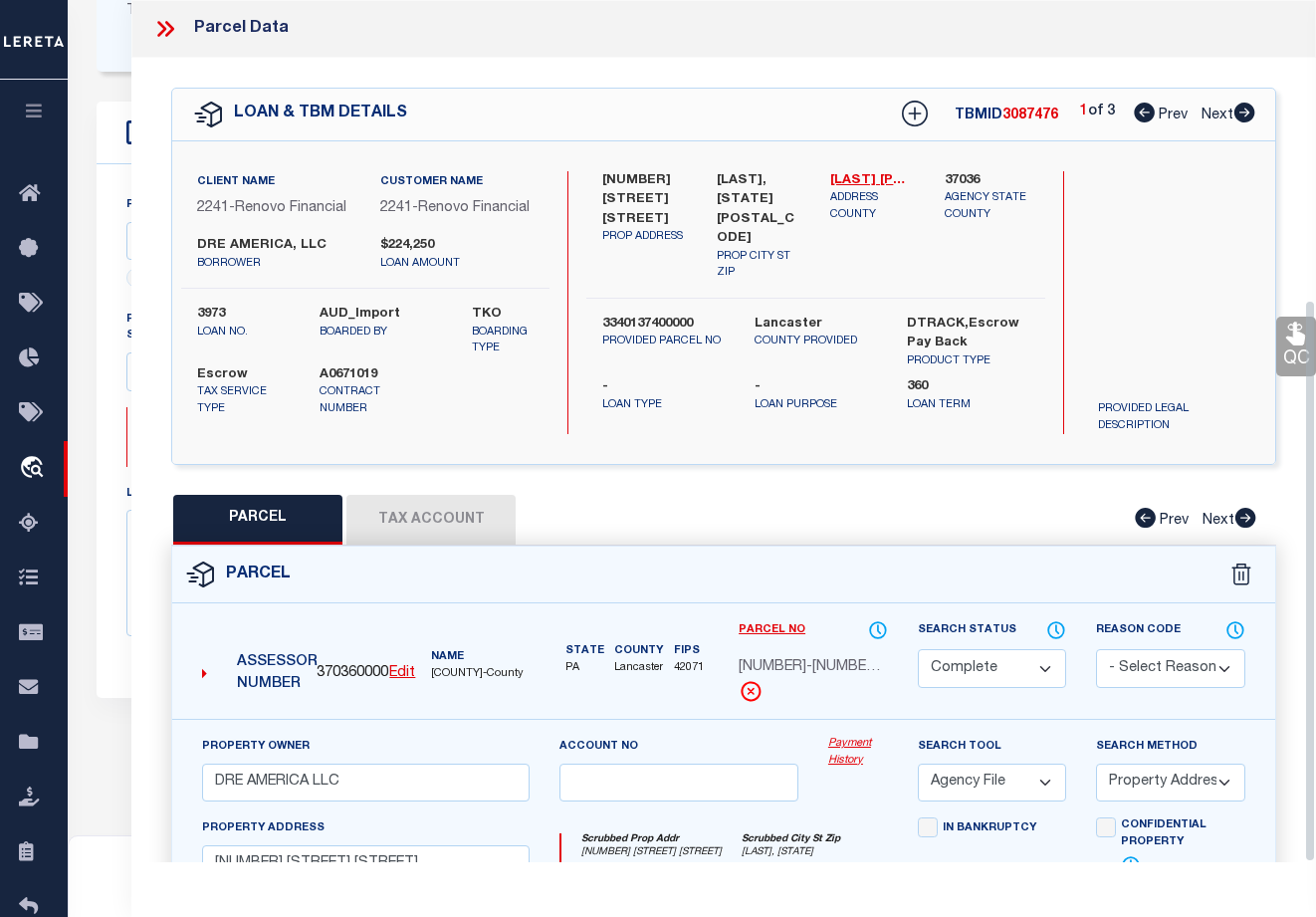 scroll, scrollTop: 498, scrollLeft: 0, axis: vertical 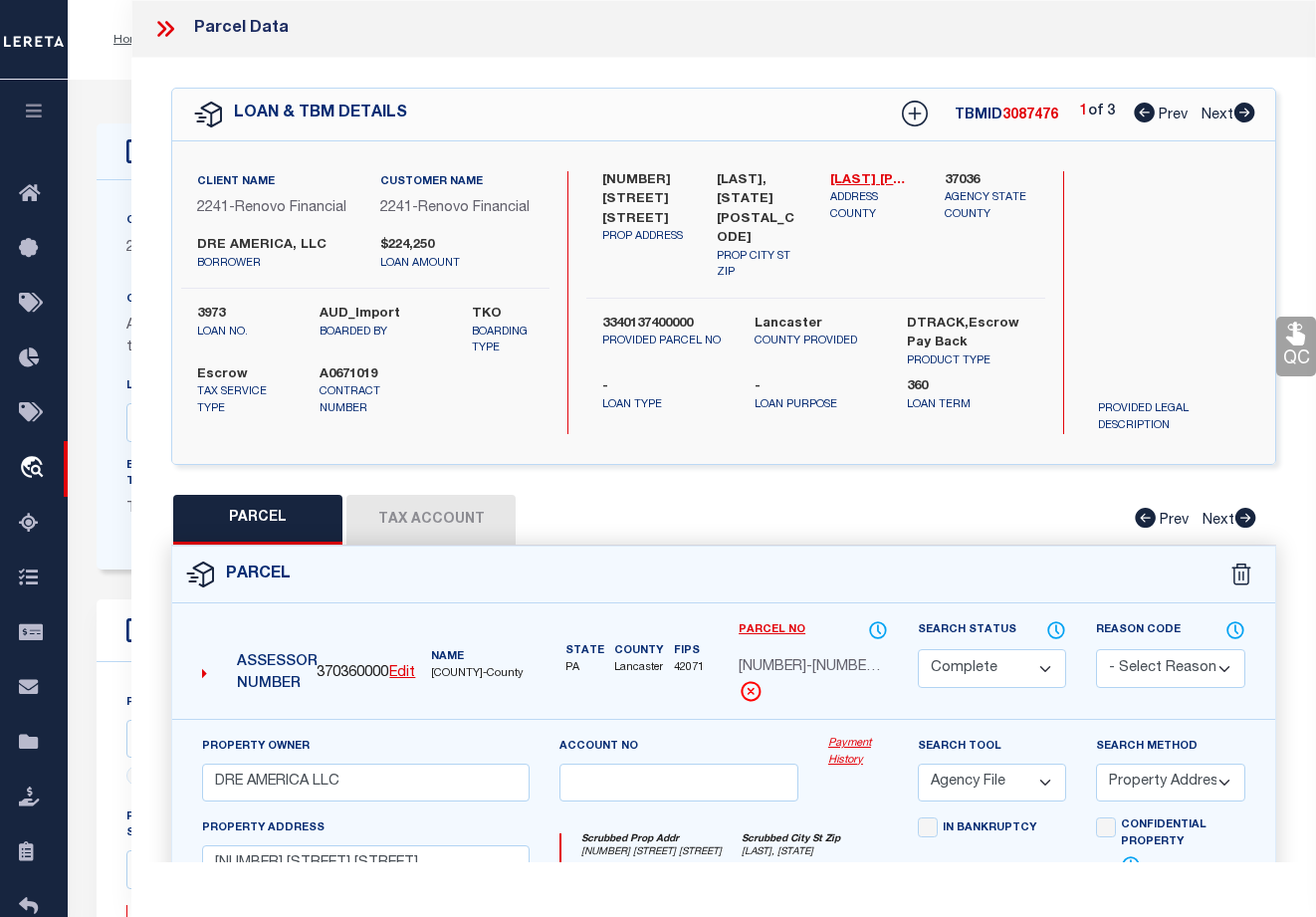 click 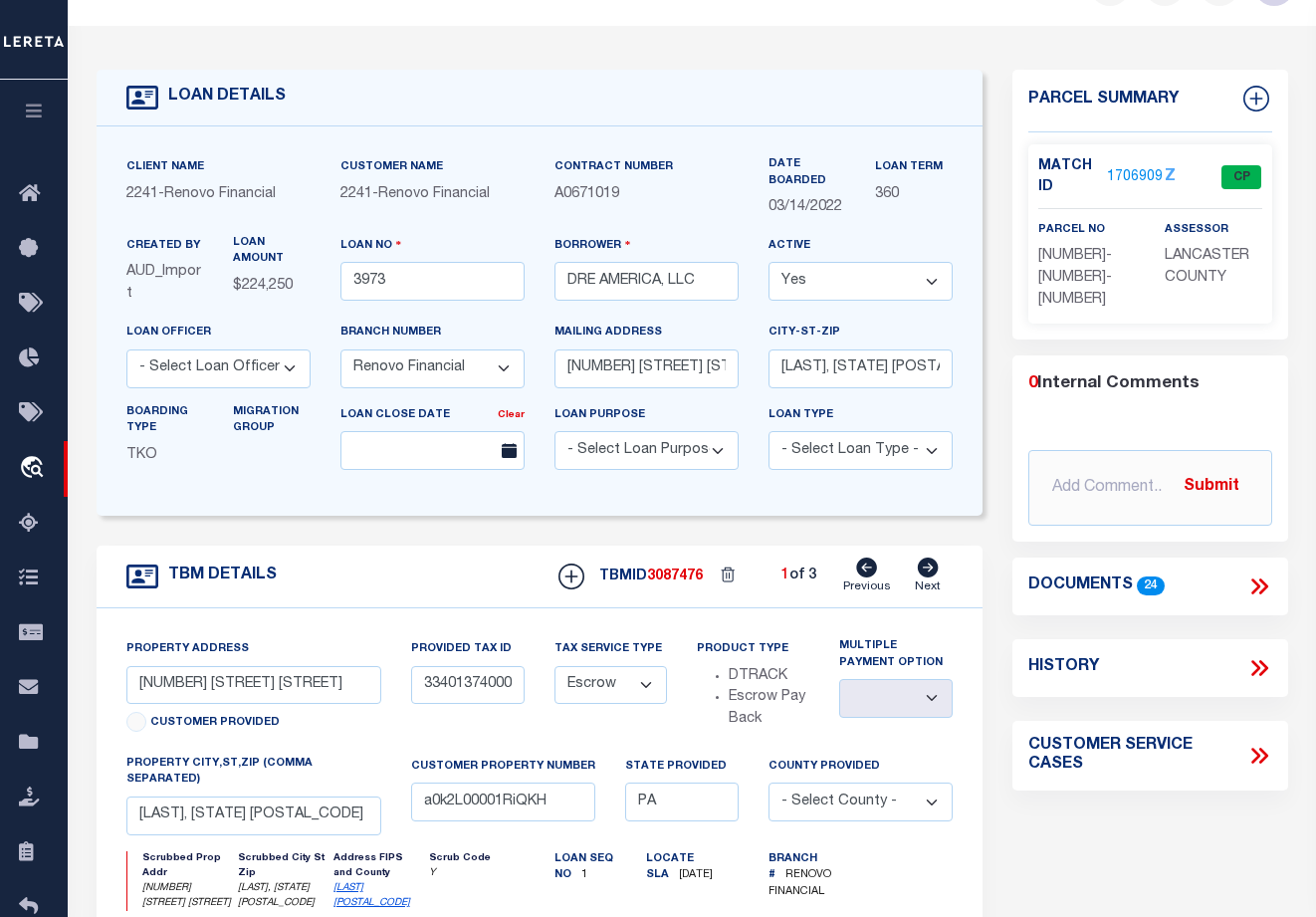 scroll, scrollTop: 0, scrollLeft: 0, axis: both 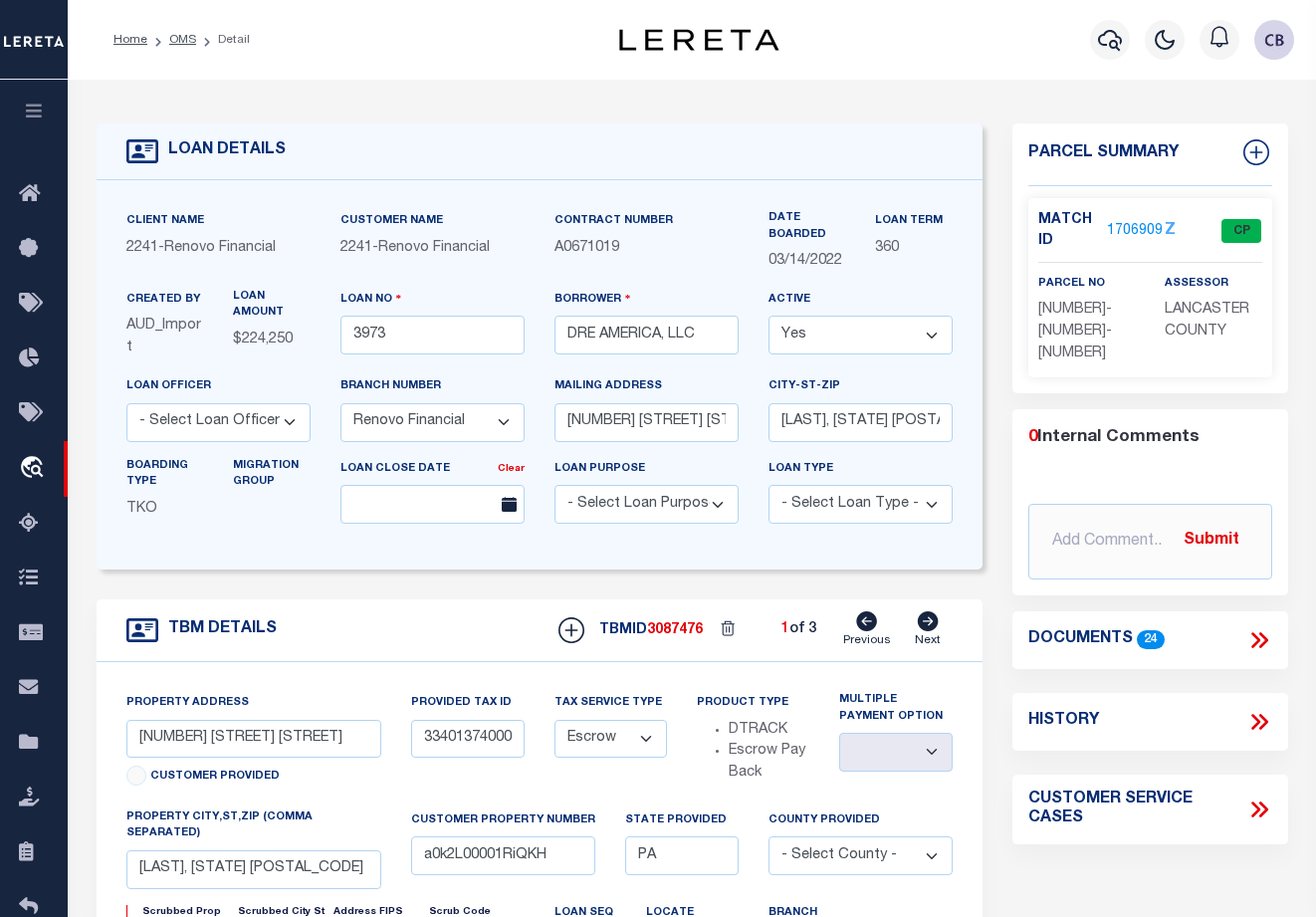 click on "1706909" at bounding box center (1135, 231) 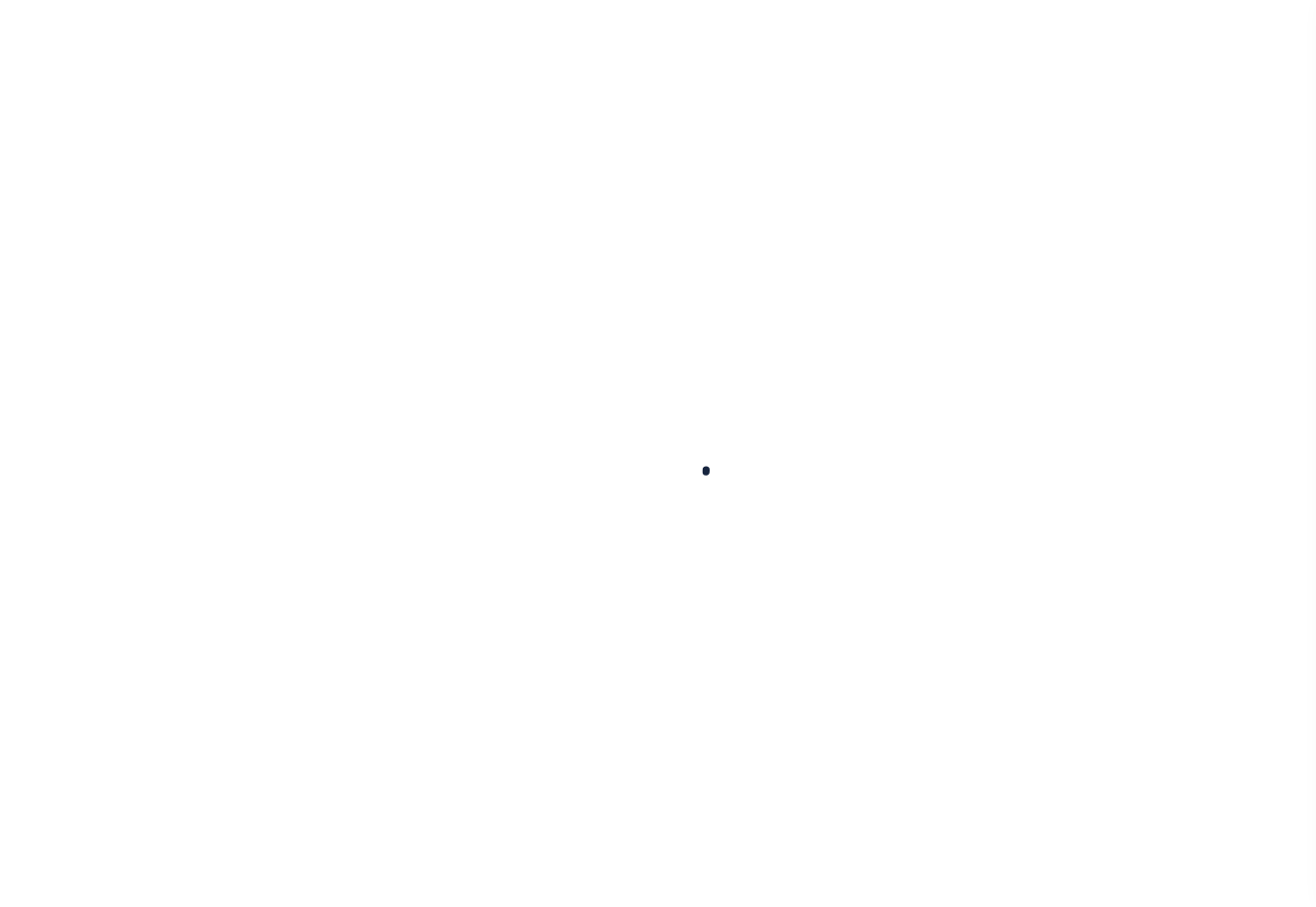 scroll, scrollTop: 0, scrollLeft: 0, axis: both 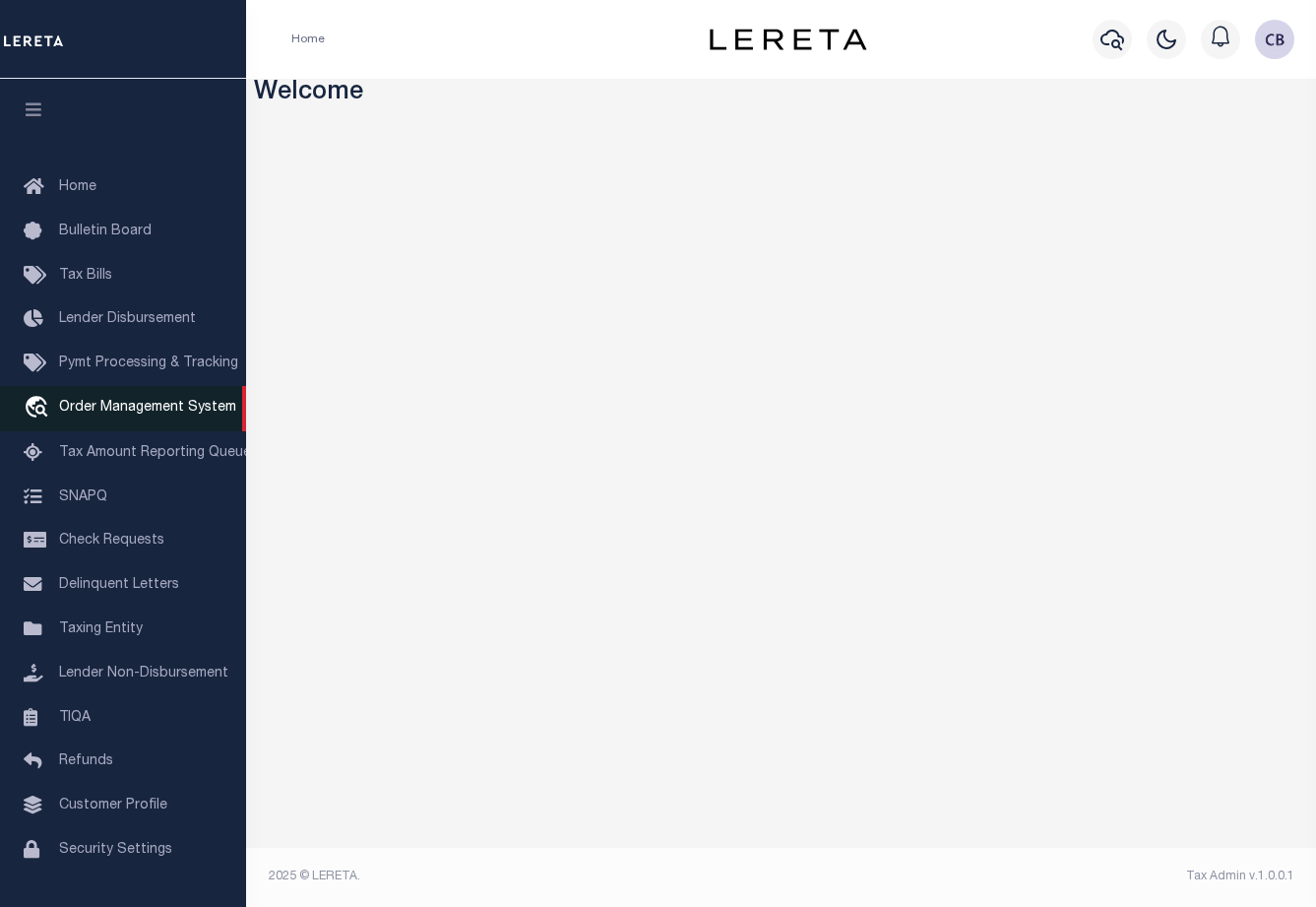 click on "Order Management System" at bounding box center (148, 408) 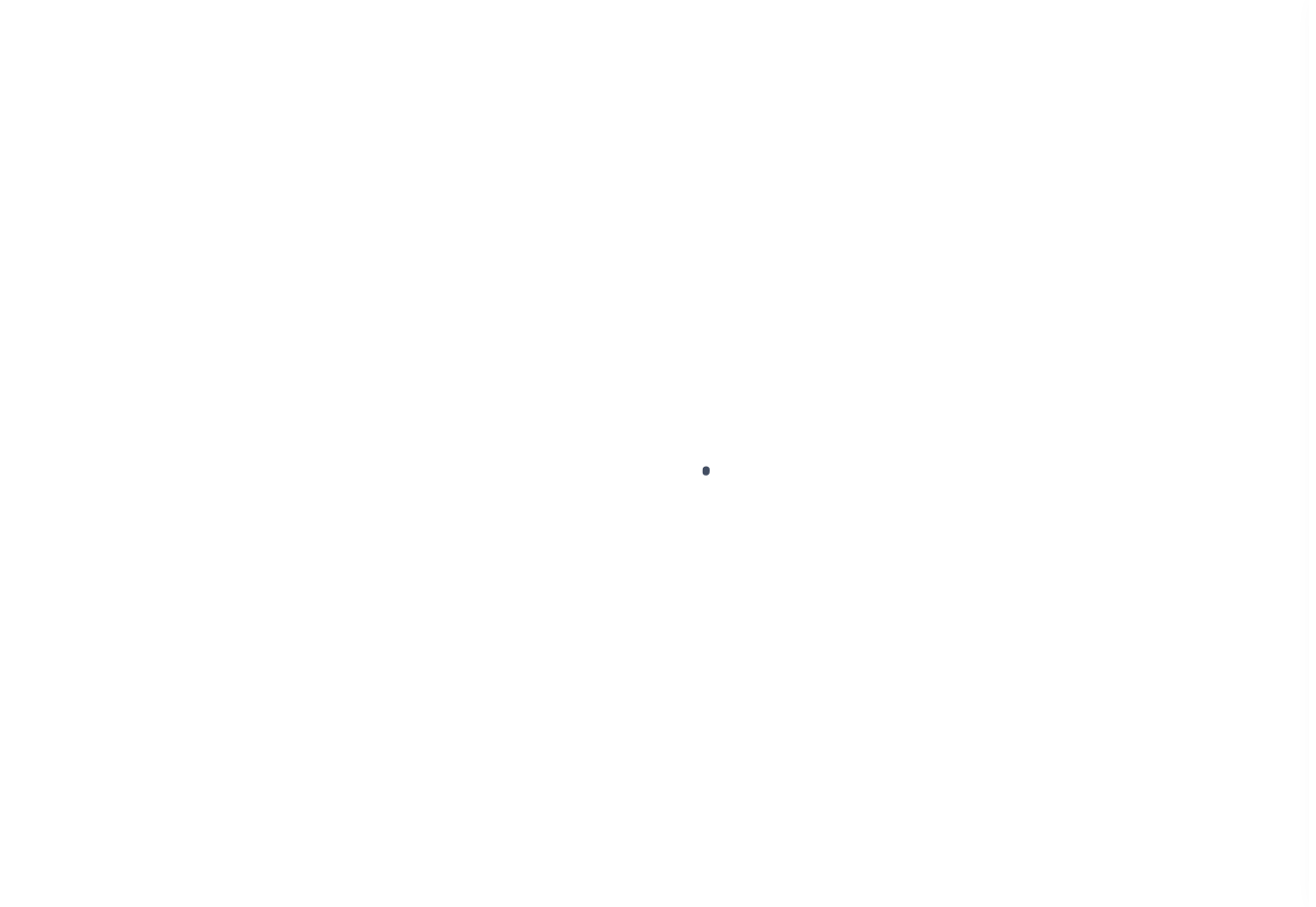 scroll, scrollTop: 0, scrollLeft: 0, axis: both 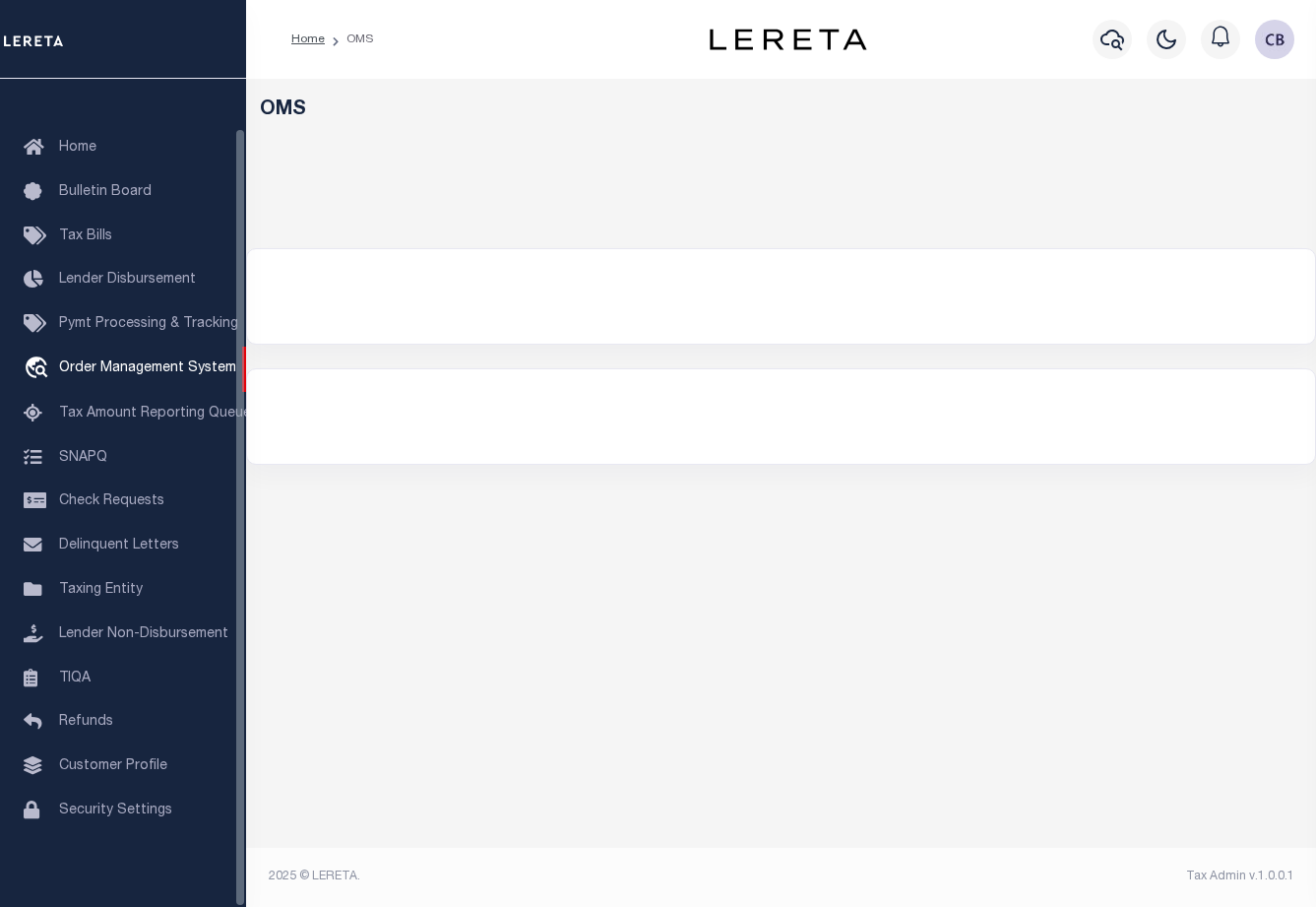 select on "200" 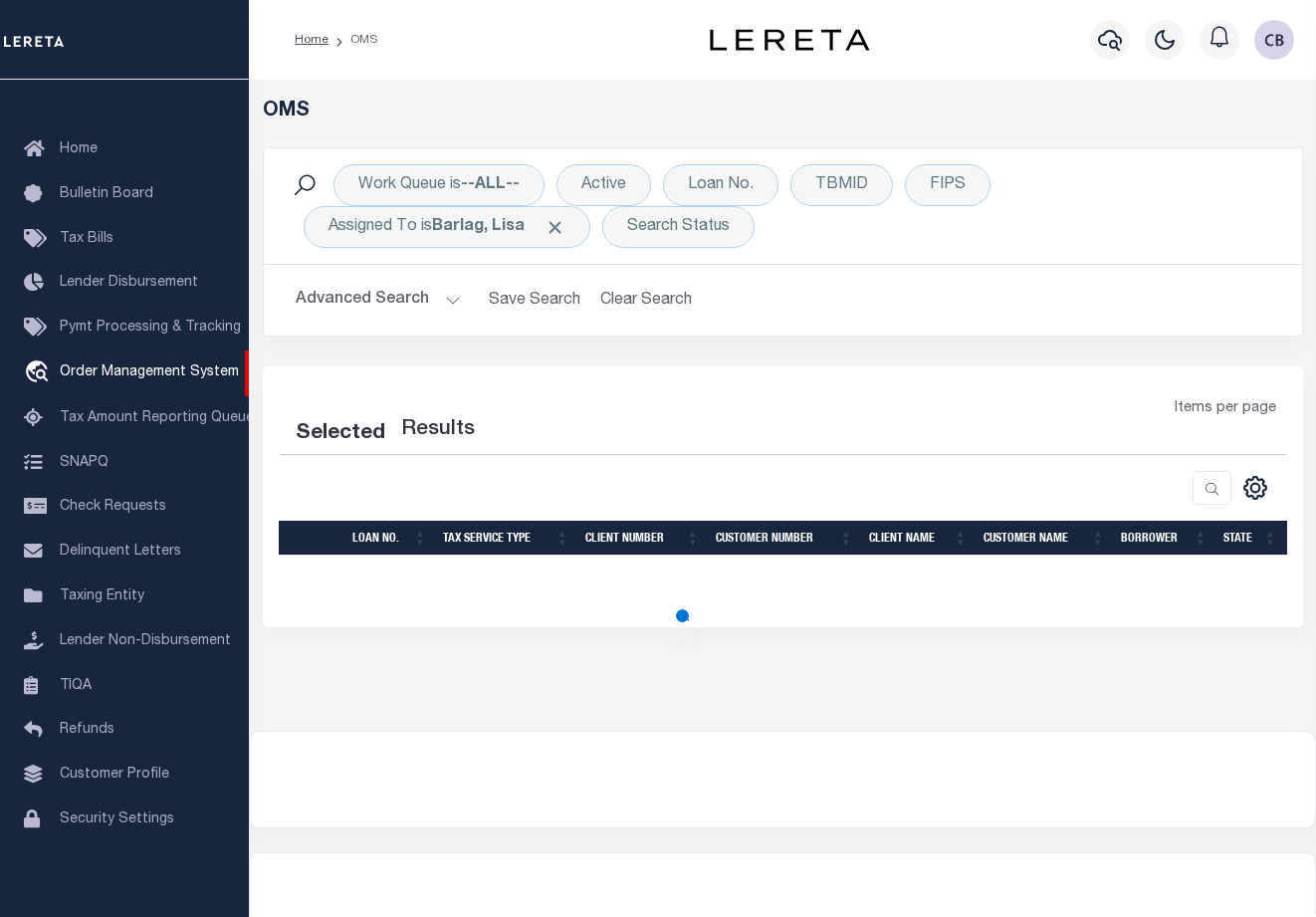 select on "200" 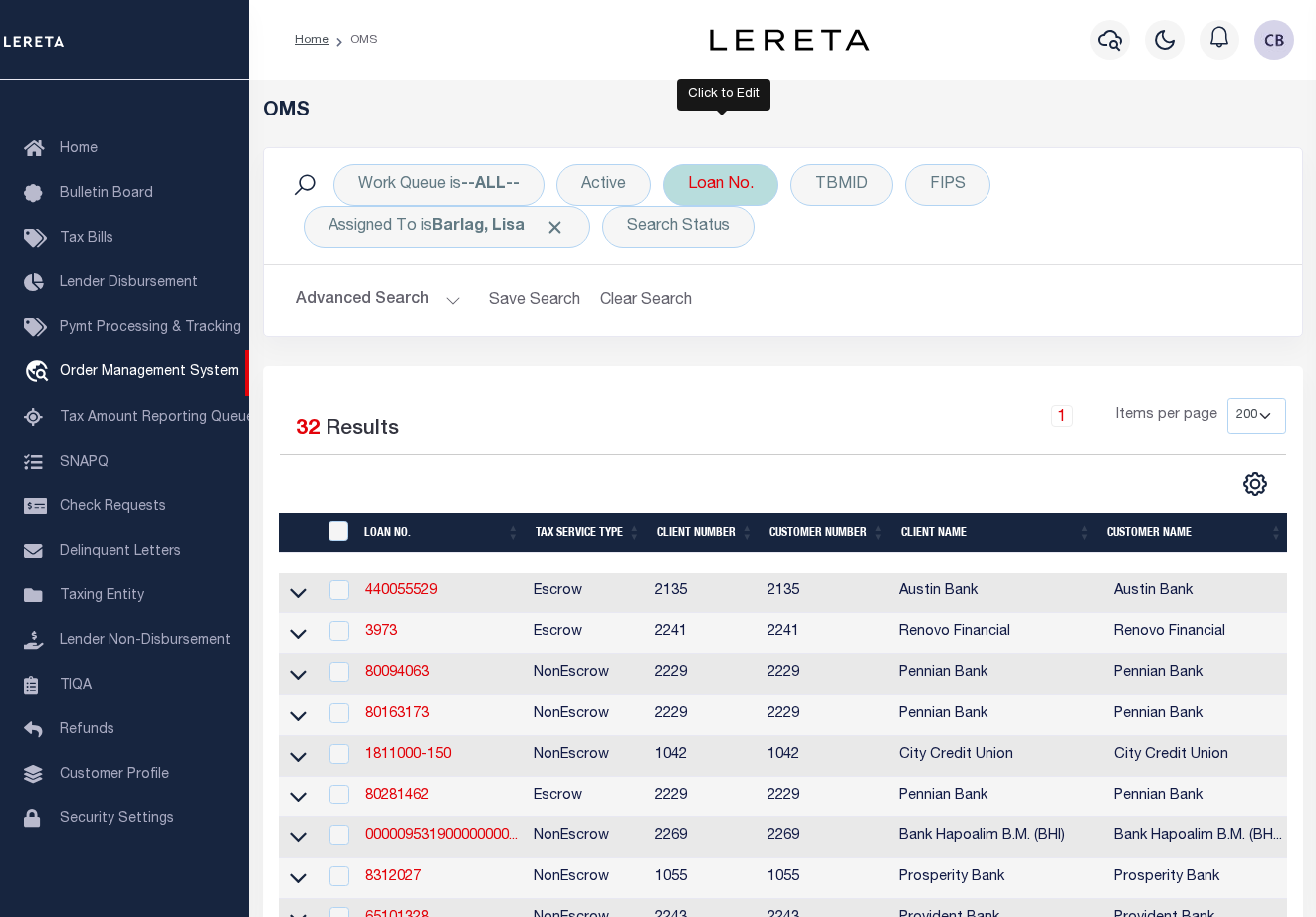click on "Loan No." at bounding box center [721, 185] 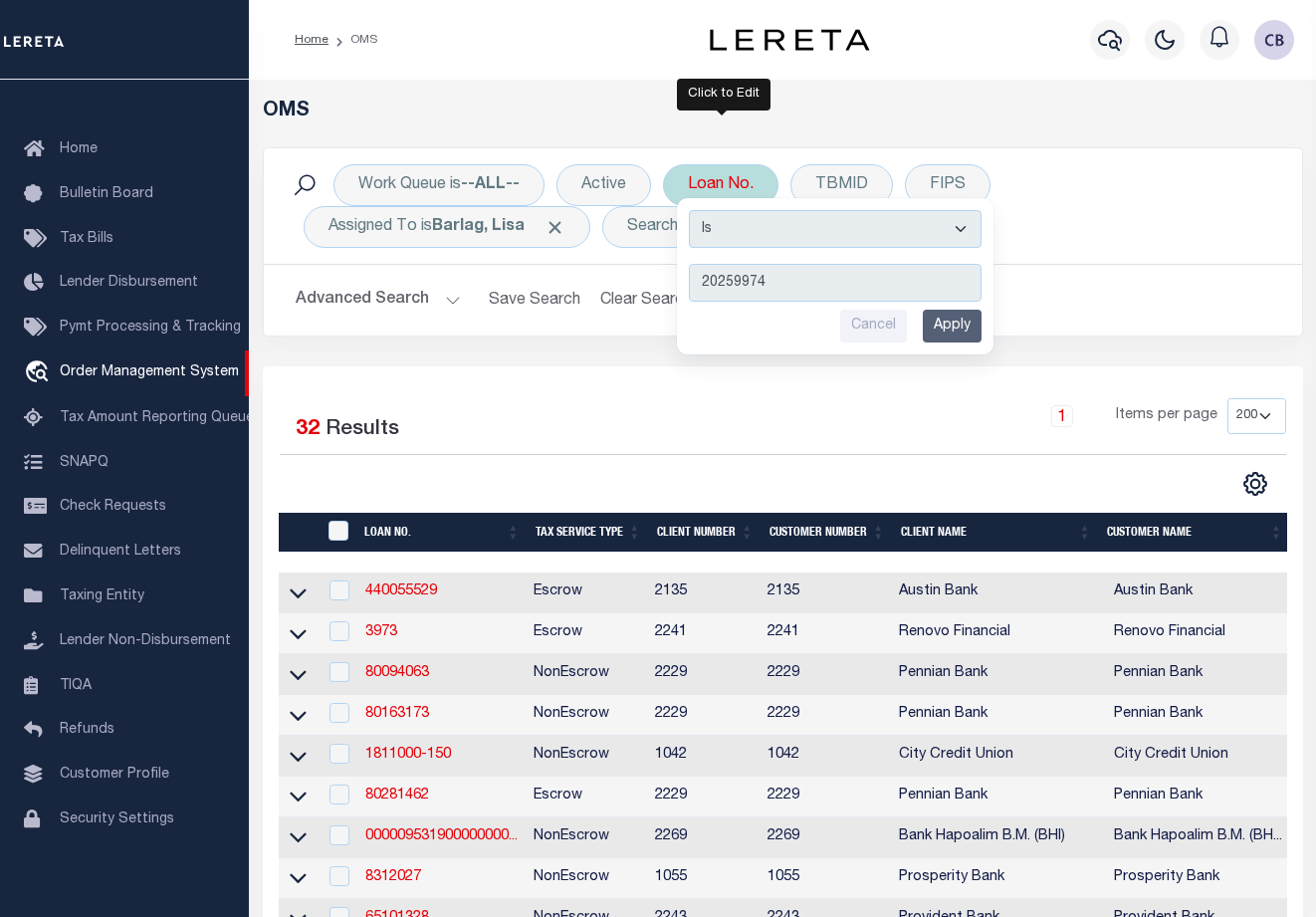 type on "[NUMBER]" 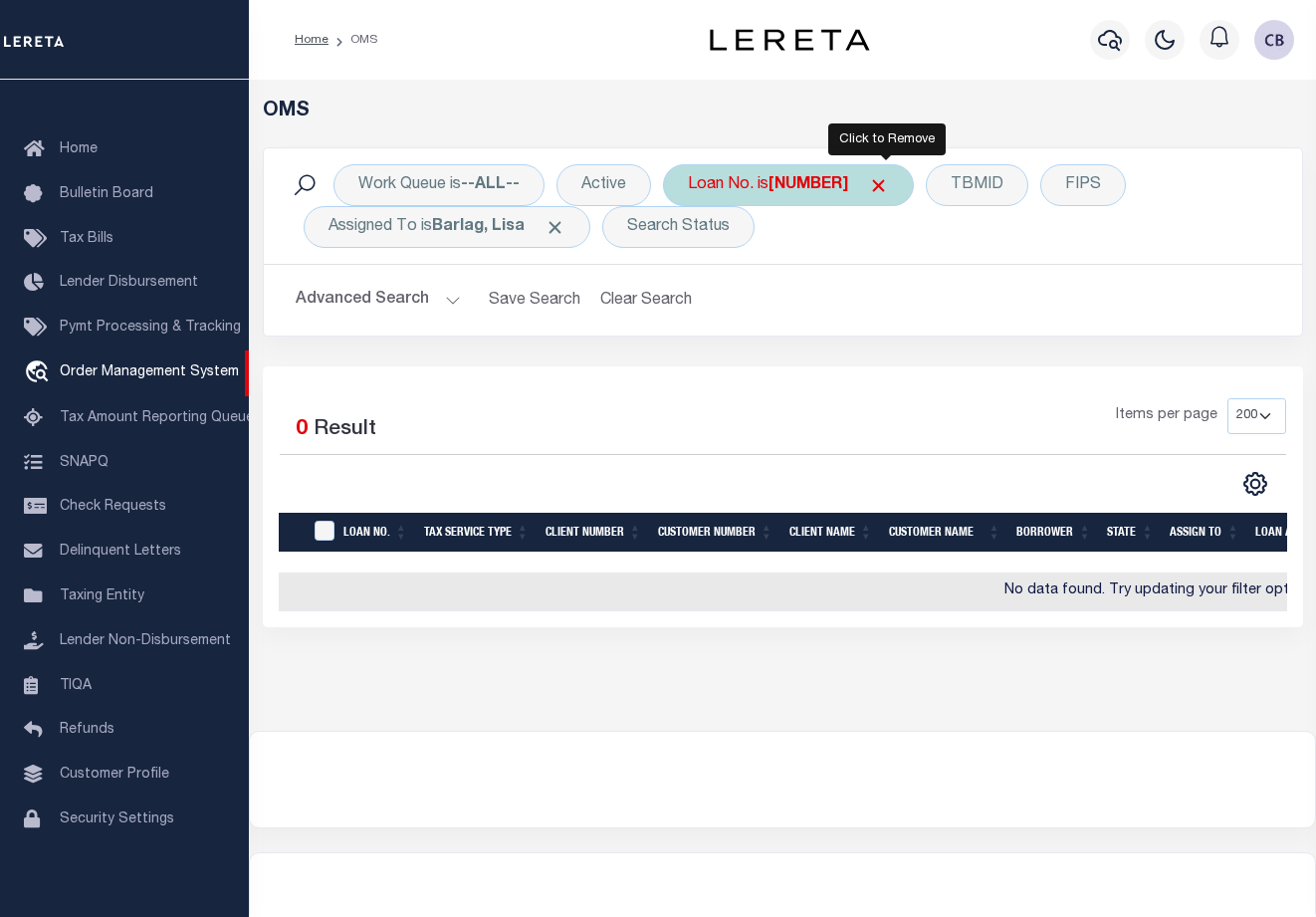 click at bounding box center [878, 185] 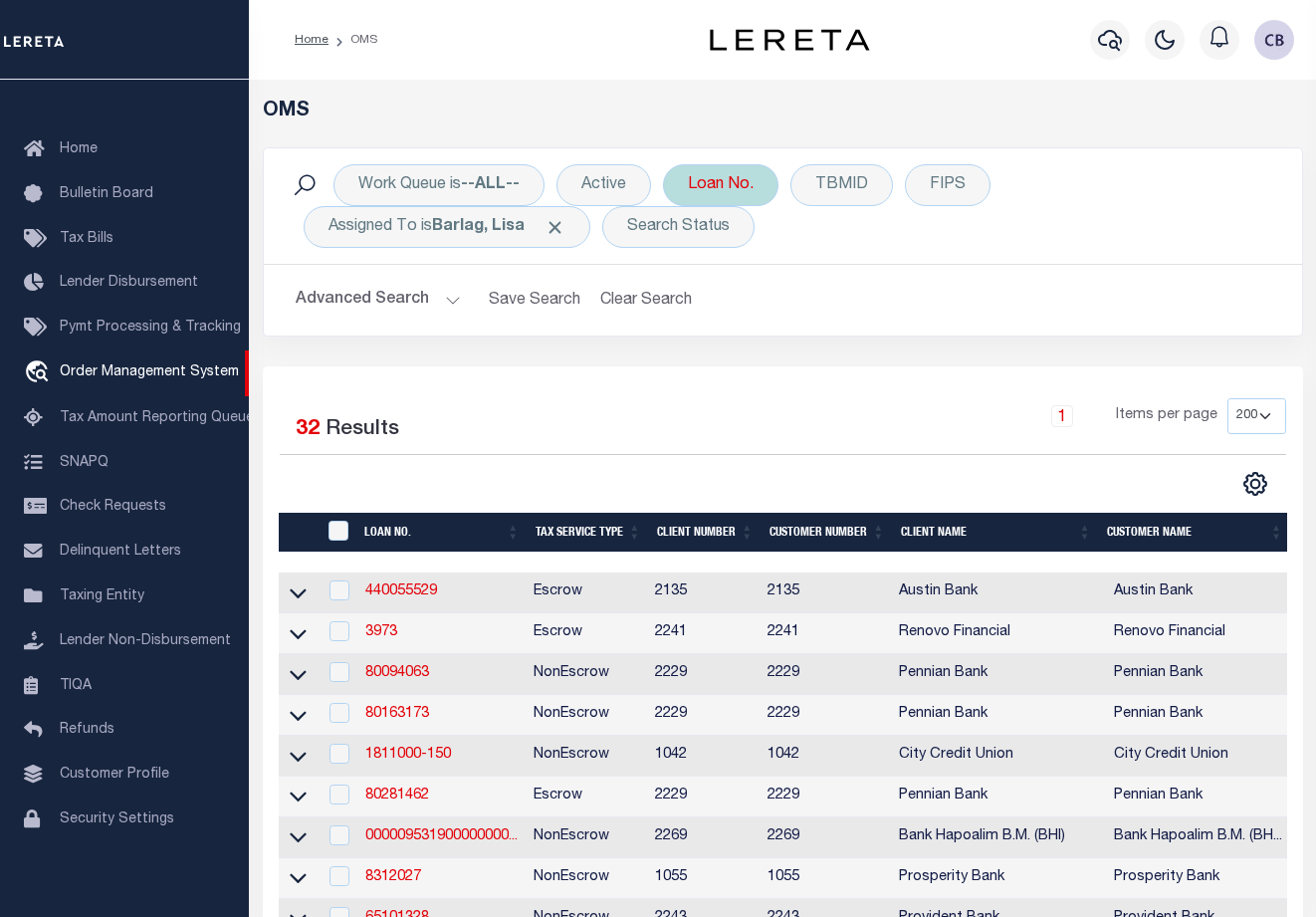 click on "Loan No." at bounding box center [721, 185] 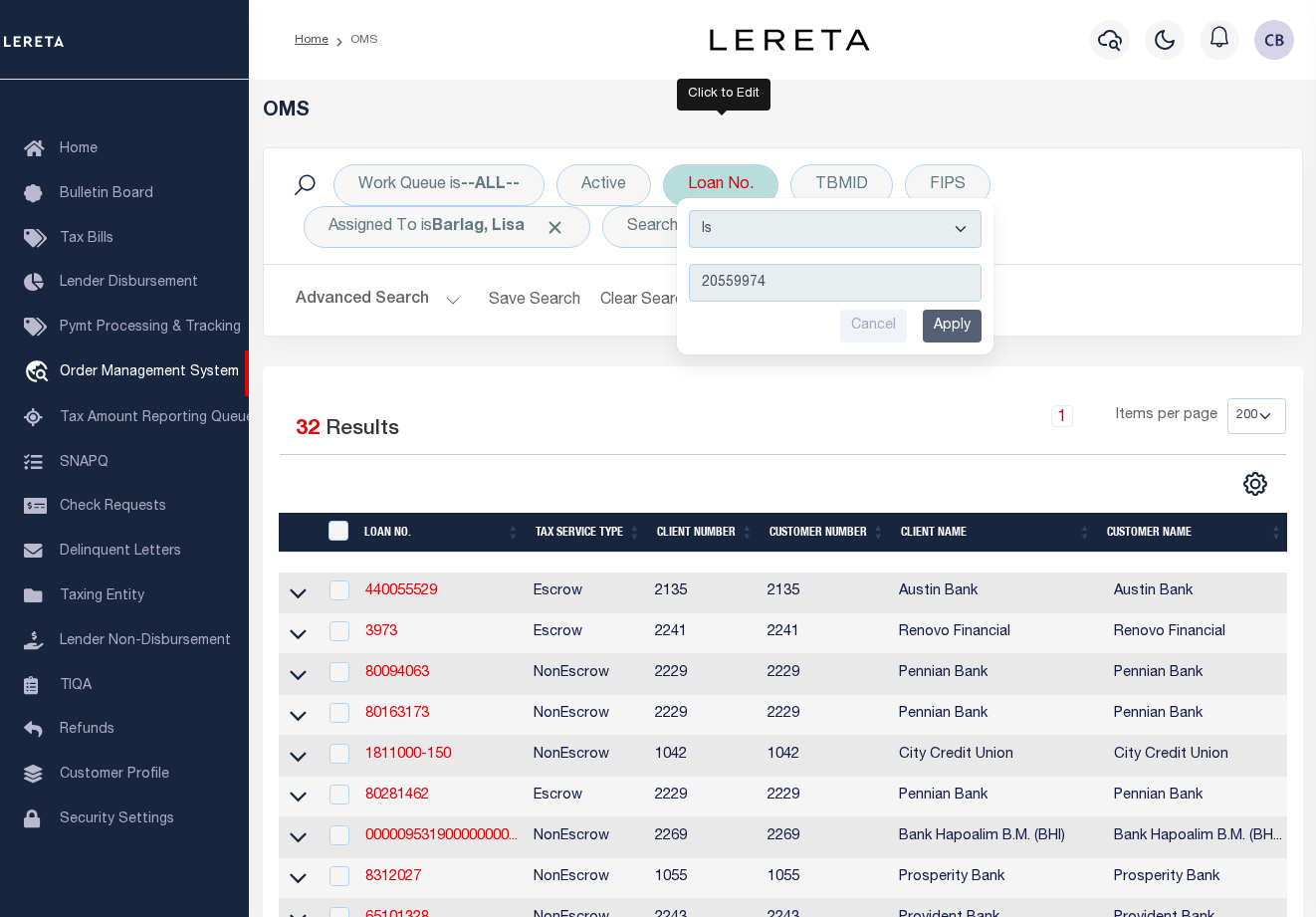 type on "[NUMBER]" 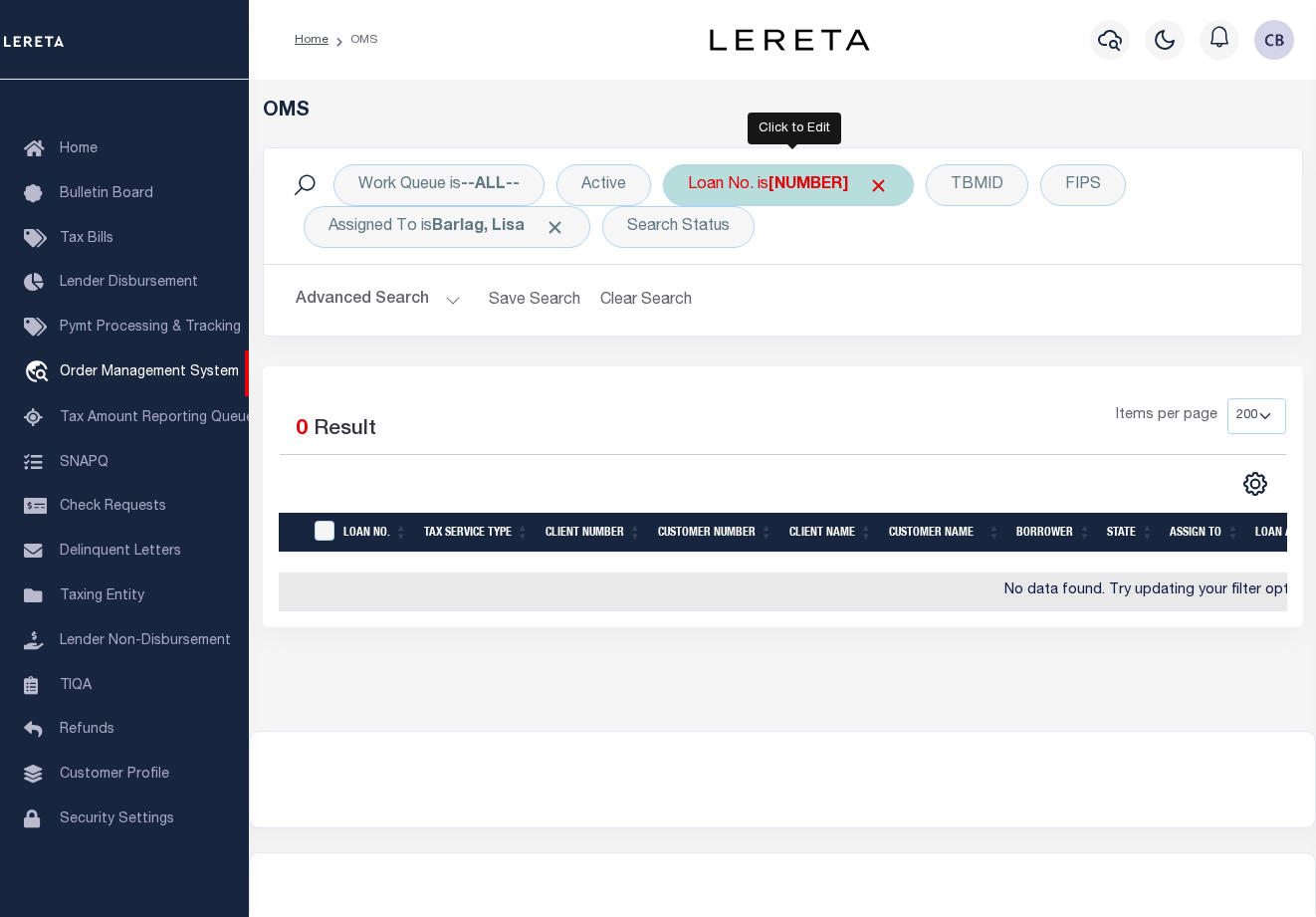 click on "[LOAN] [NUMBER] is [NUMBER]" at bounding box center [788, 185] 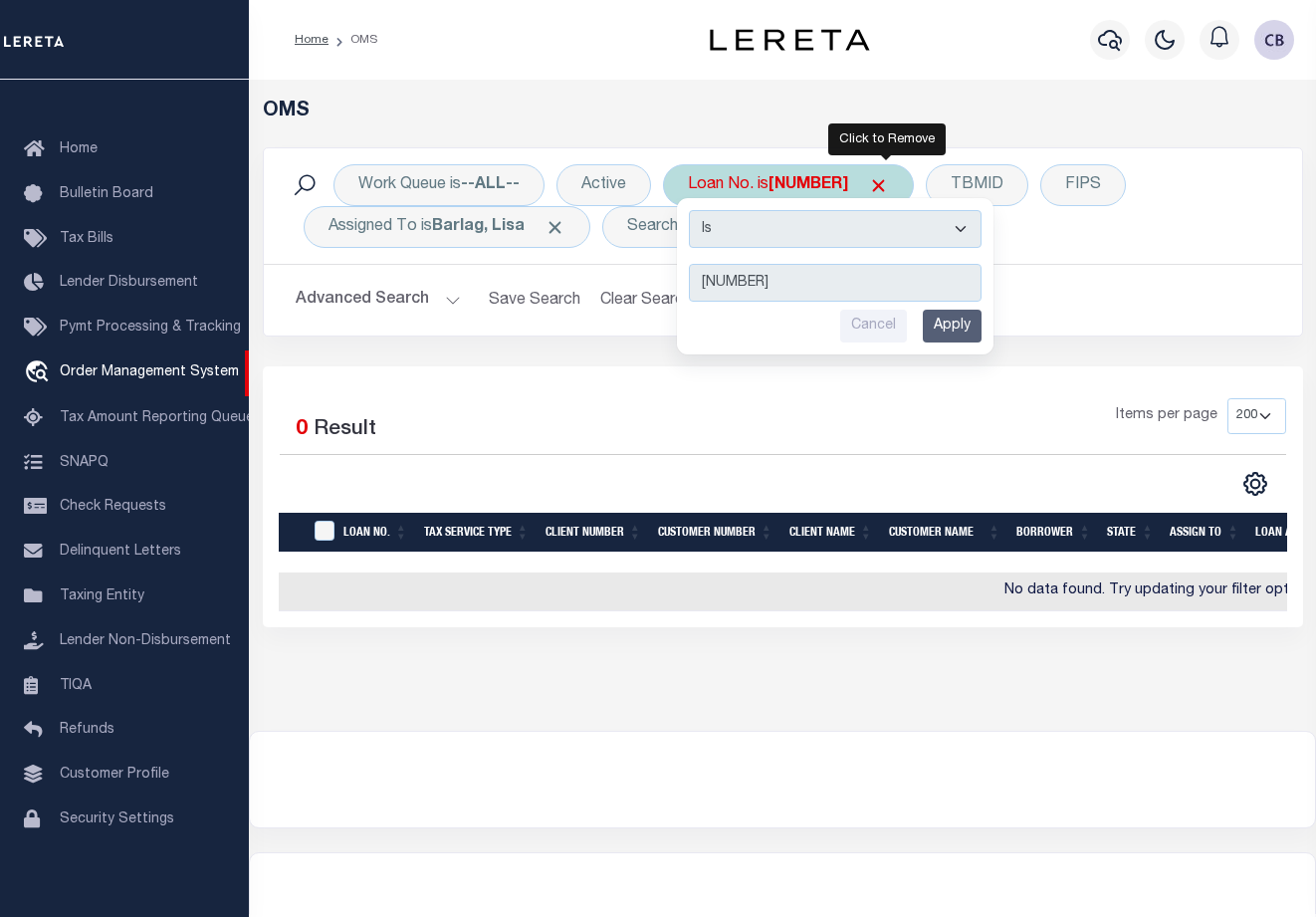 click at bounding box center [878, 185] 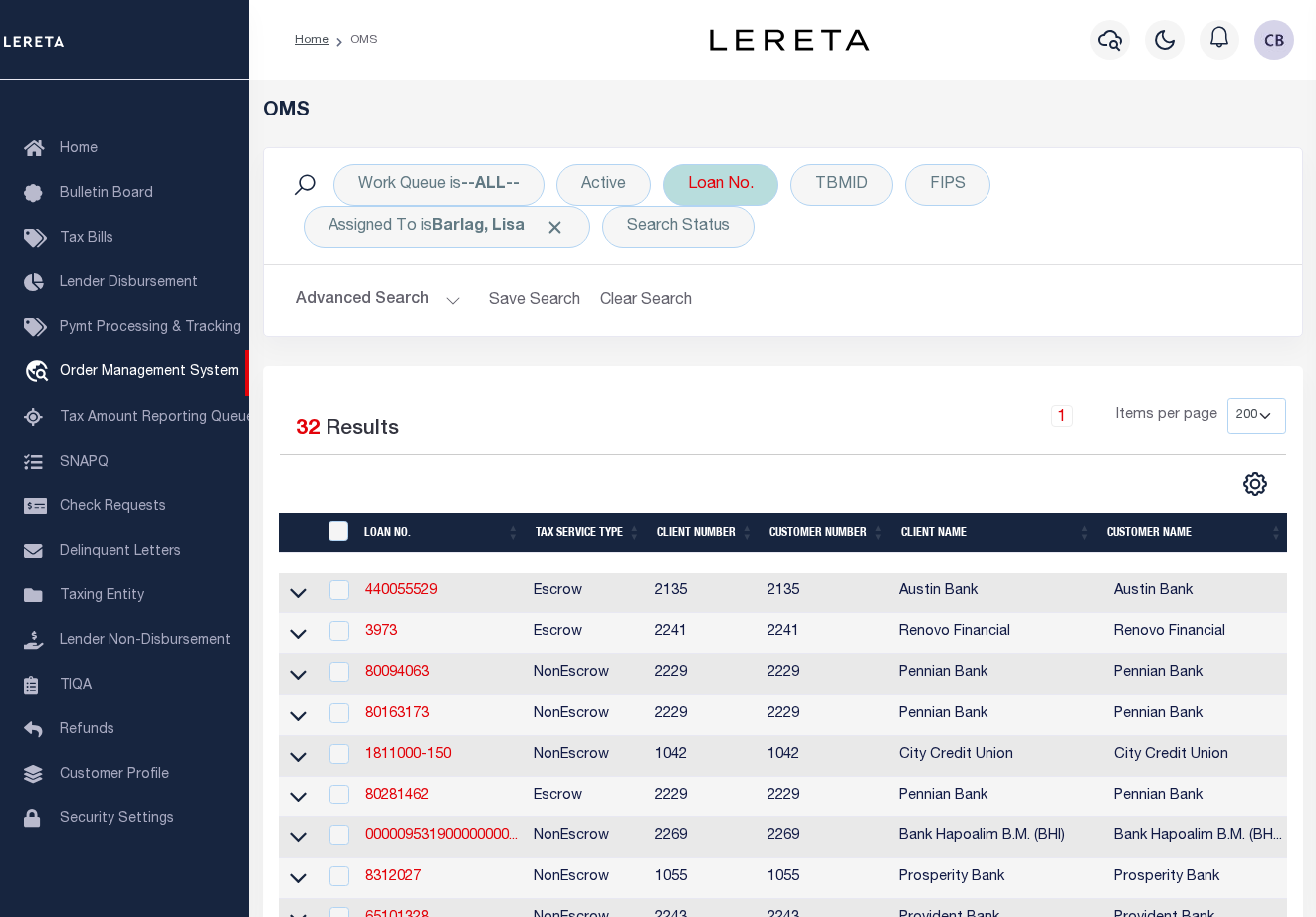 click on "Loan No." at bounding box center (721, 185) 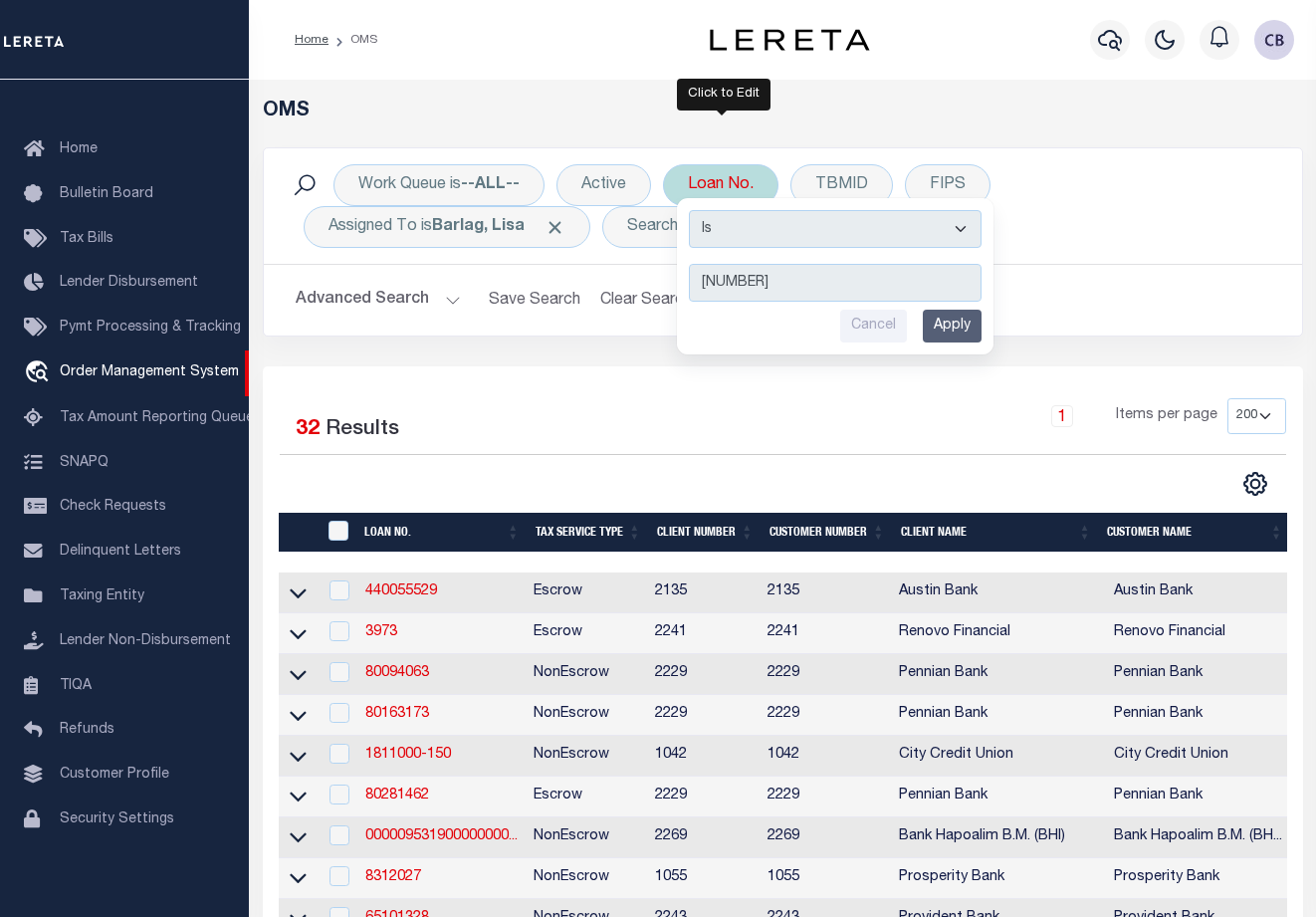 type on "139442" 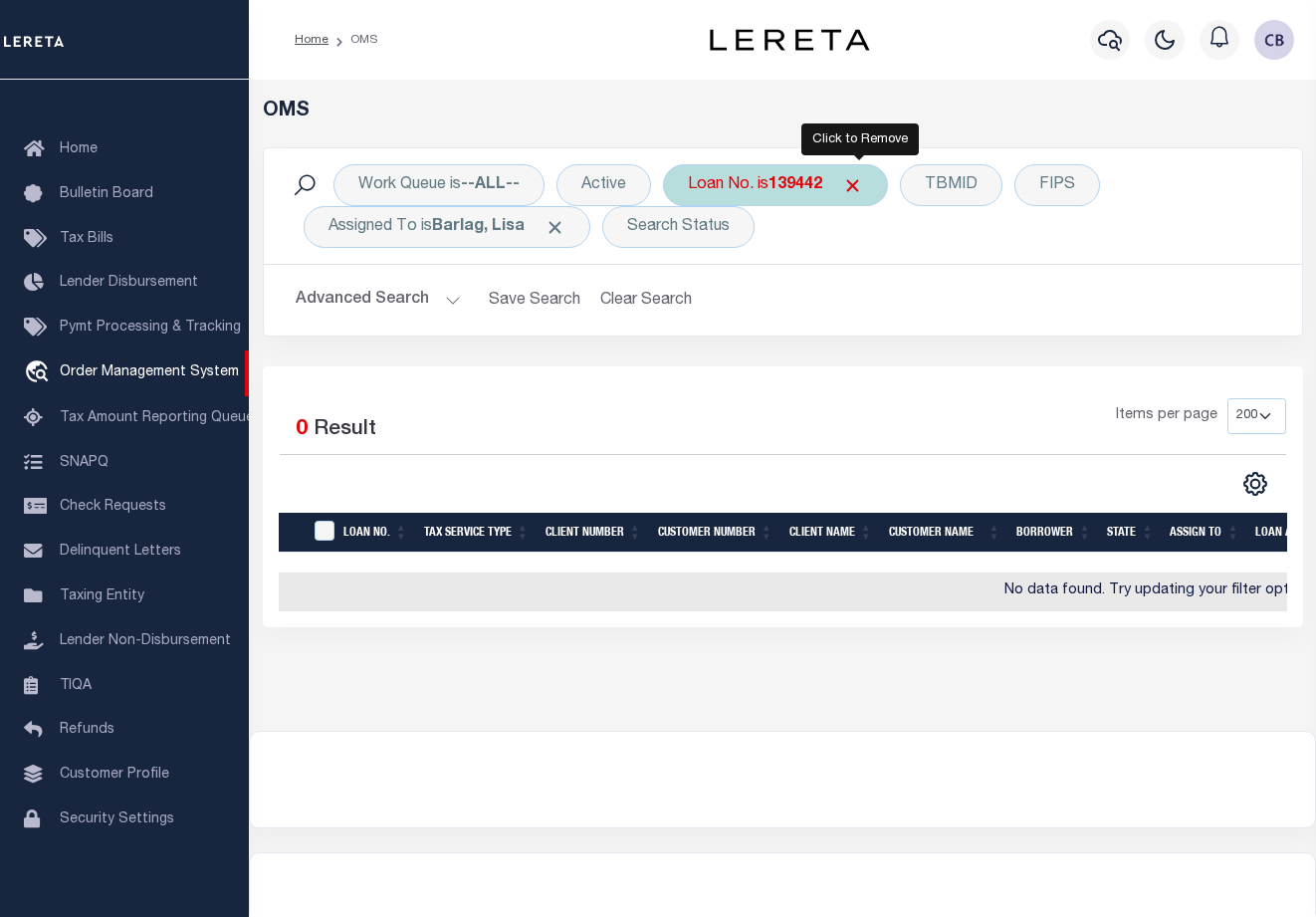 click at bounding box center [852, 185] 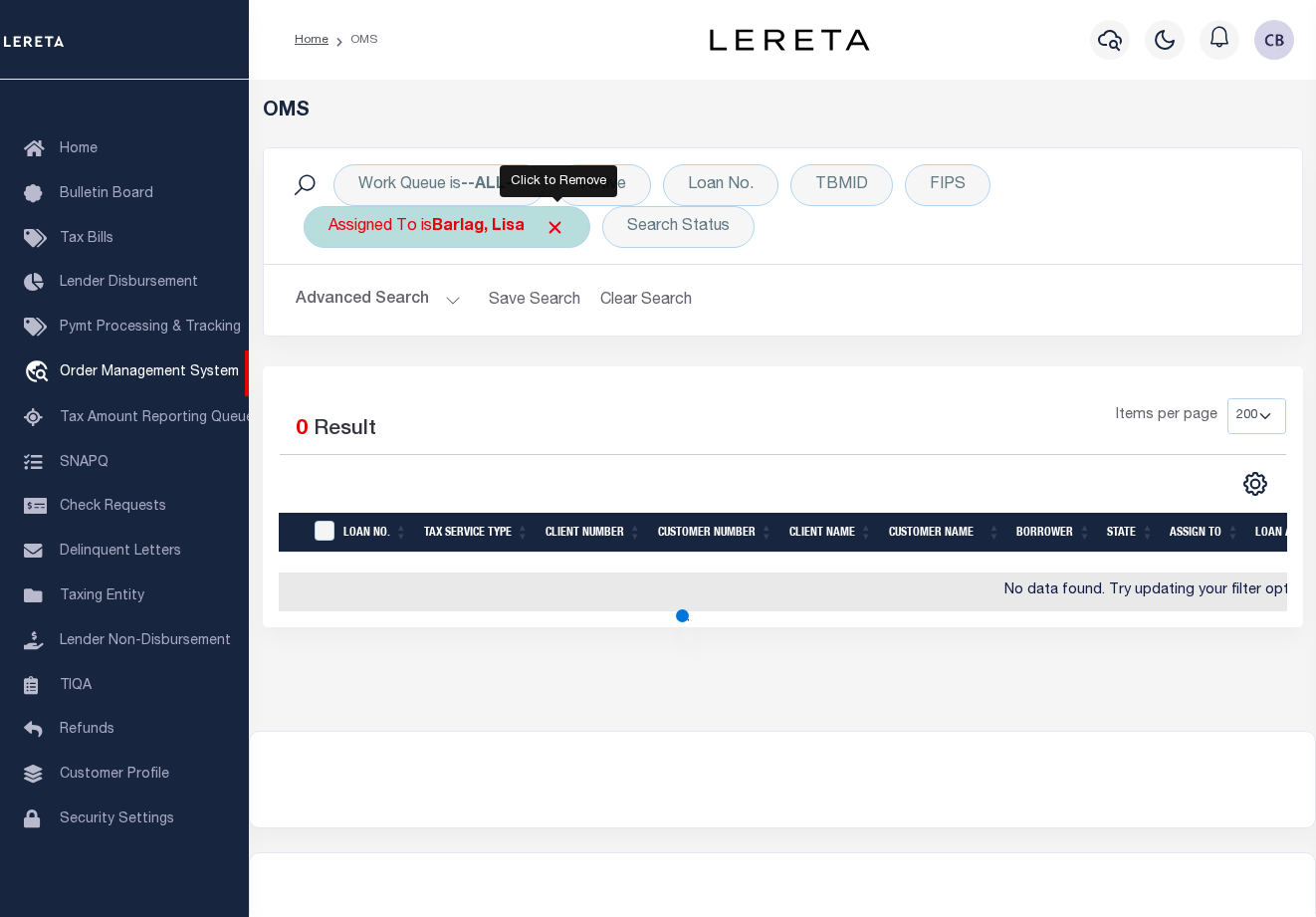click at bounding box center [554, 227] 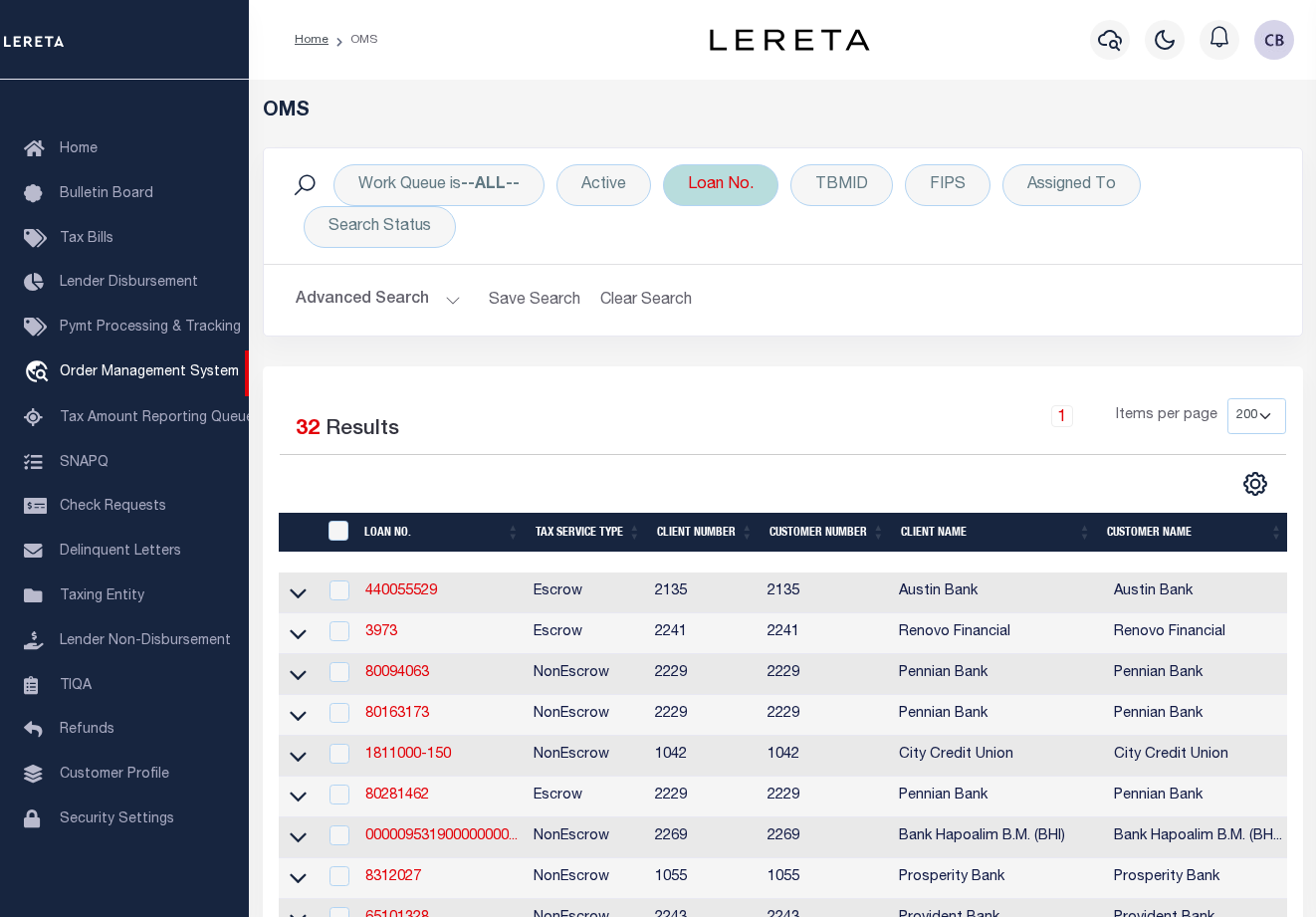 click on "Loan No." at bounding box center [721, 185] 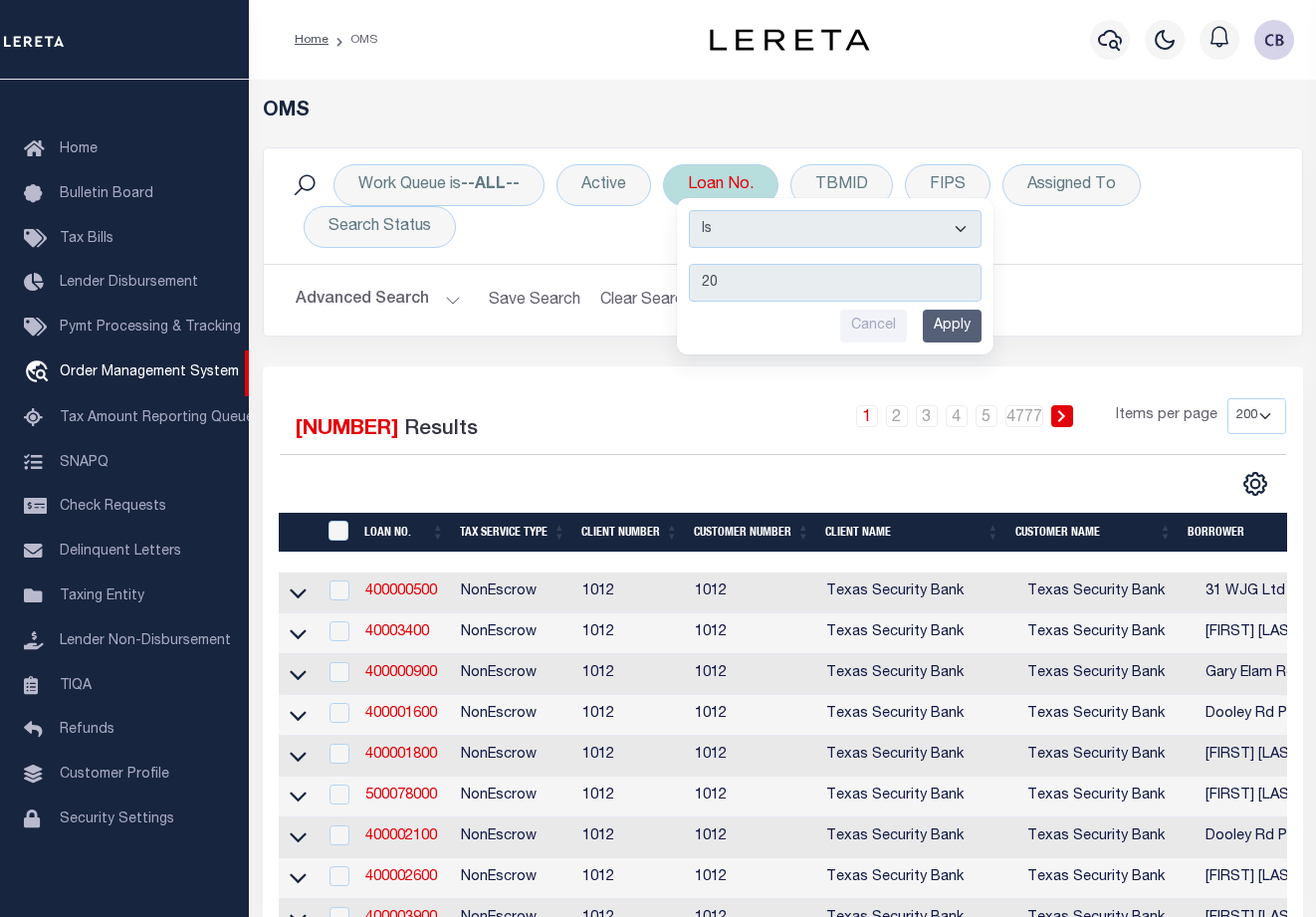 type on "2" 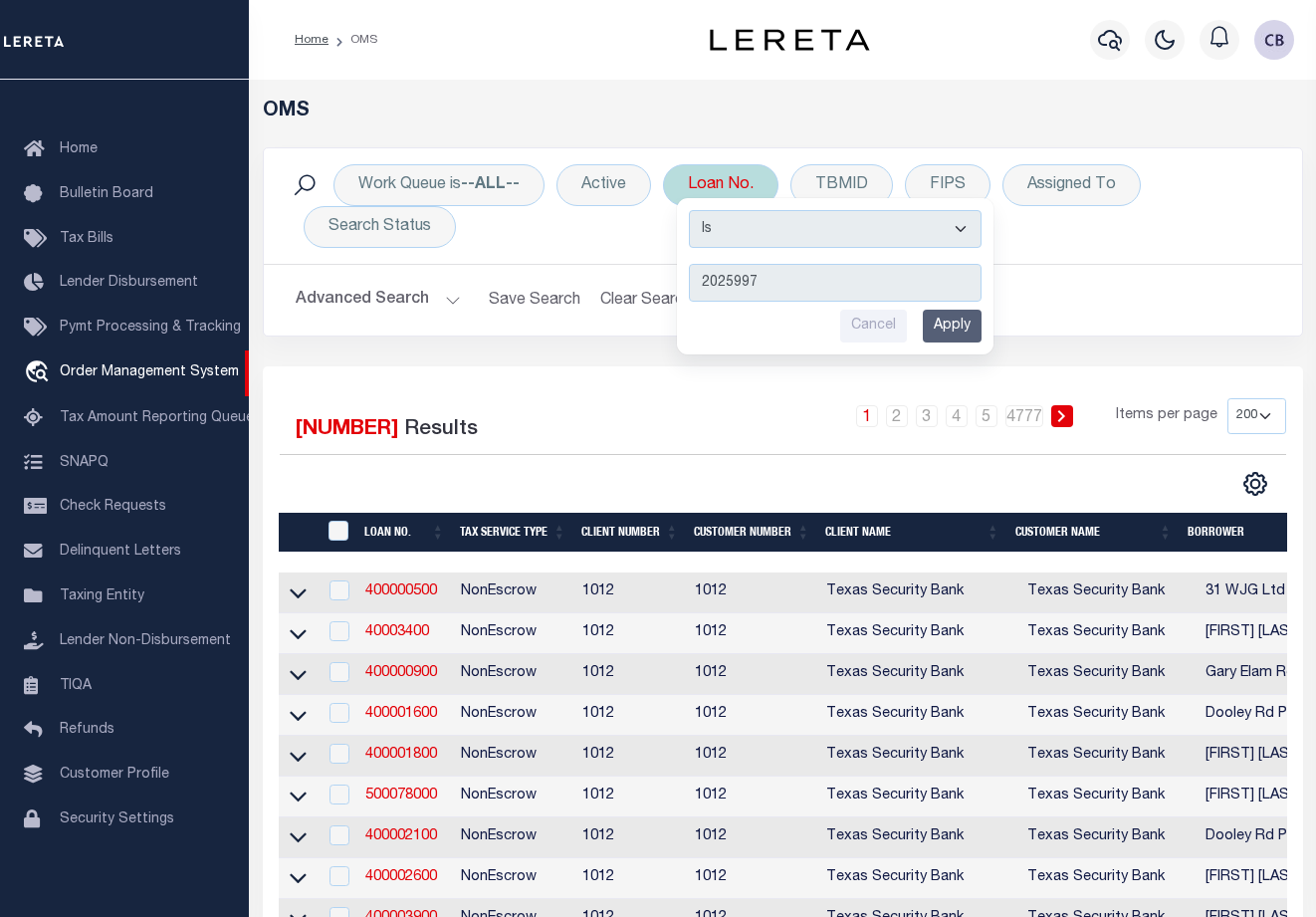 type on "20259974" 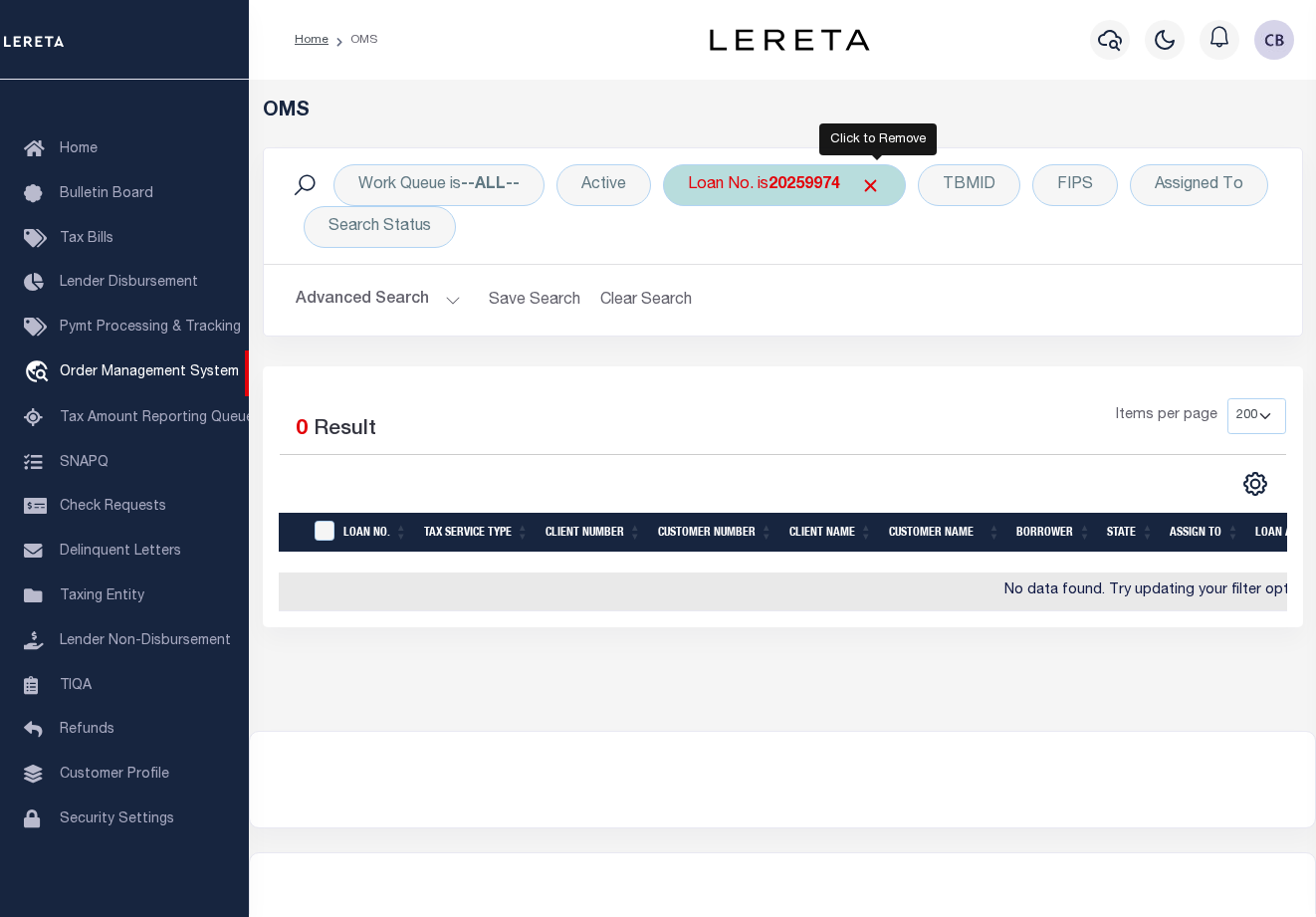click at bounding box center (870, 185) 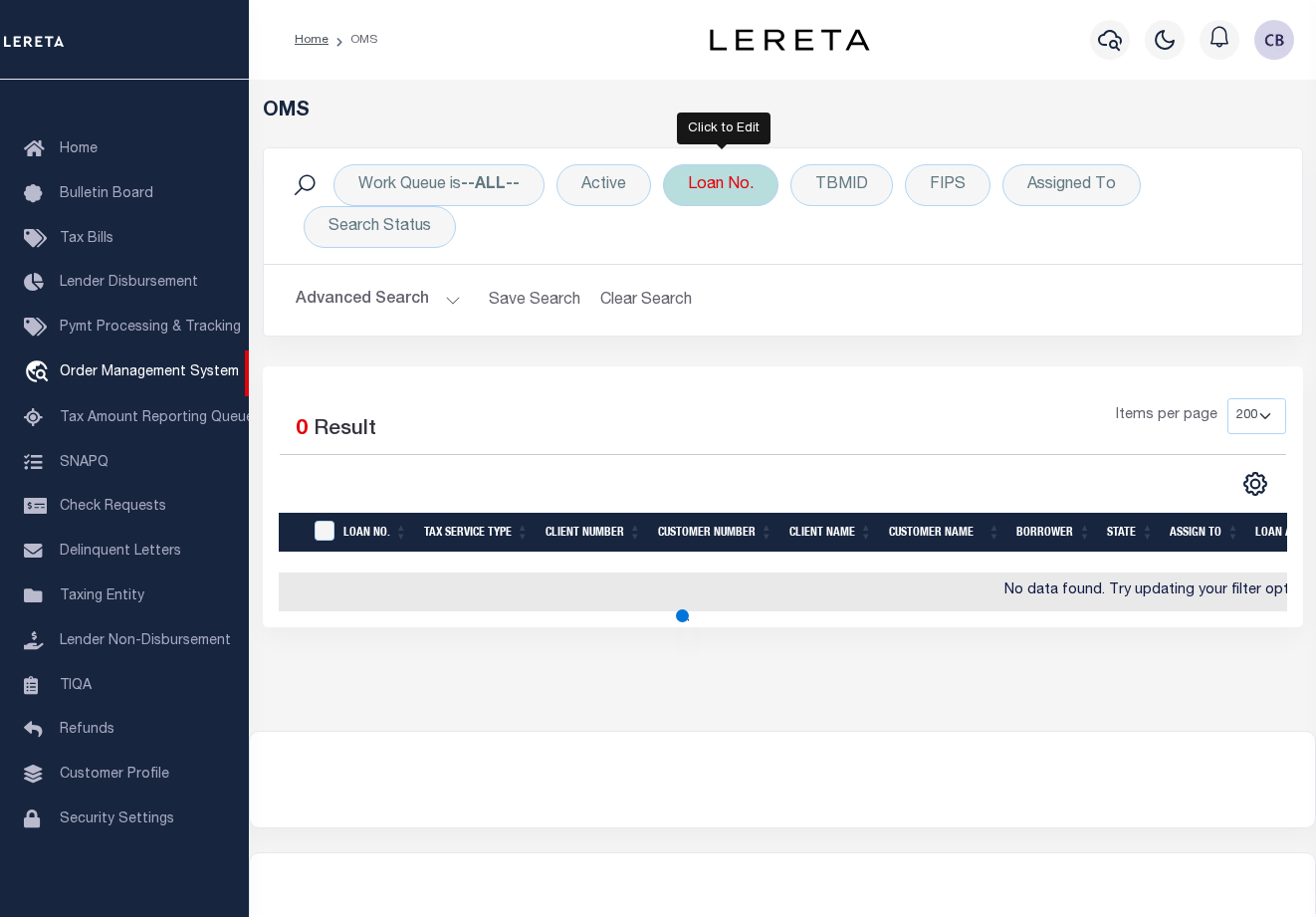 click on "Loan No." at bounding box center [721, 185] 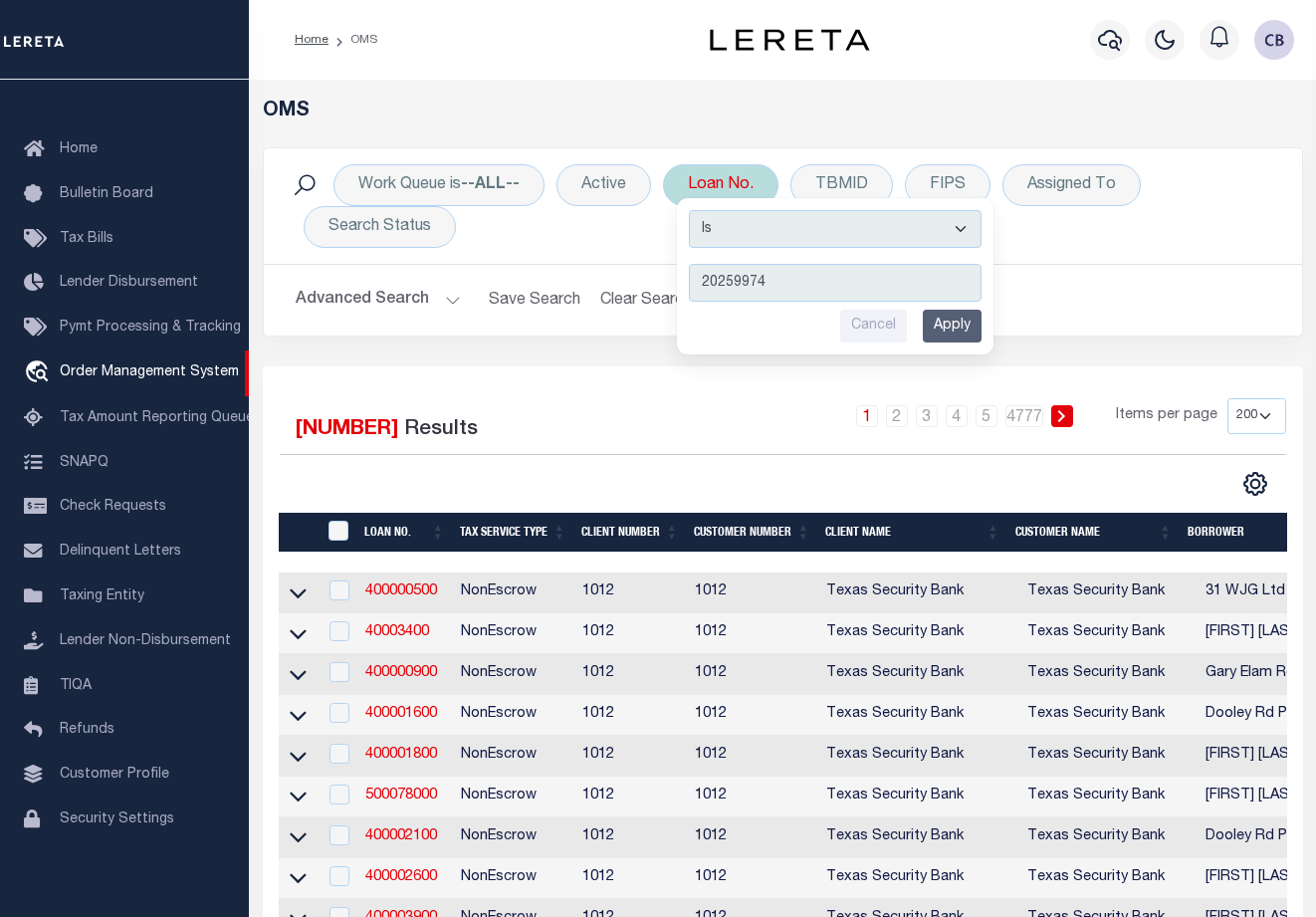 type on "[NUMBER]" 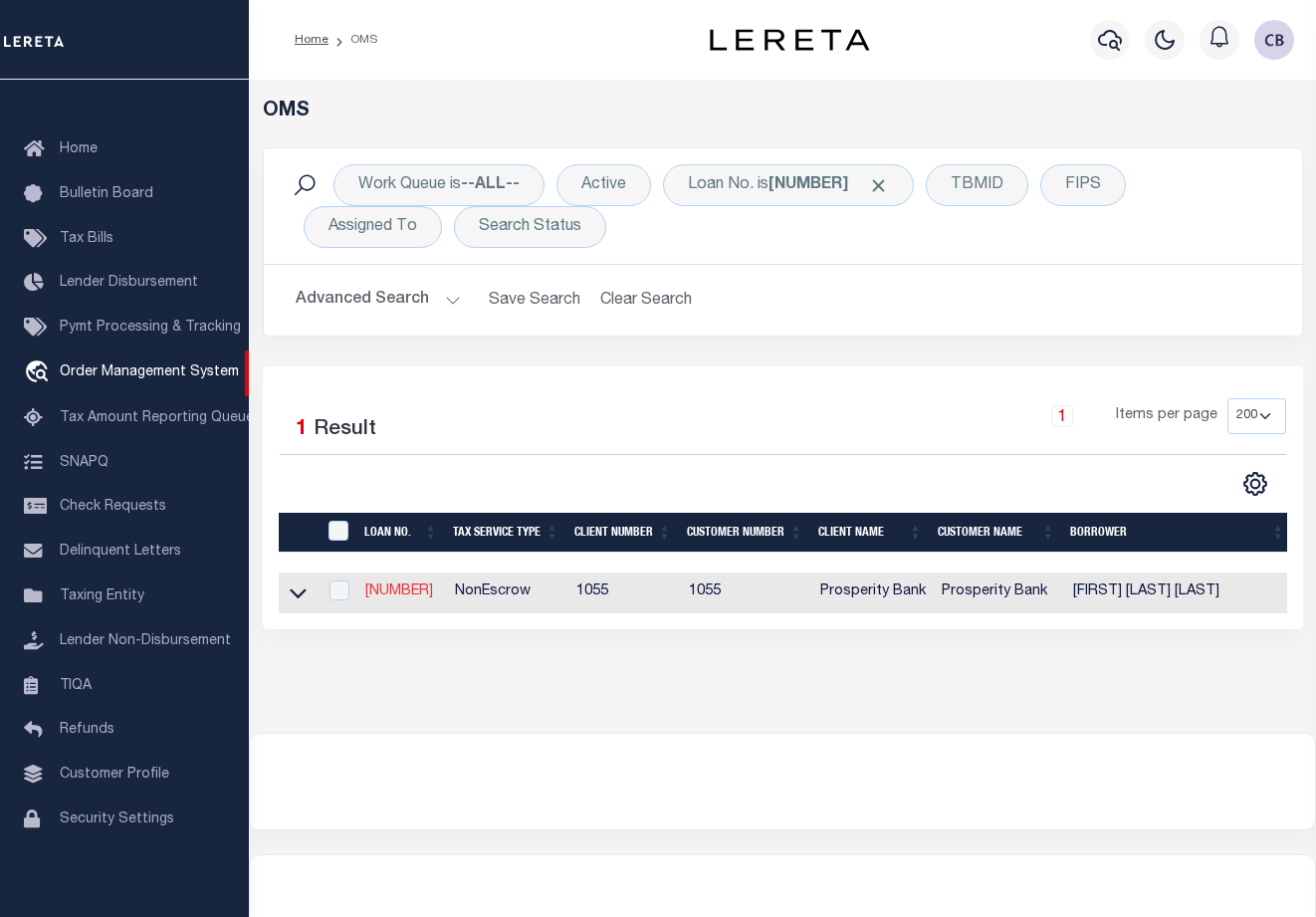 click on "[NUMBER]" at bounding box center (399, 591) 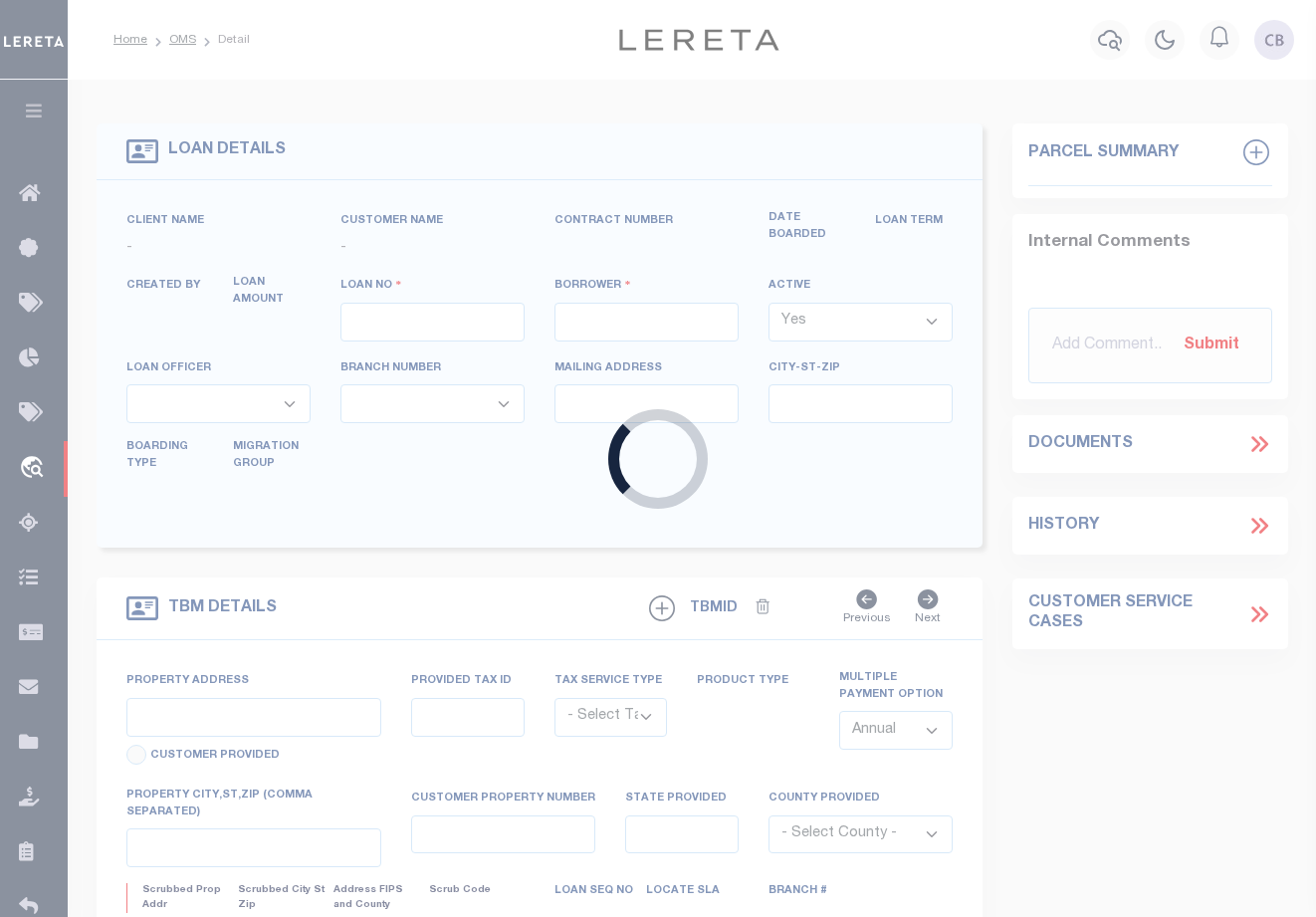 type on "[NUMBER]" 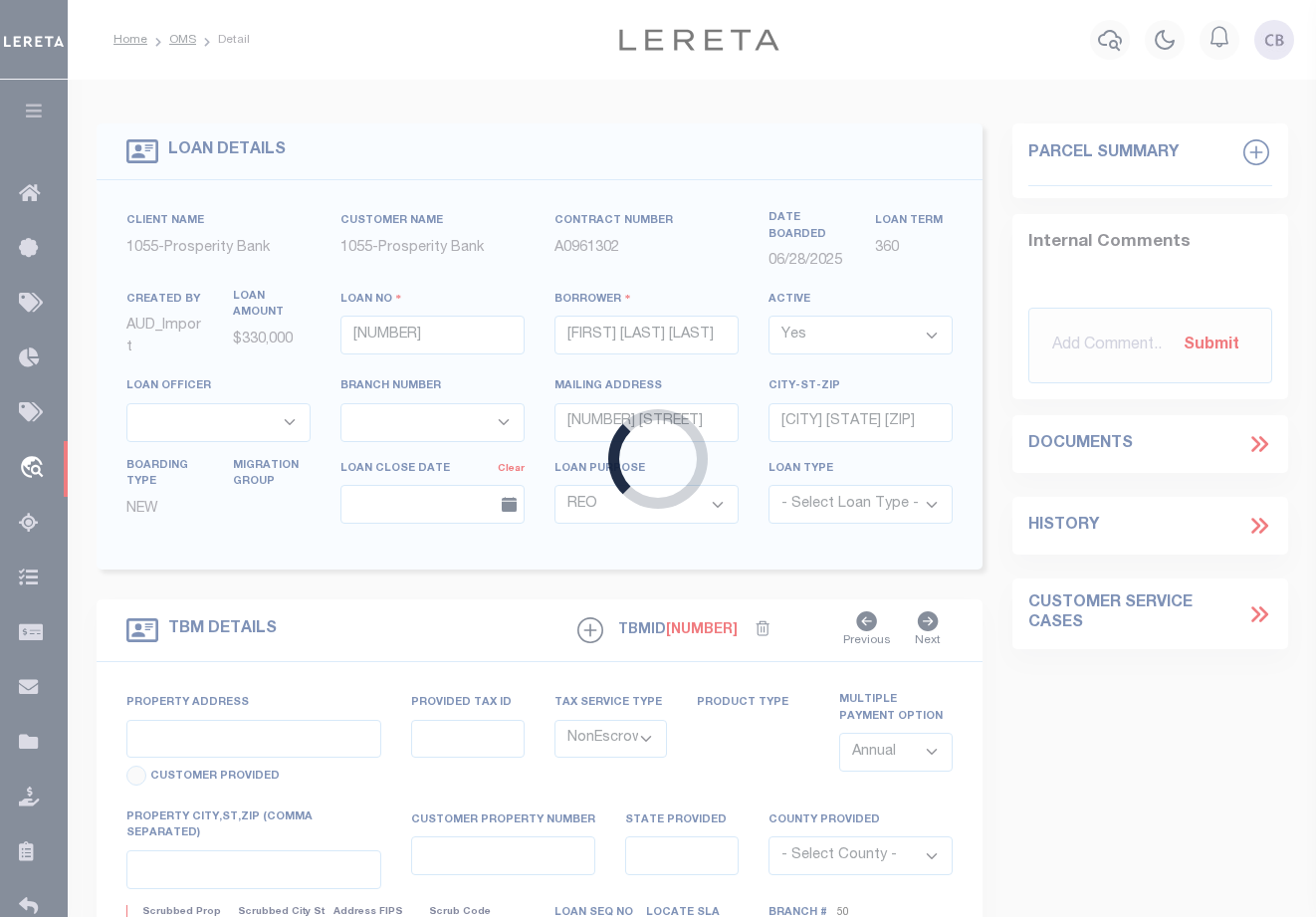 select on "10570" 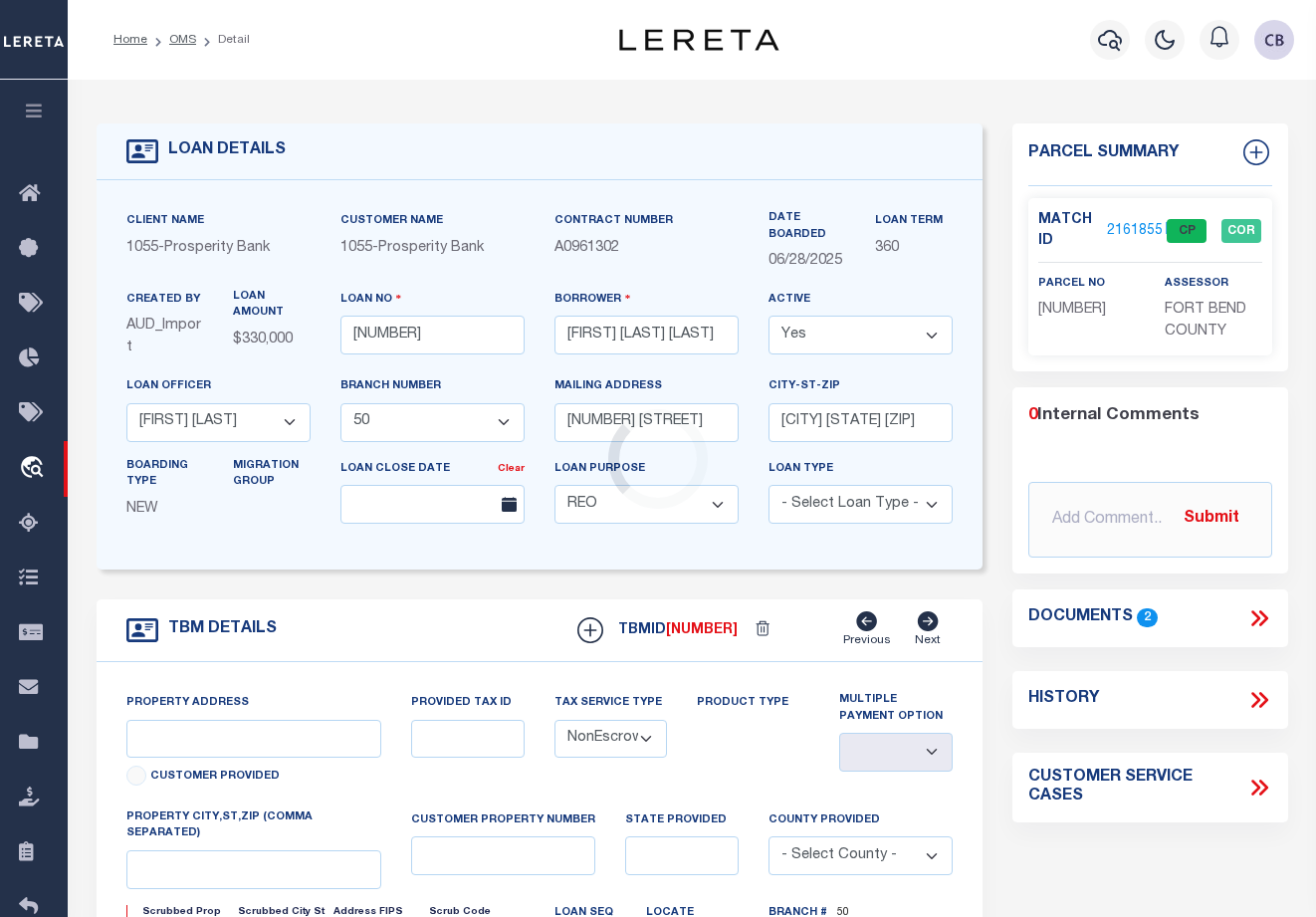 type on "[NUMBER]" 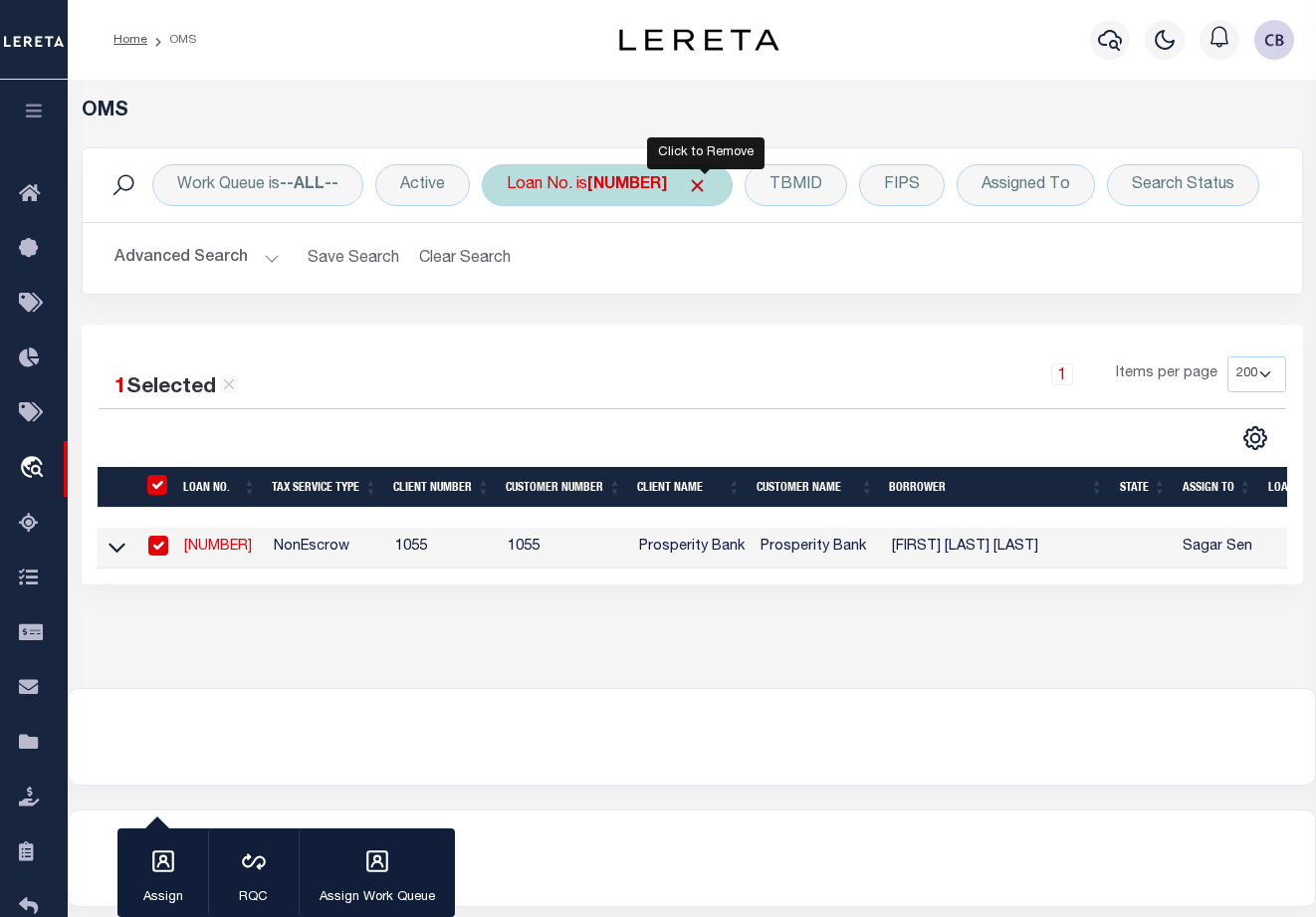 click at bounding box center (697, 185) 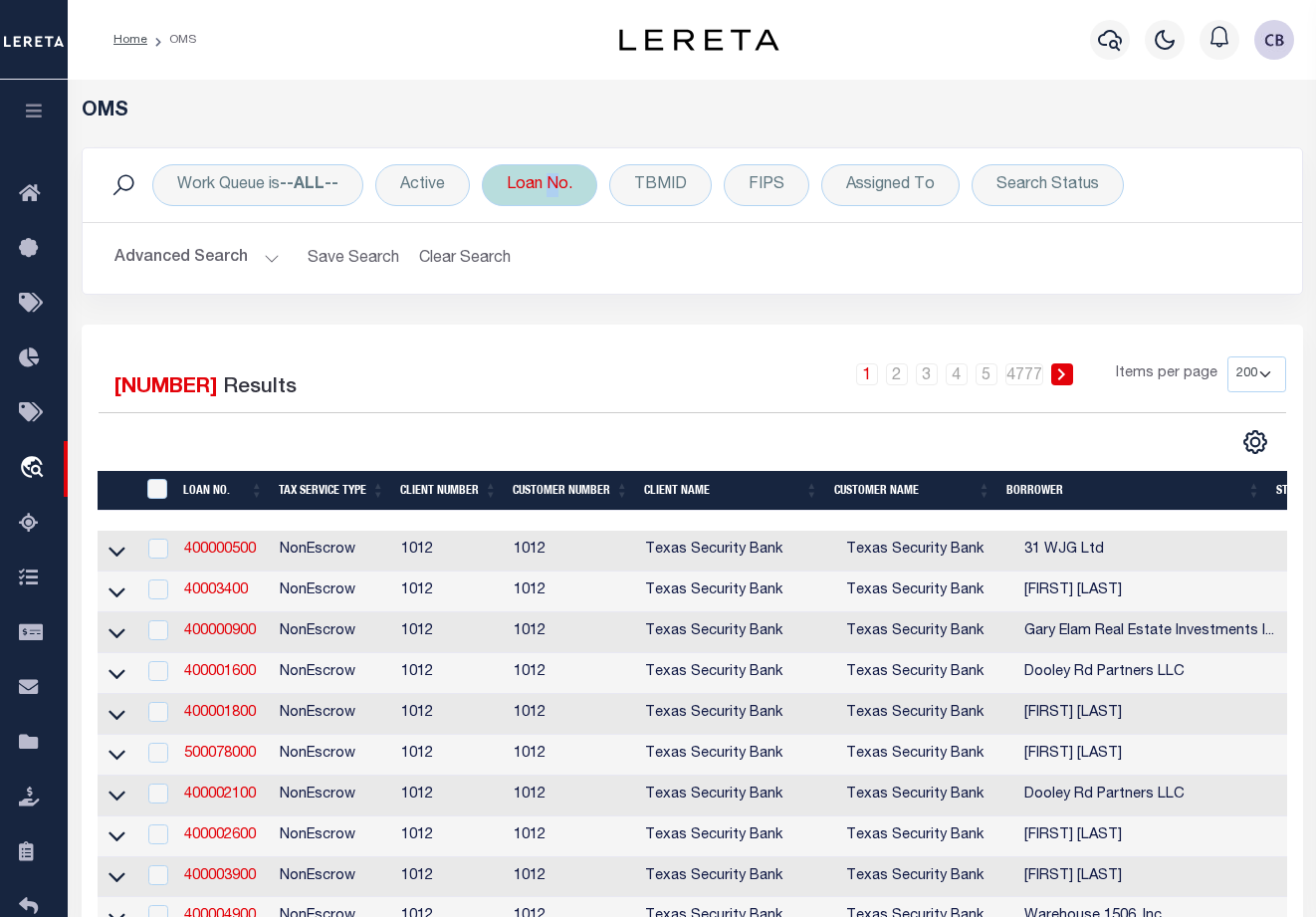 click on "Loan No." at bounding box center (540, 185) 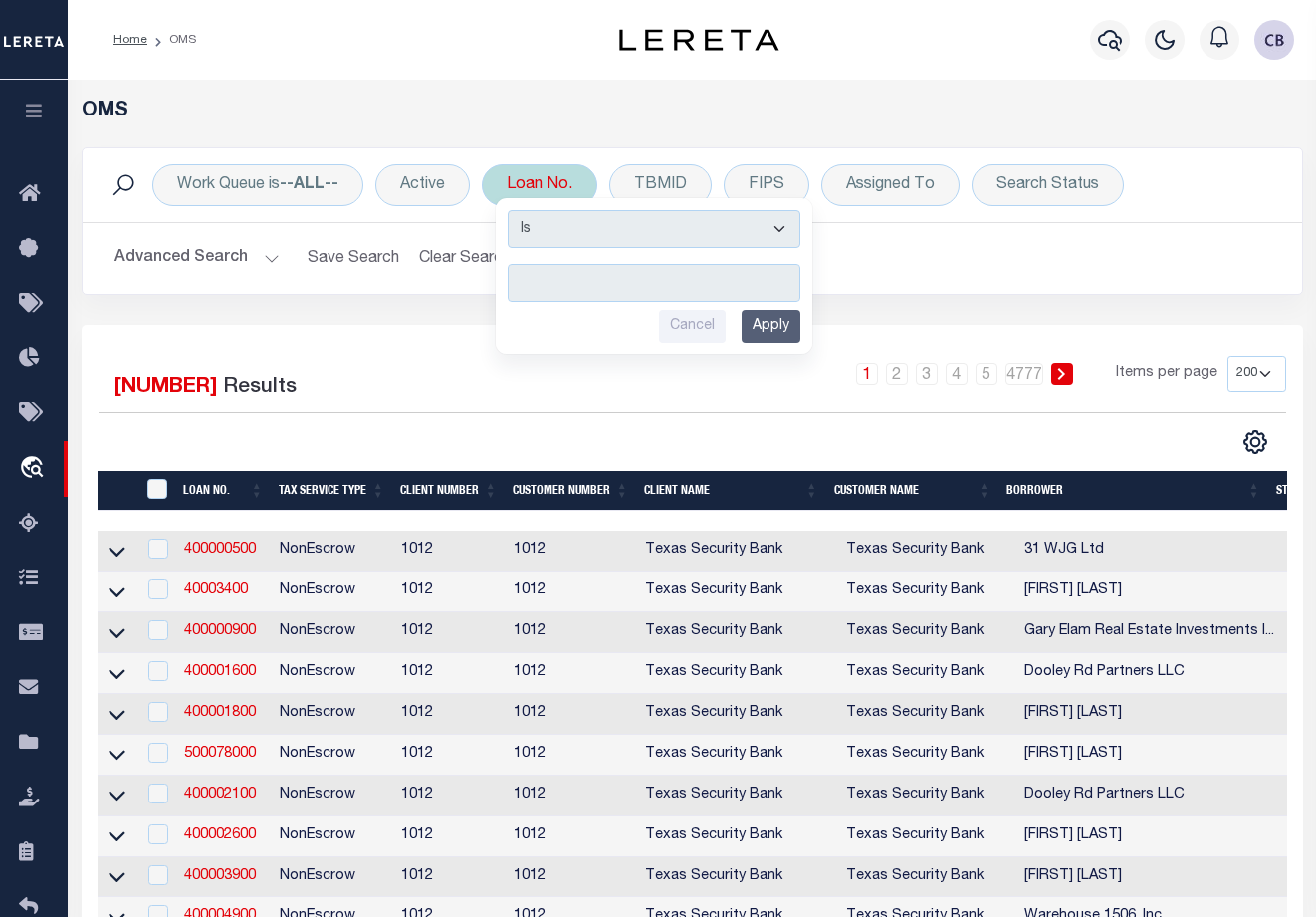 click at bounding box center [654, 283] 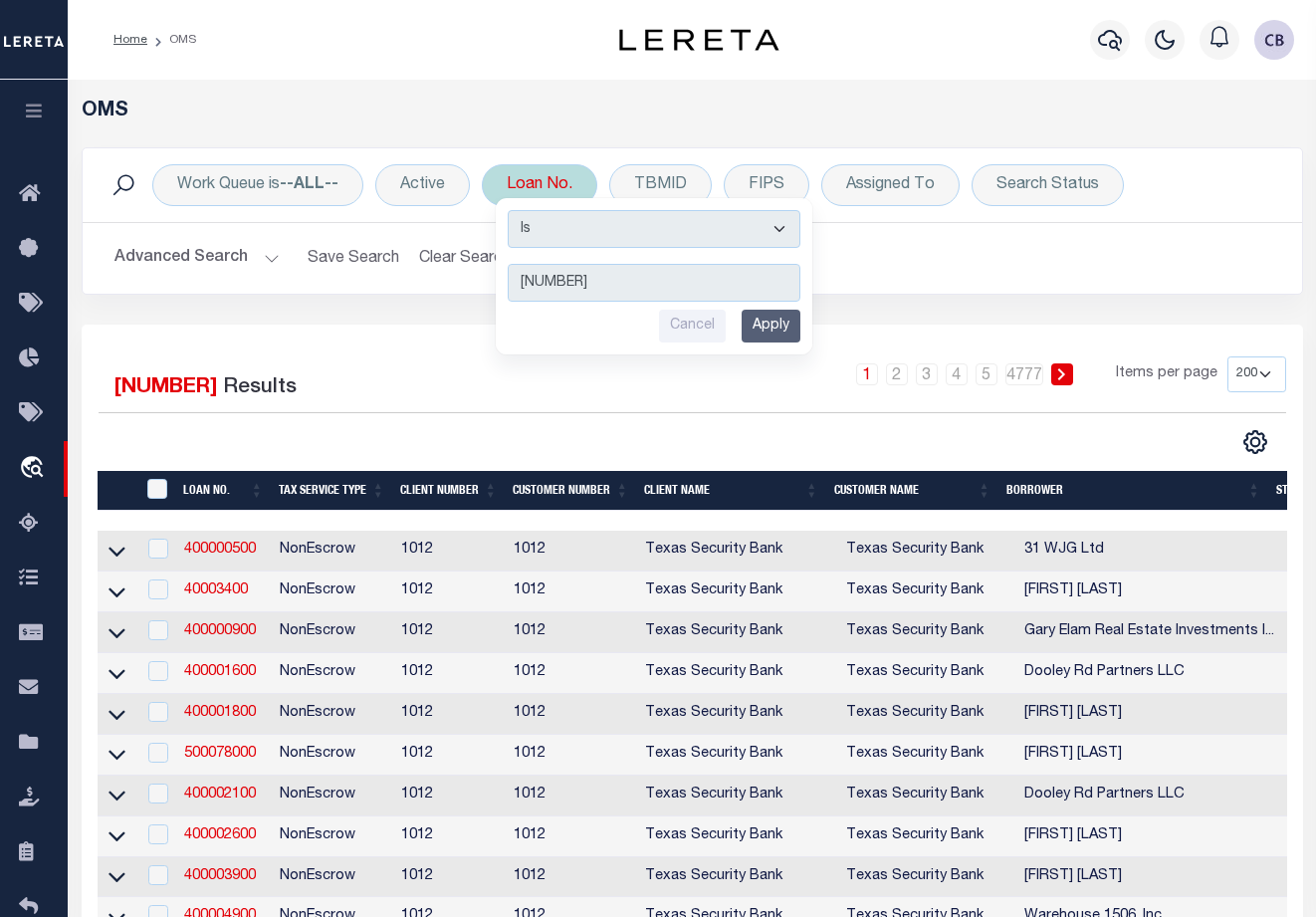 type on "139442" 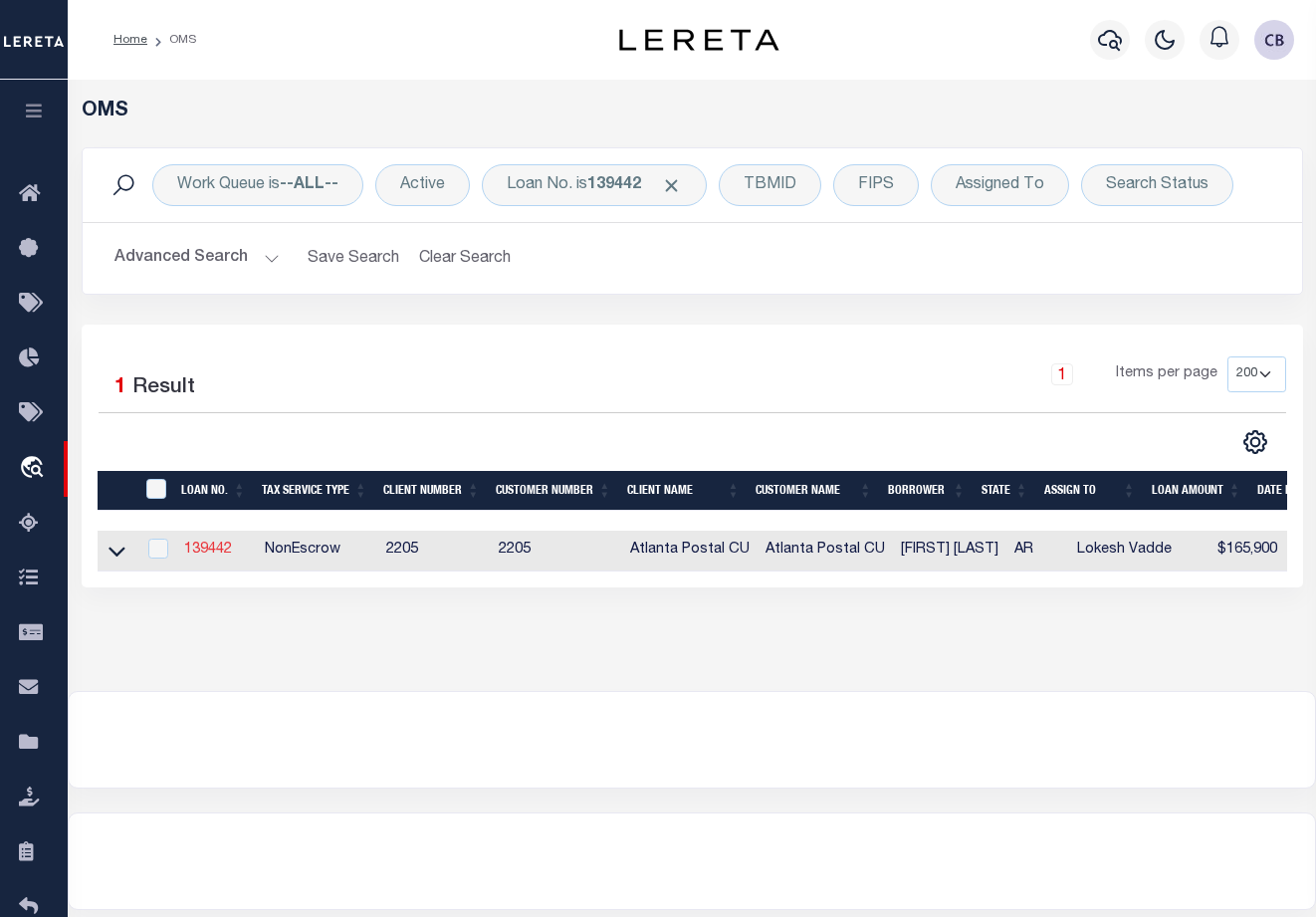 click on "139442" at bounding box center [208, 550] 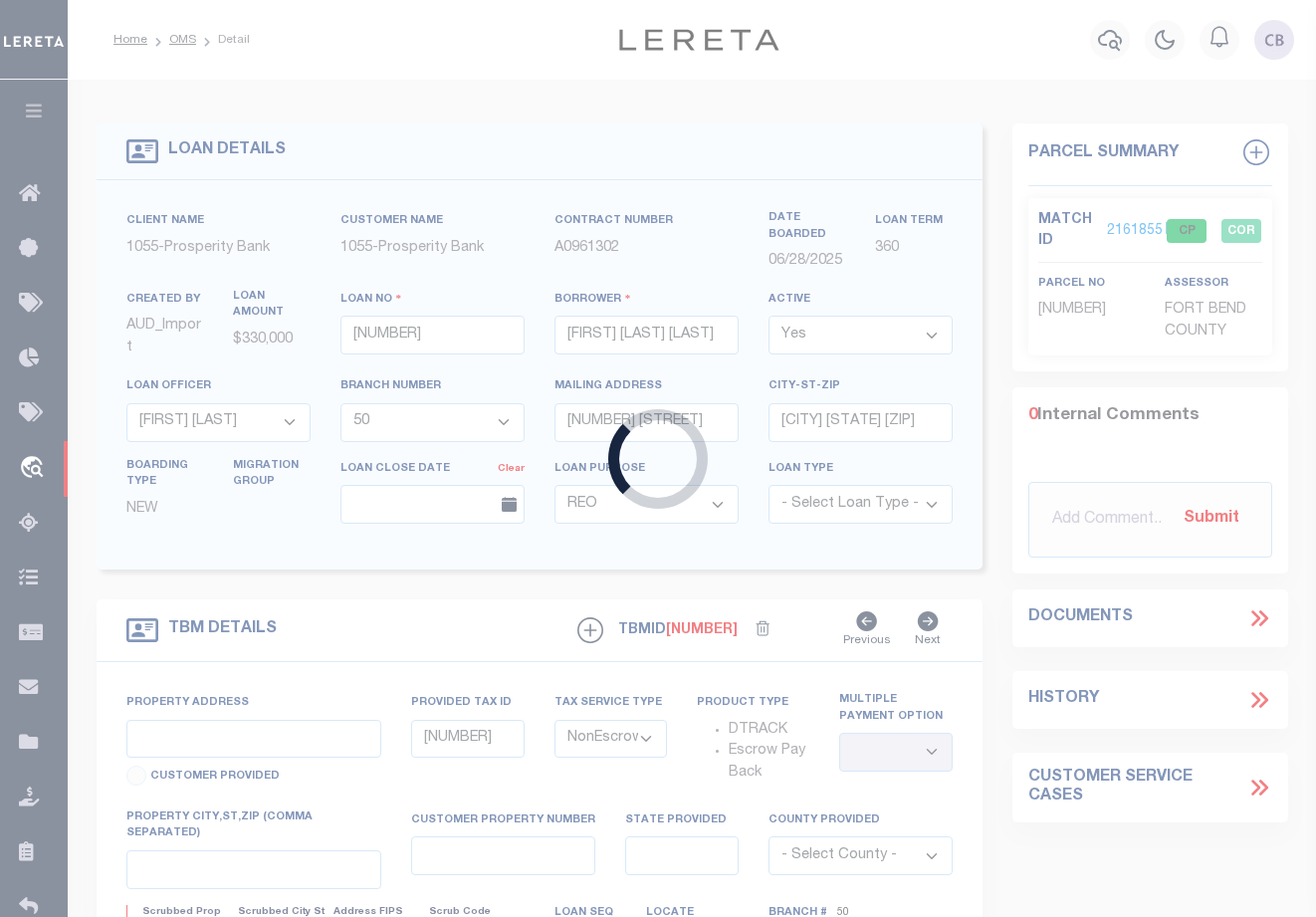 type on "139442" 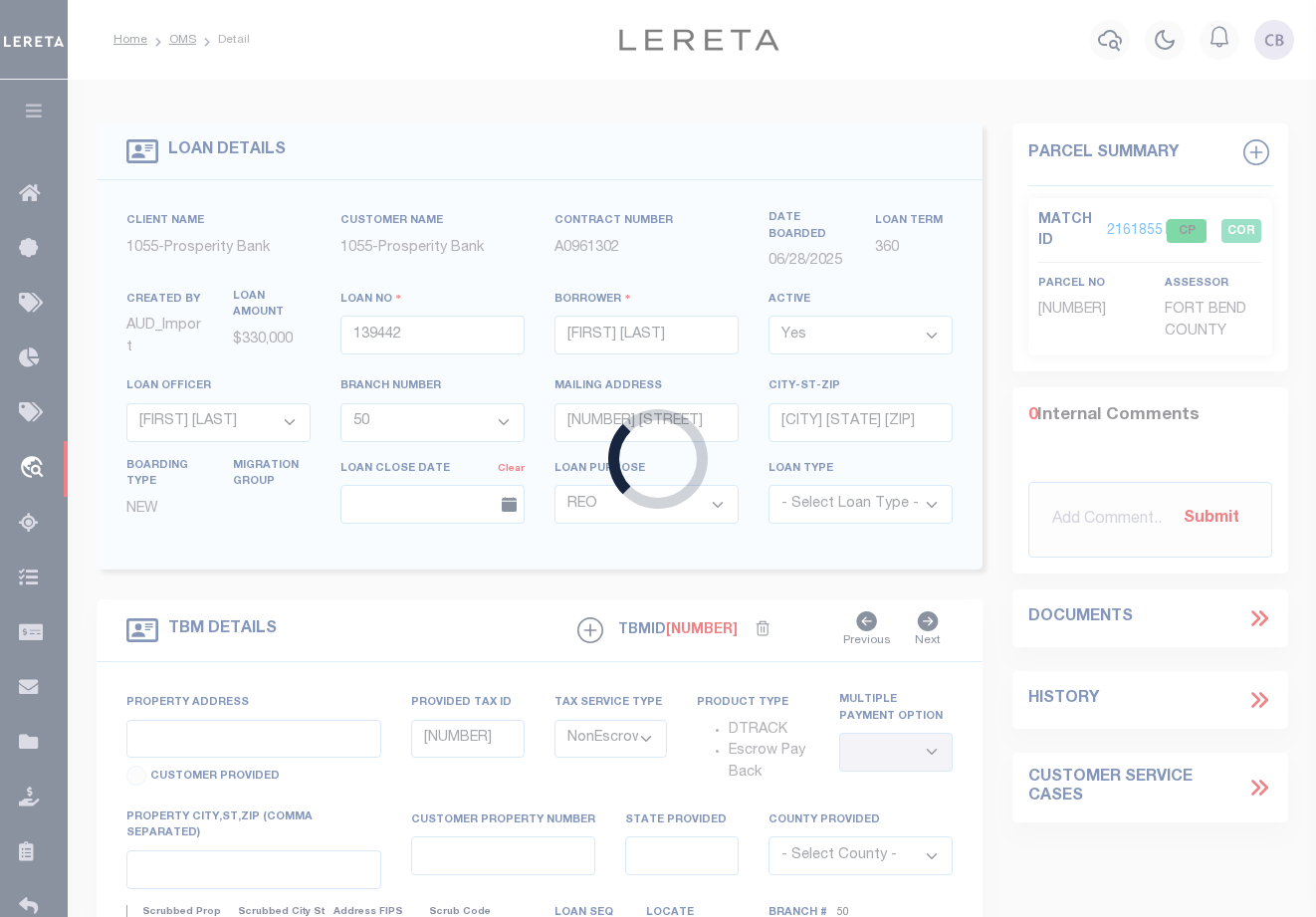 select 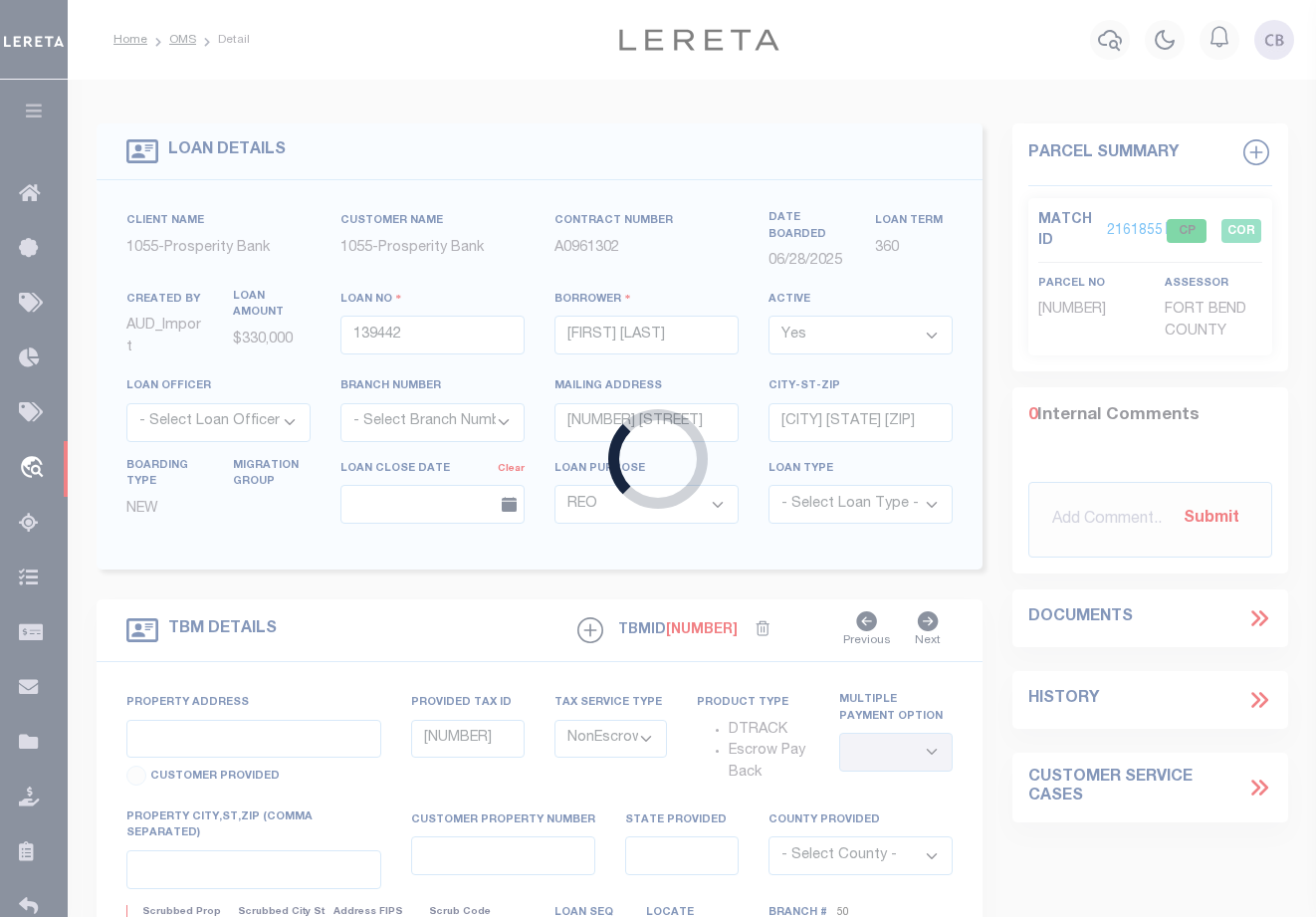 type 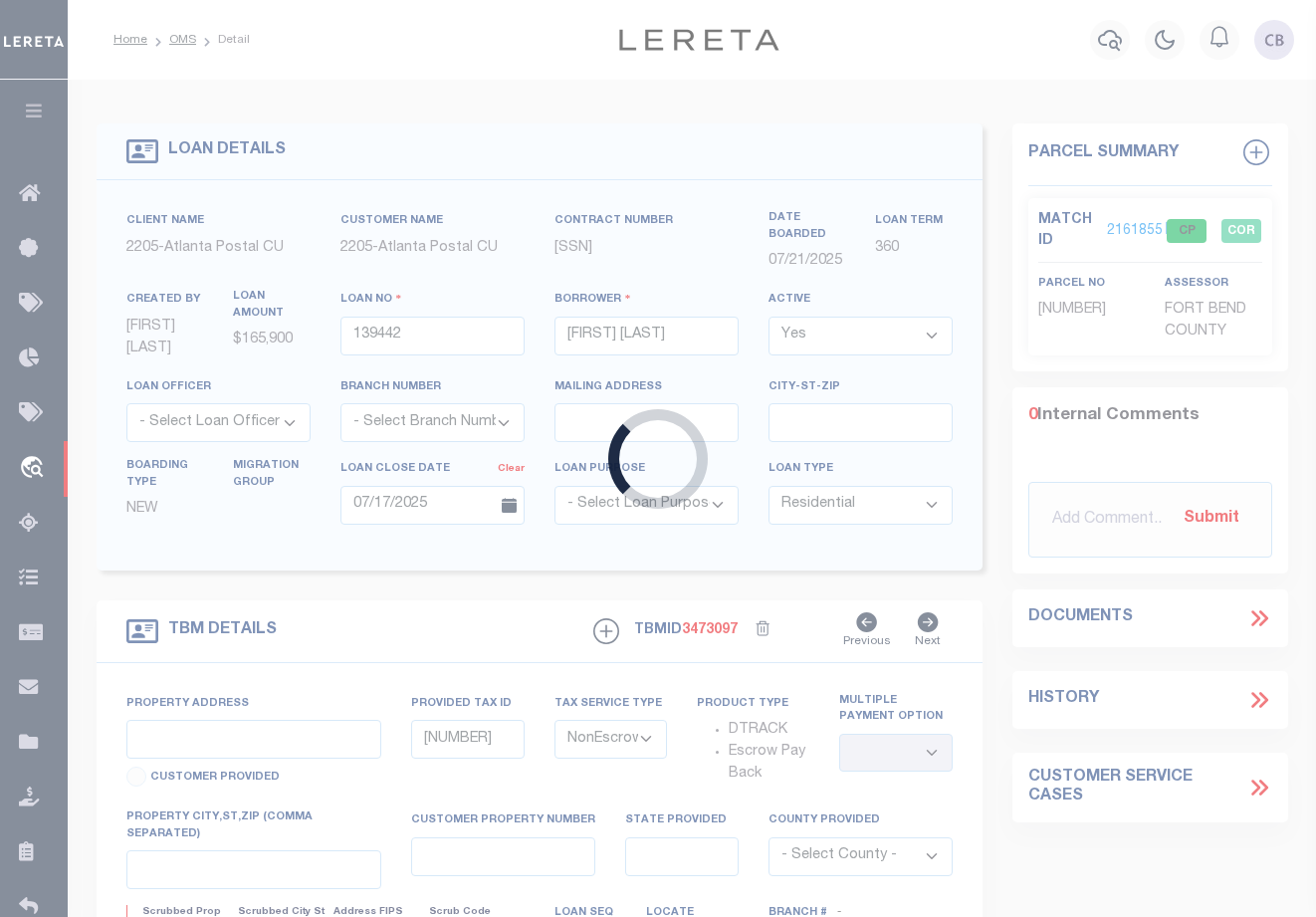 type on "[NUMBER] [STREET]" 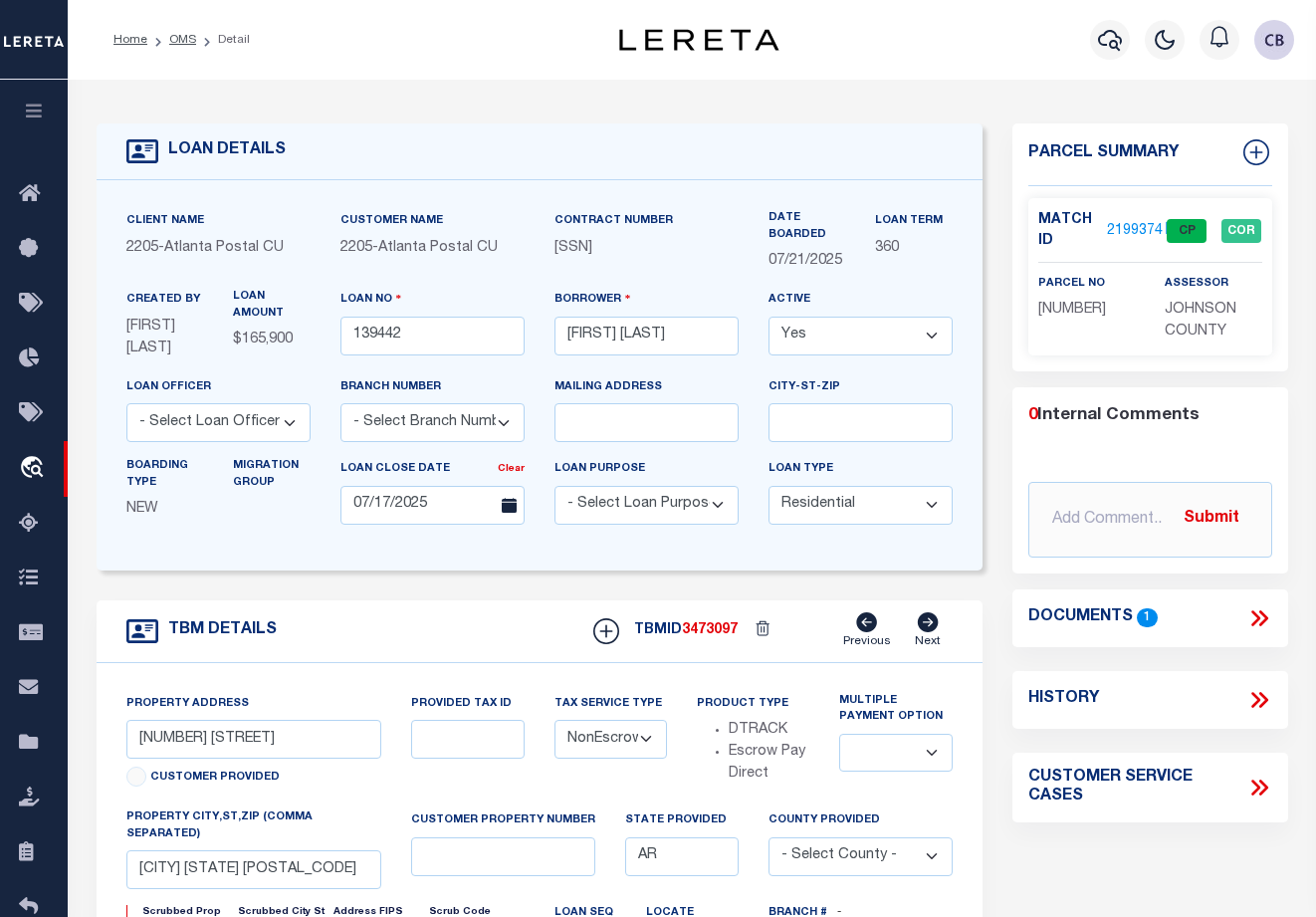 click on "Home OMS Detail" at bounding box center (348, 40) 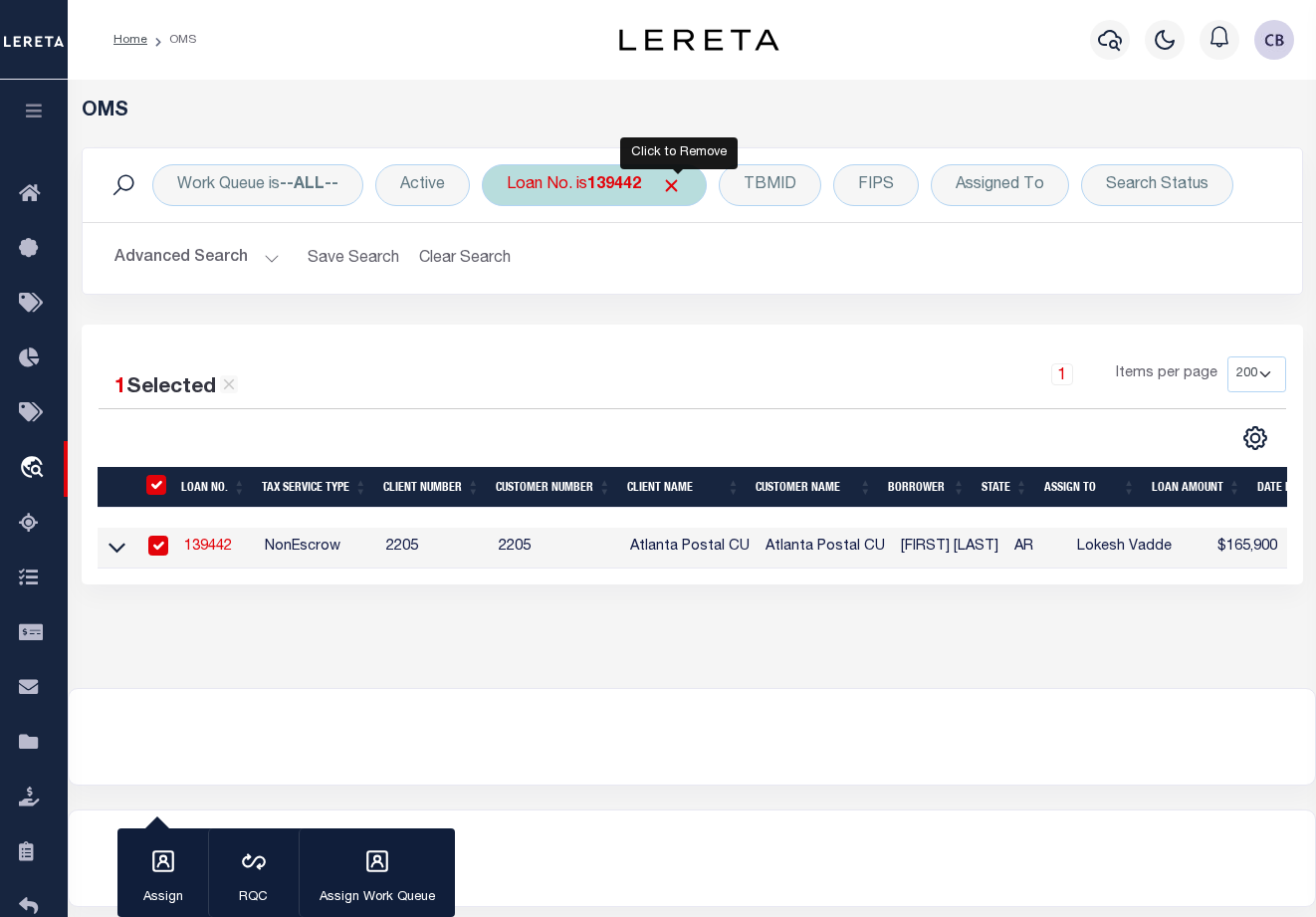 click at bounding box center [671, 185] 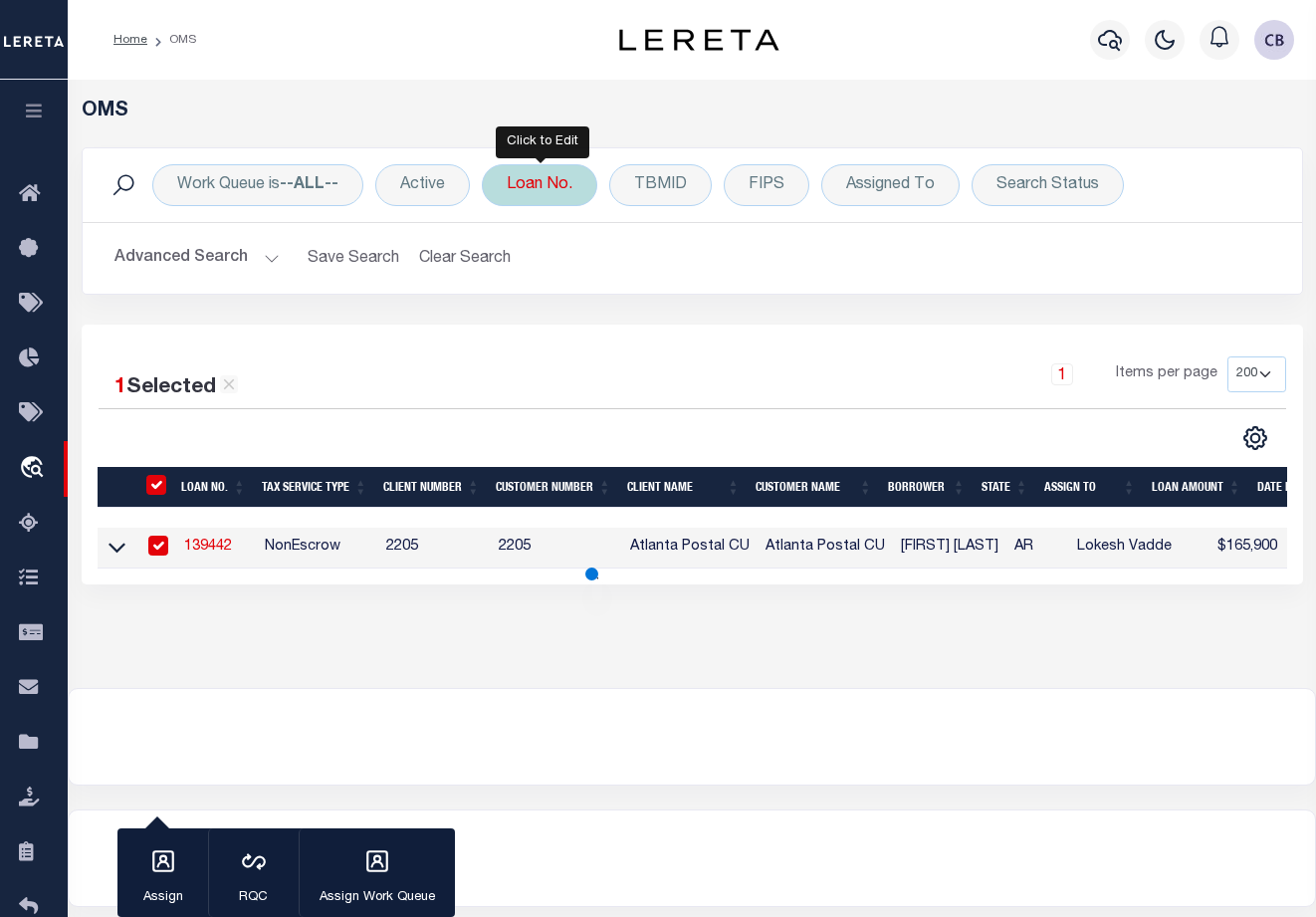 click on "Loan No." at bounding box center [540, 185] 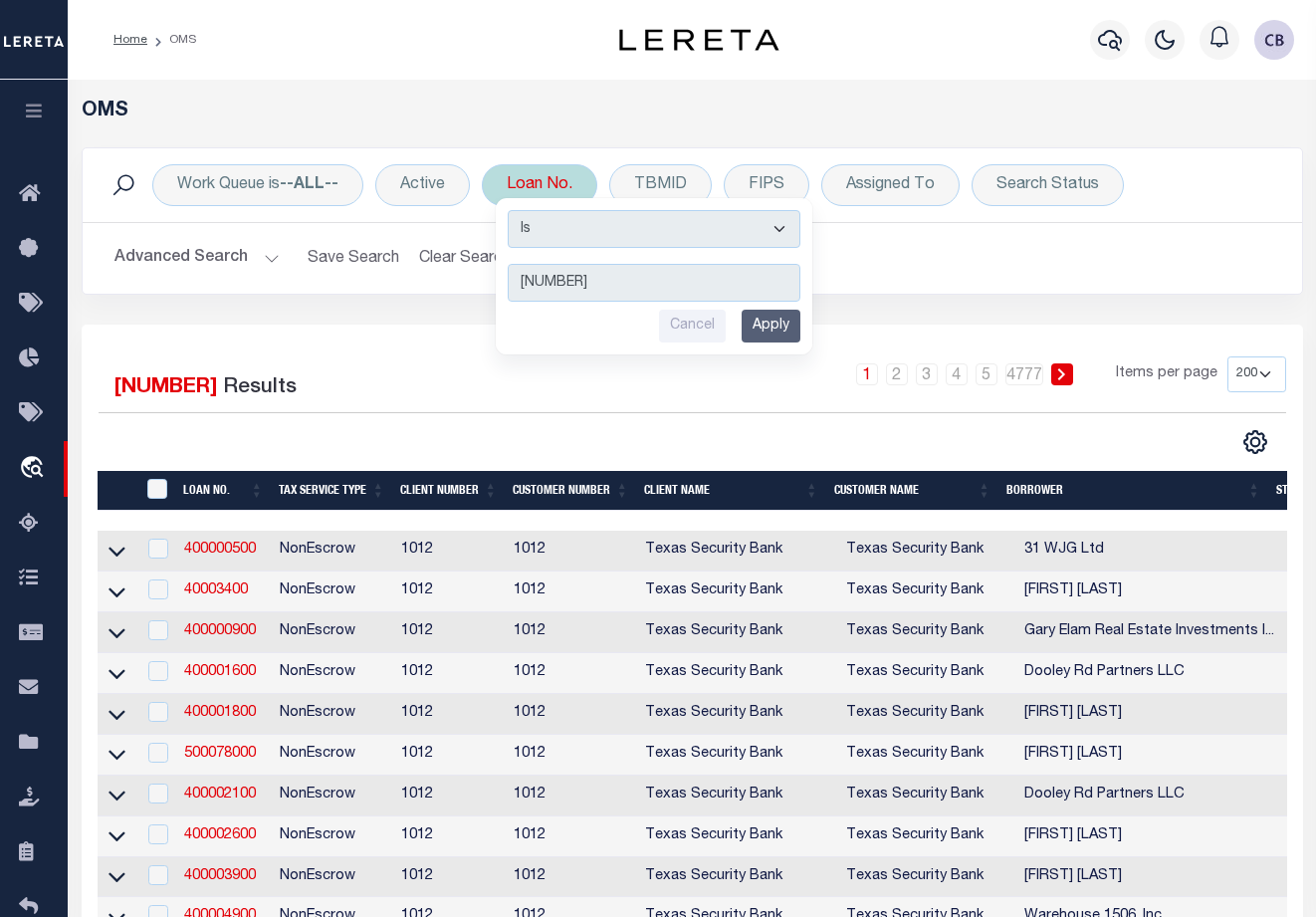 type on "[LOAN_NUMBER]" 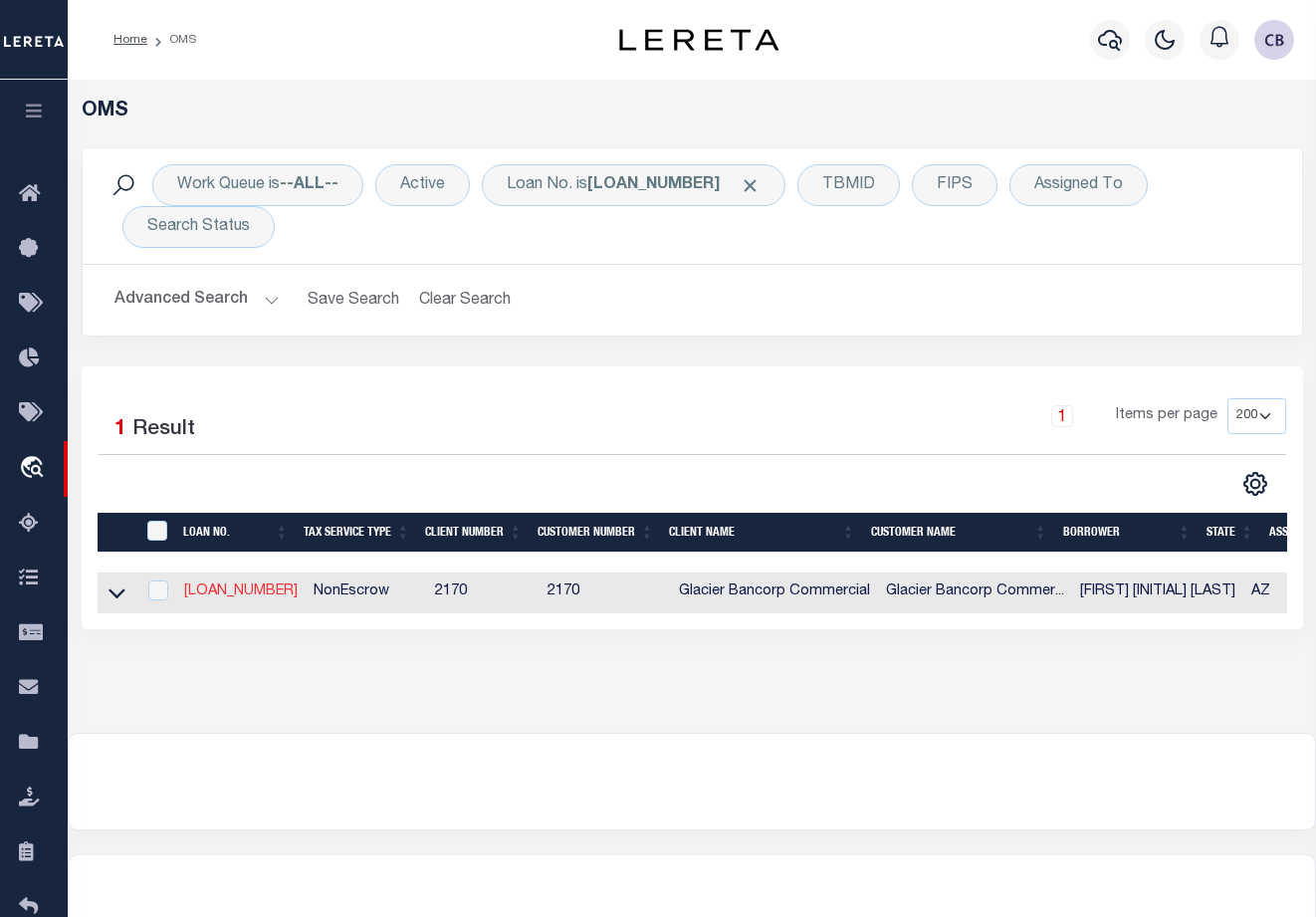 click on "[LOAN_NUMBER]" at bounding box center (241, 591) 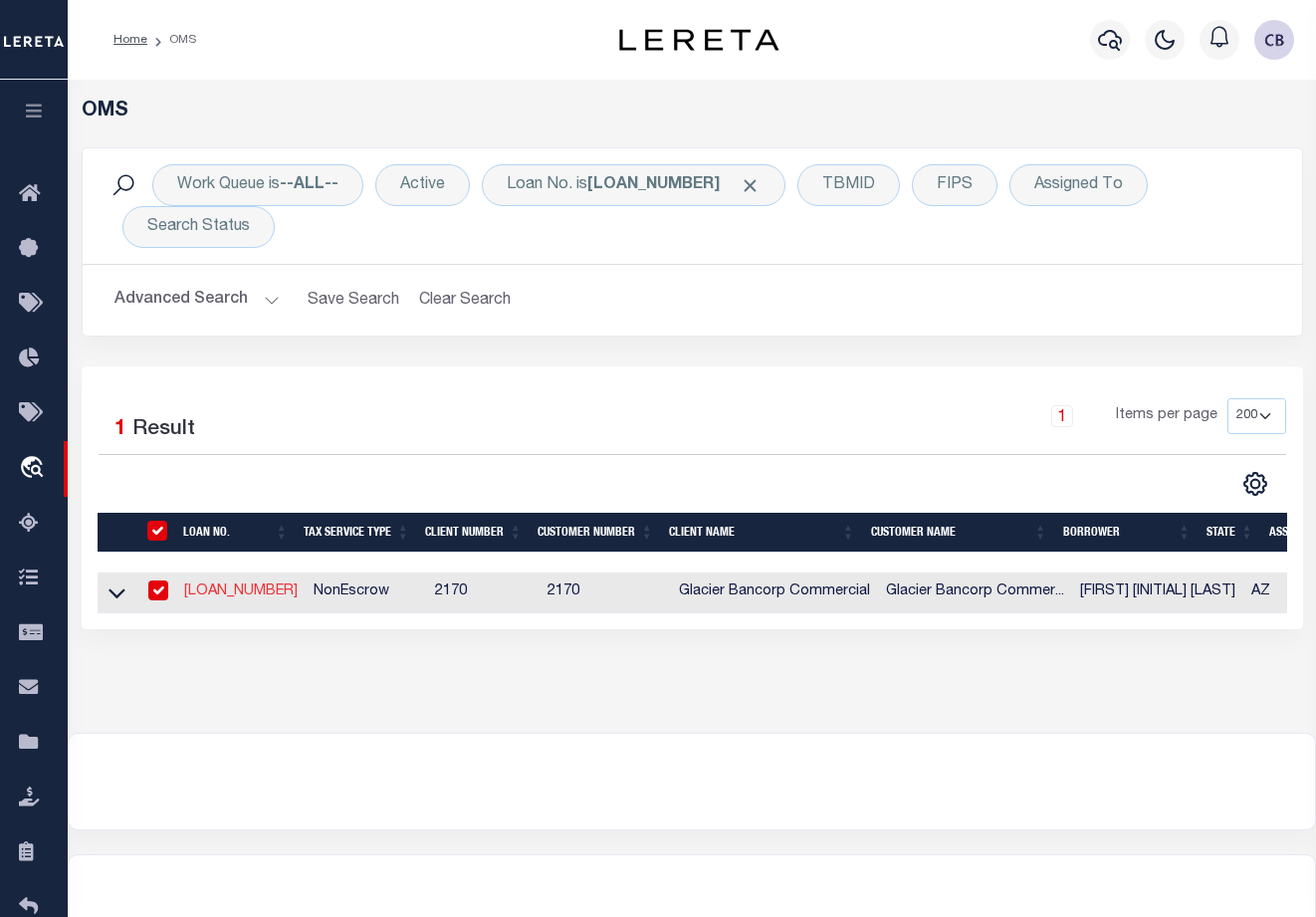 type on "[LOAN_NUMBER]" 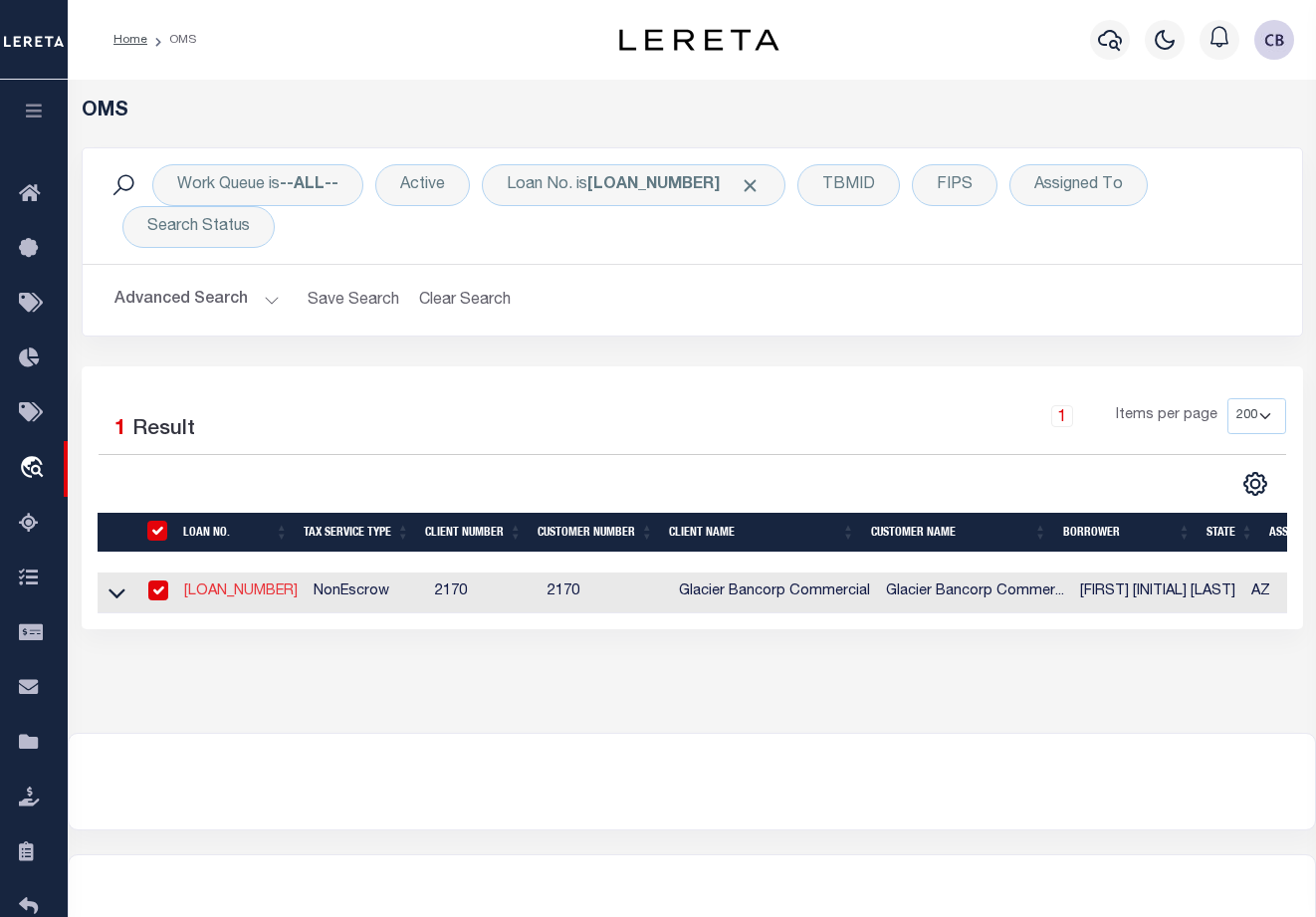 type on "[FIRST] [INITIAL] [LAST]" 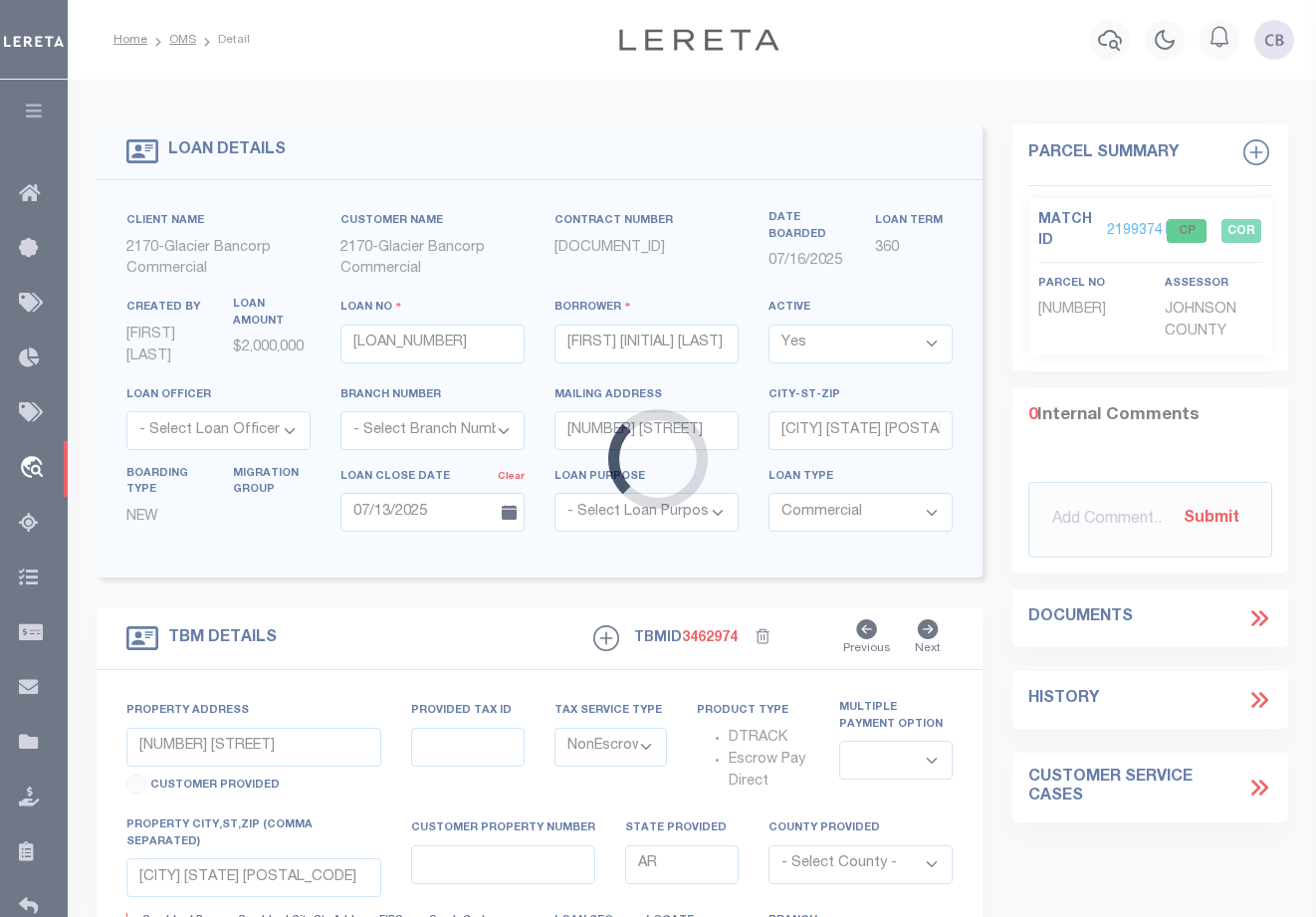 type on "[NUMBER] [STREET] [DRIVE]" 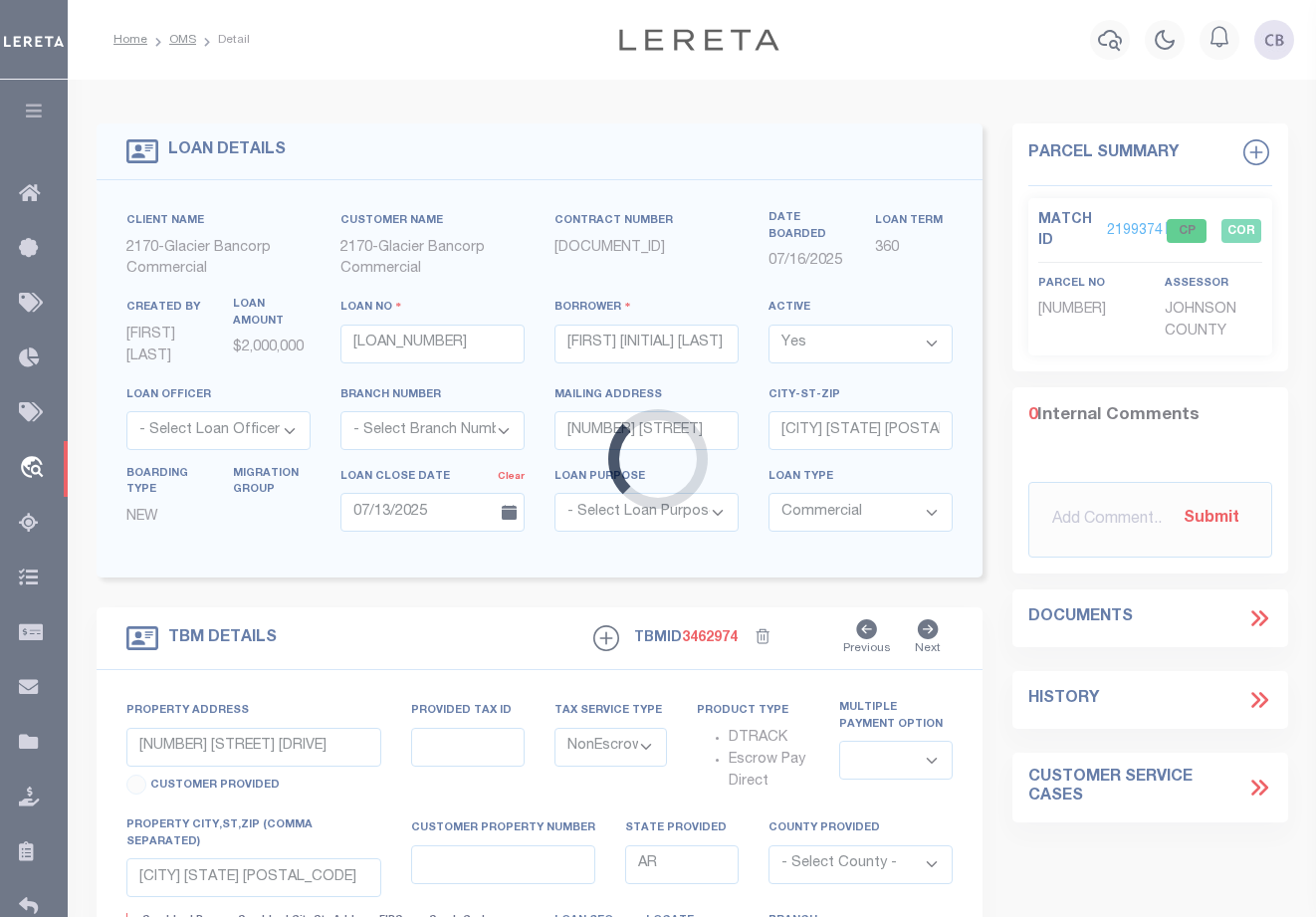 type on "[DOCUMENT_NUMBER]" 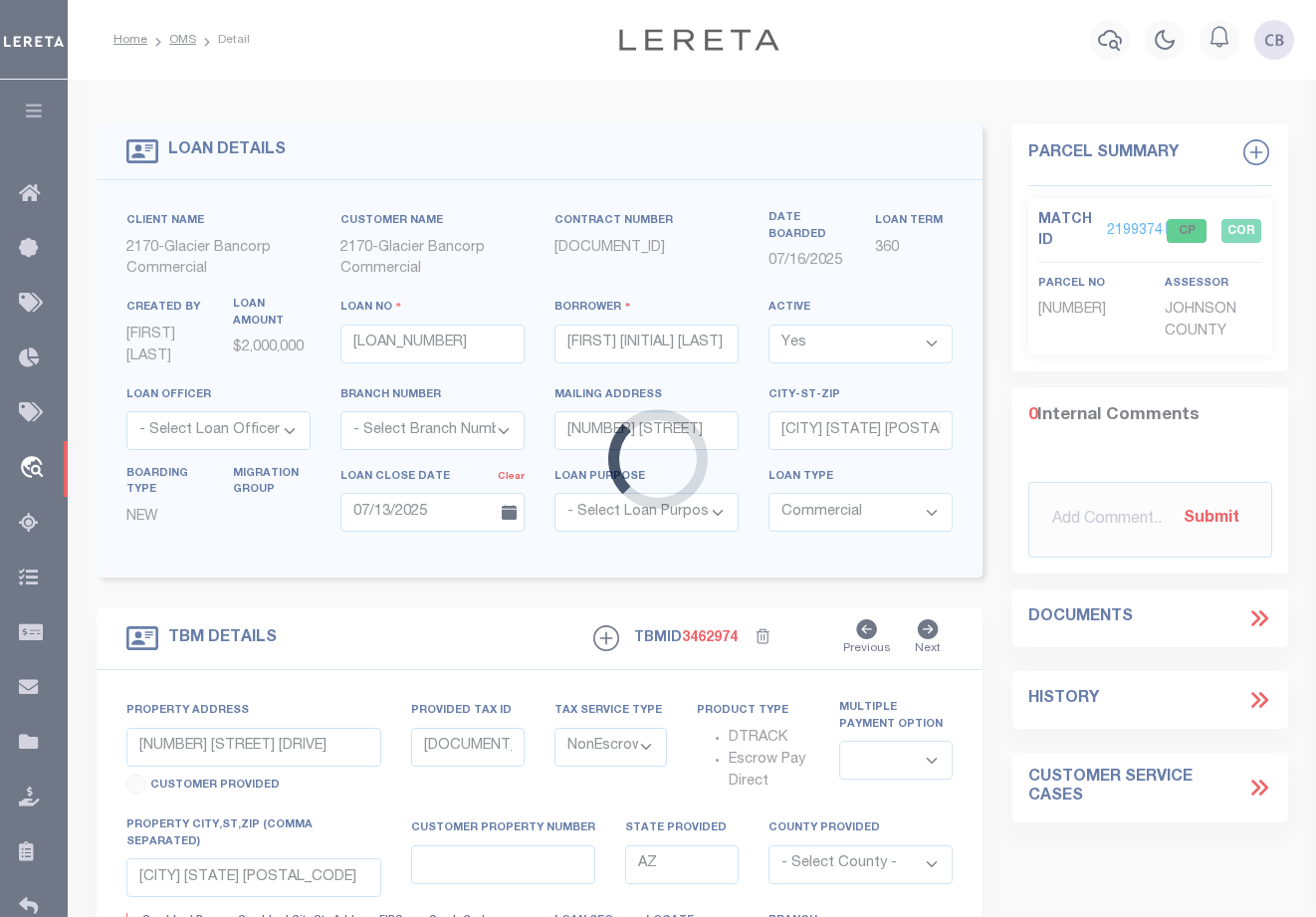 select on "4582" 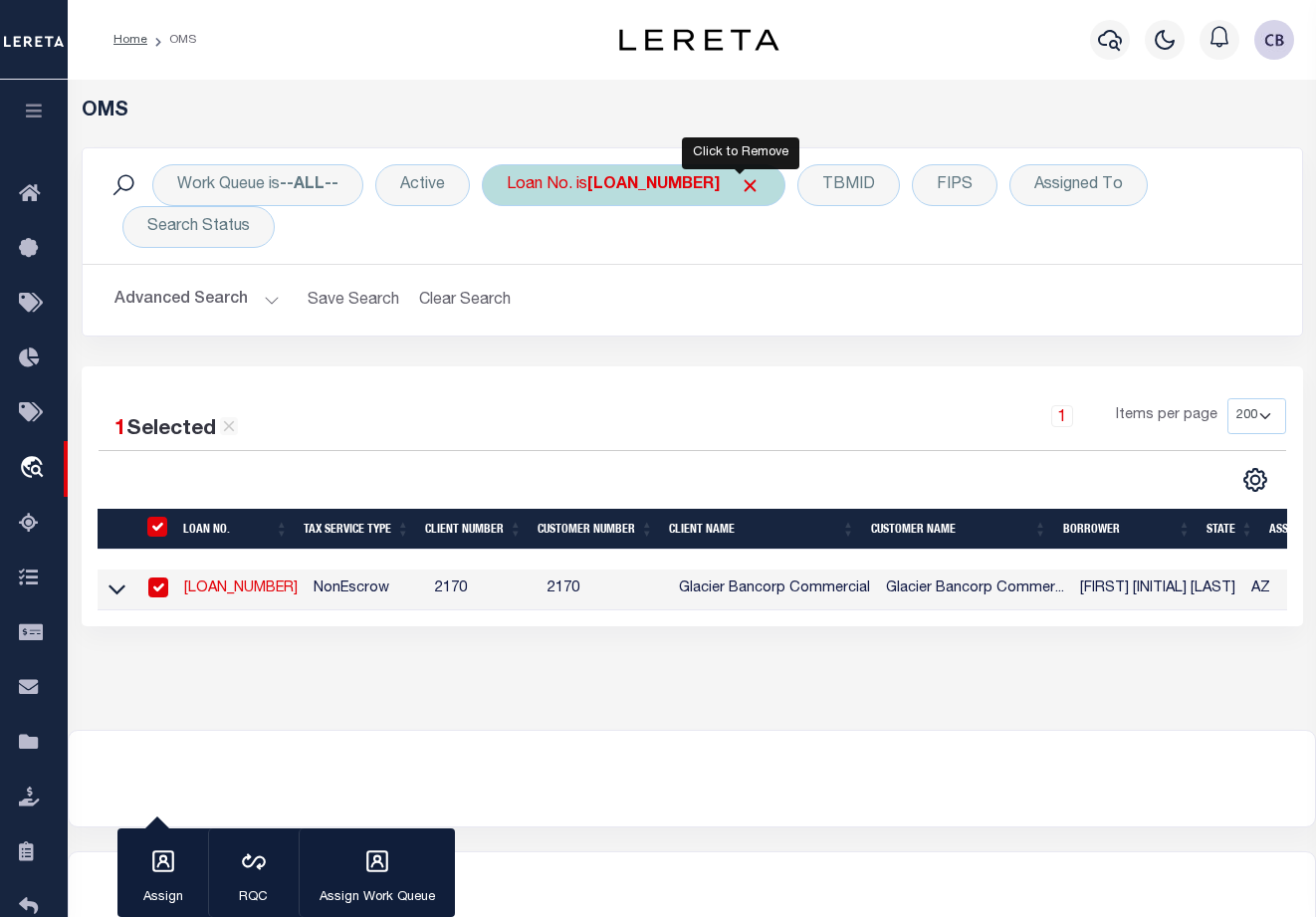 click at bounding box center [750, 185] 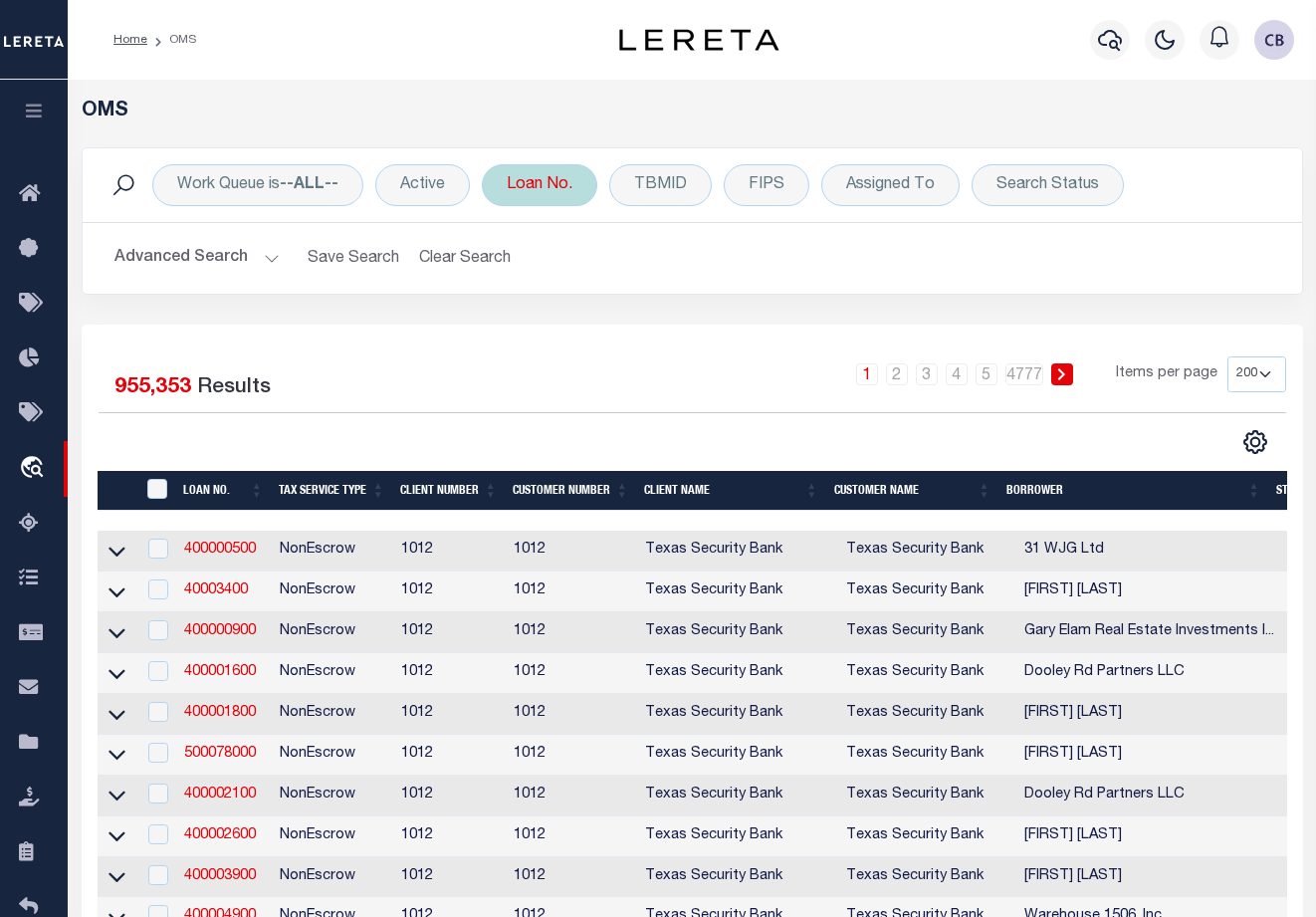 click on "Loan No." at bounding box center [540, 185] 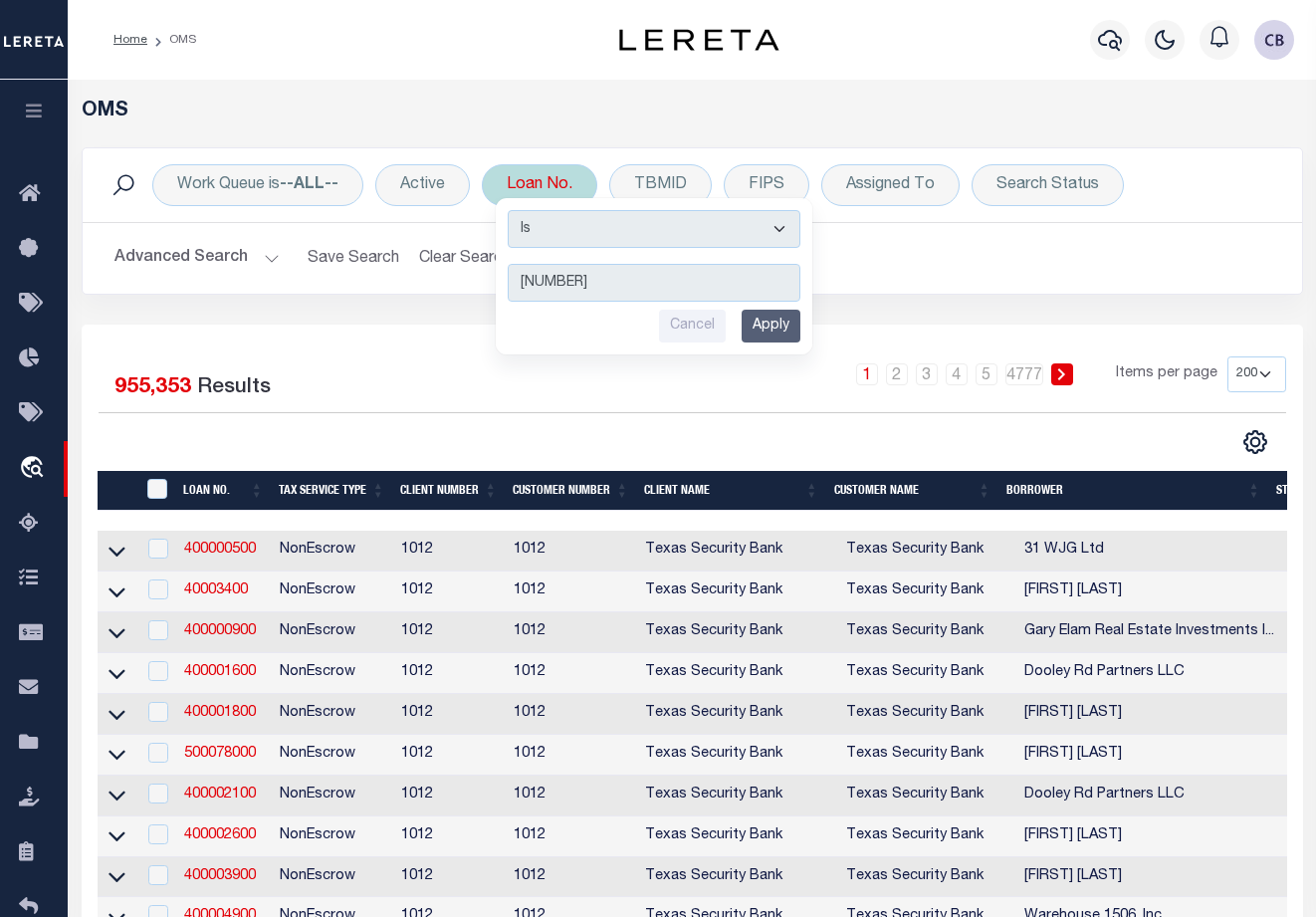 type on "7471679406" 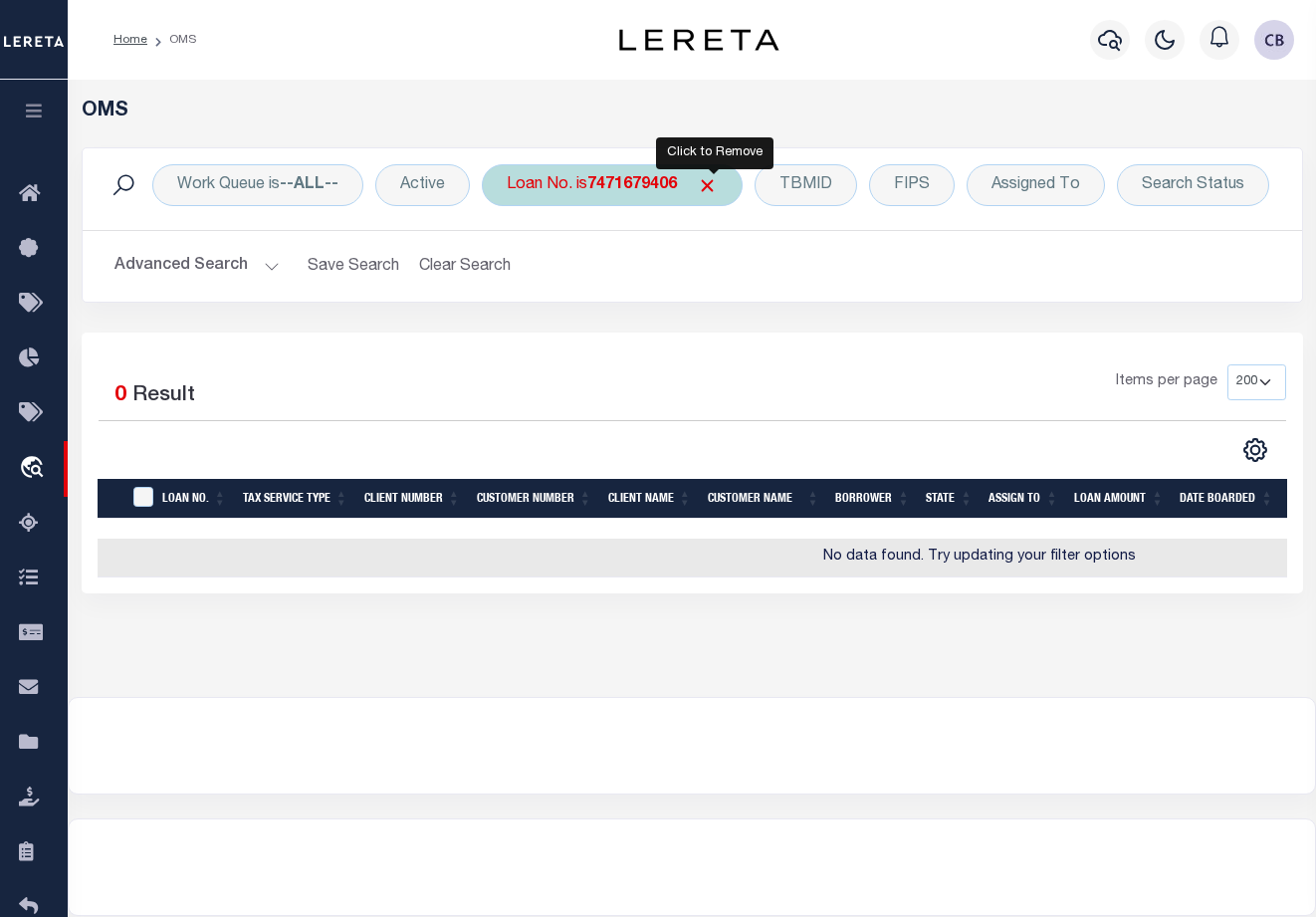 click at bounding box center (707, 185) 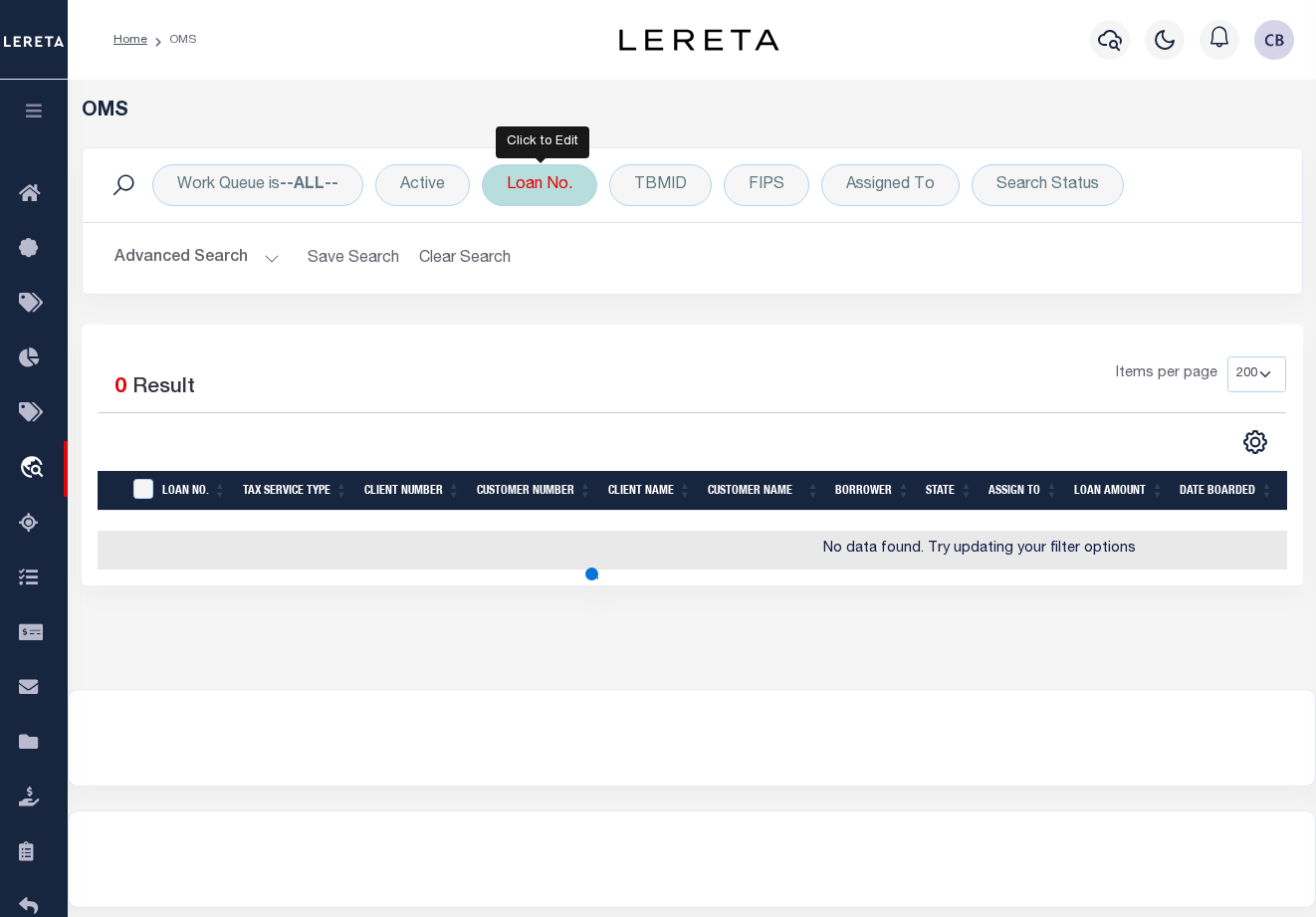 click on "Loan No." at bounding box center (540, 185) 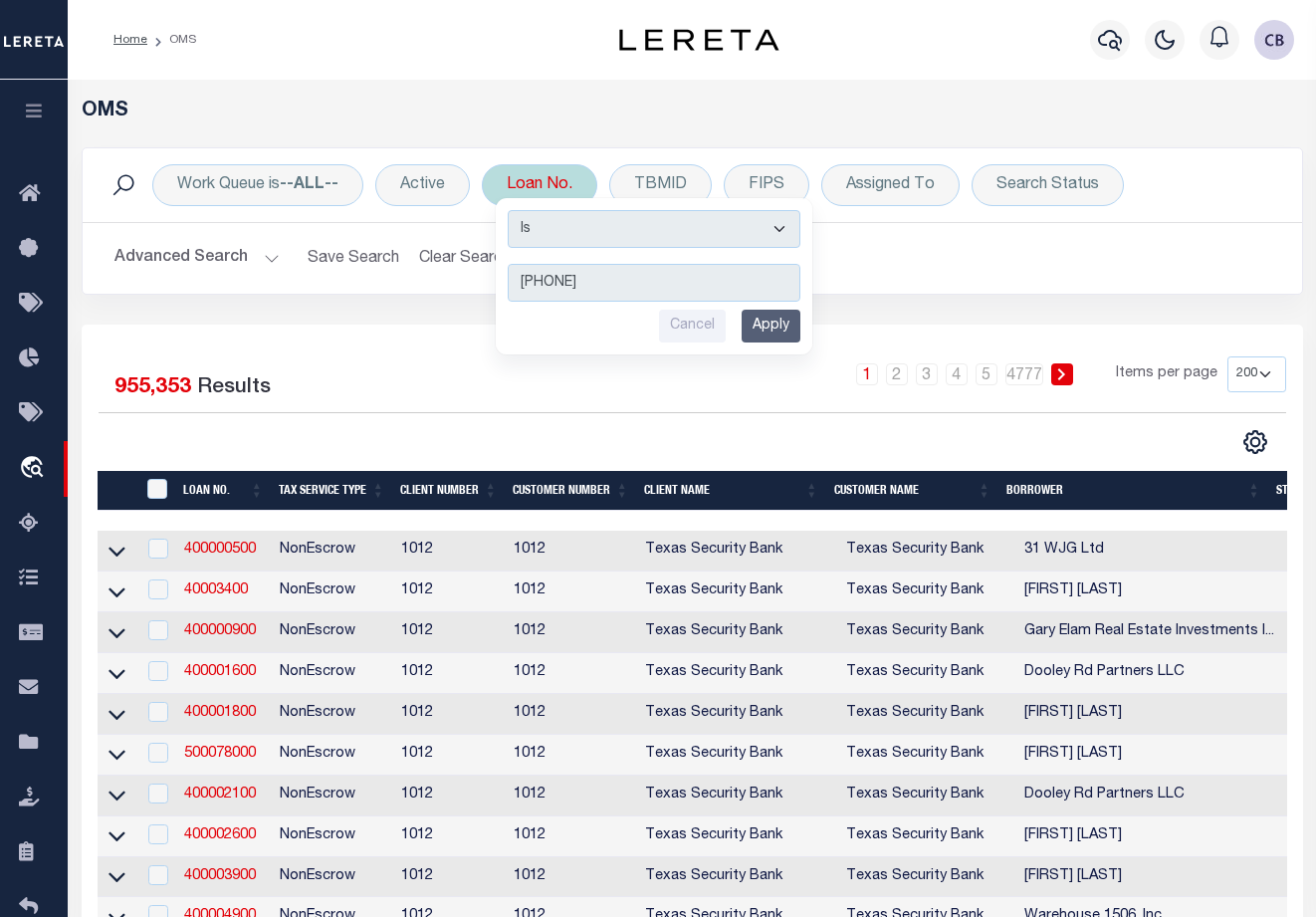 type on "[PHONE]" 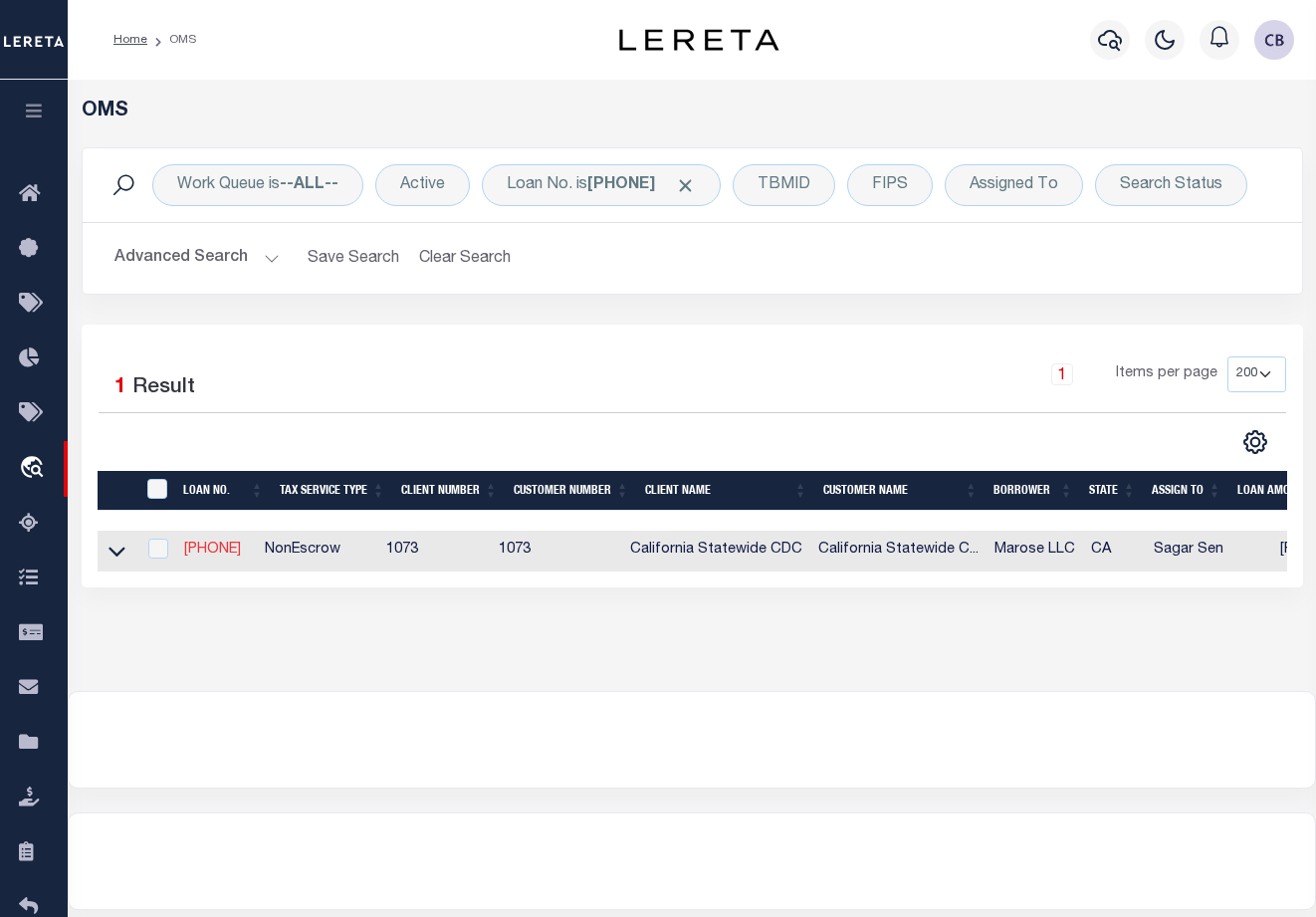 click on "[PHONE]" at bounding box center [212, 550] 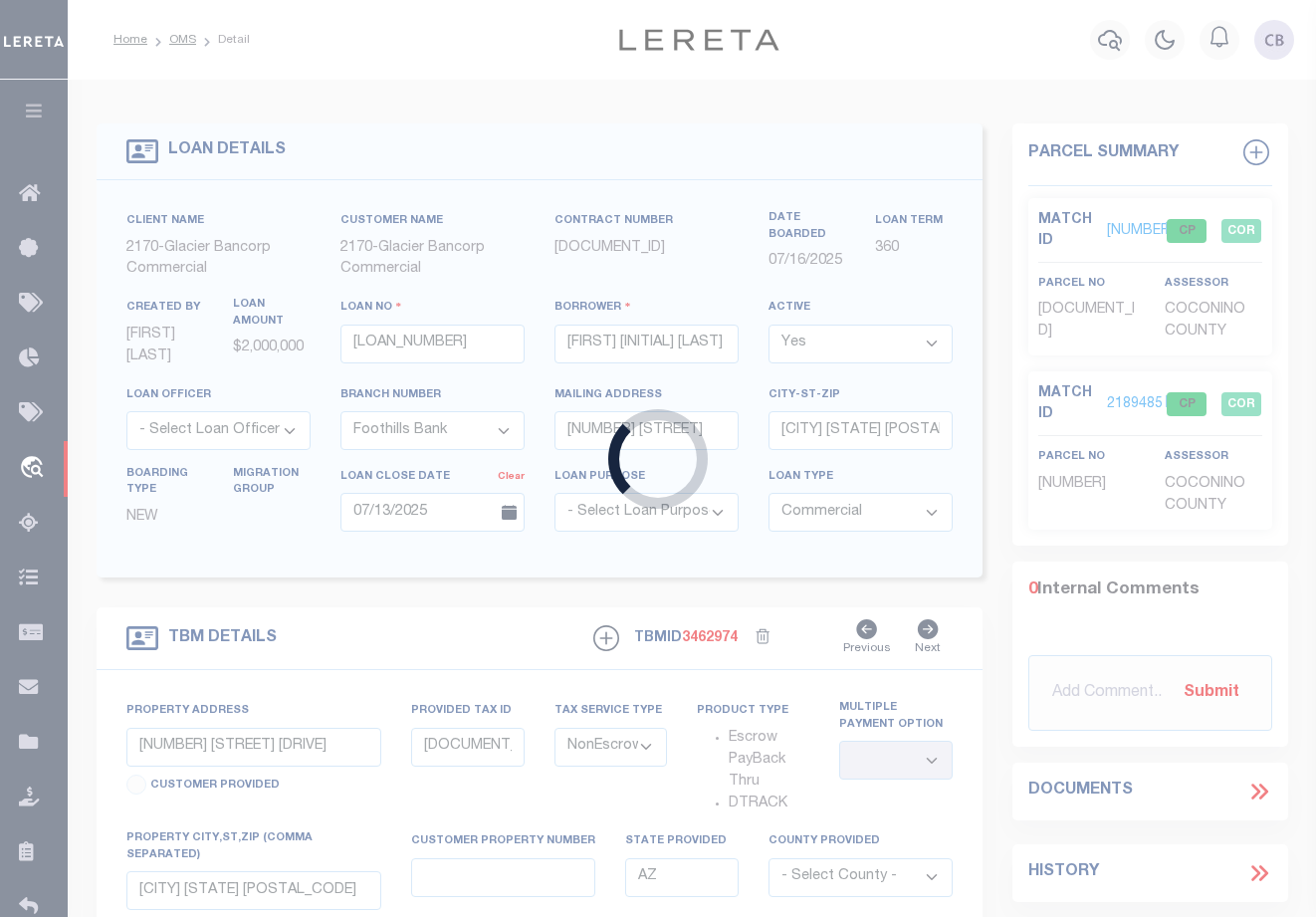 type on "[PHONE]" 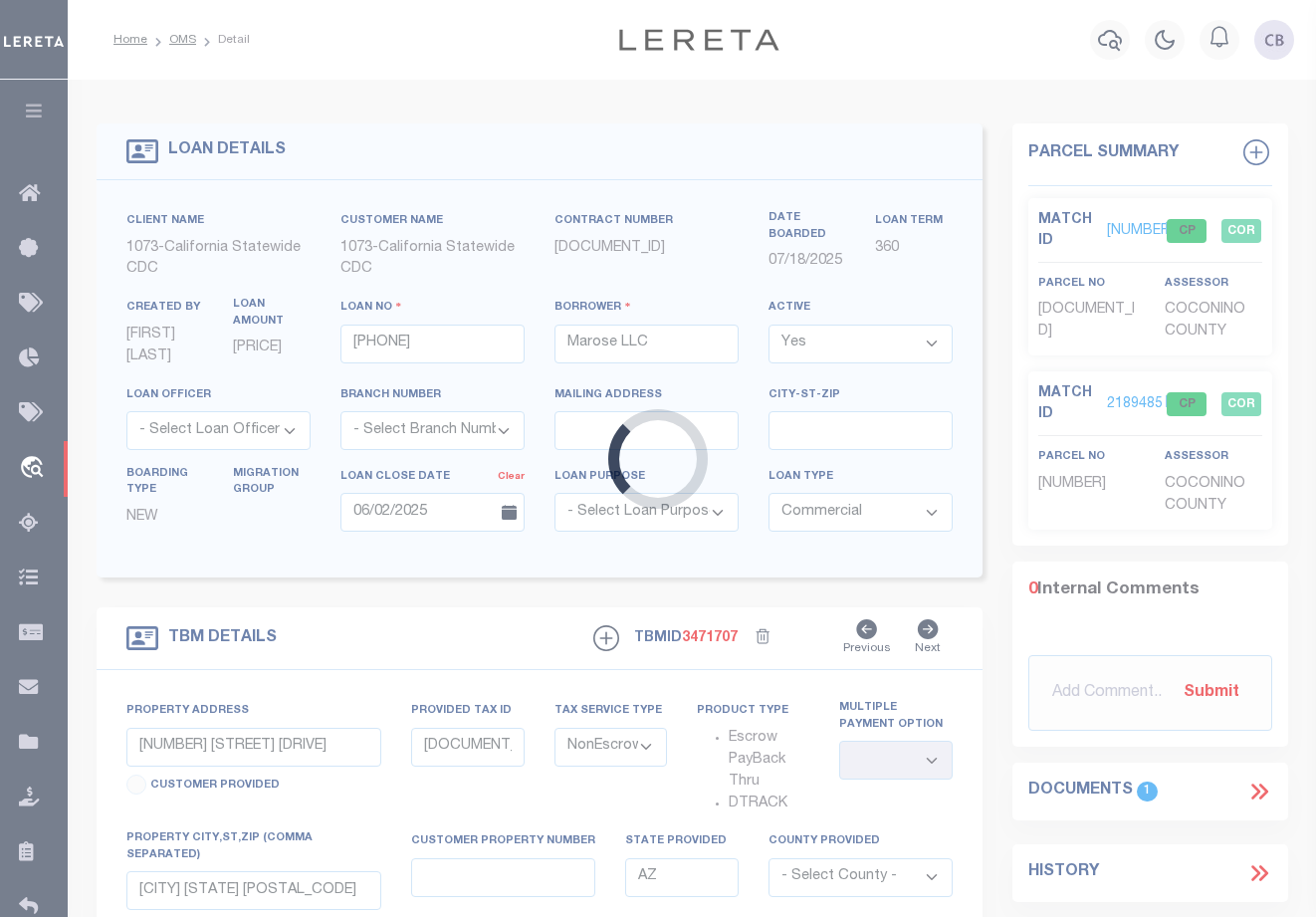 type on "[NUMBER] [STREET]" 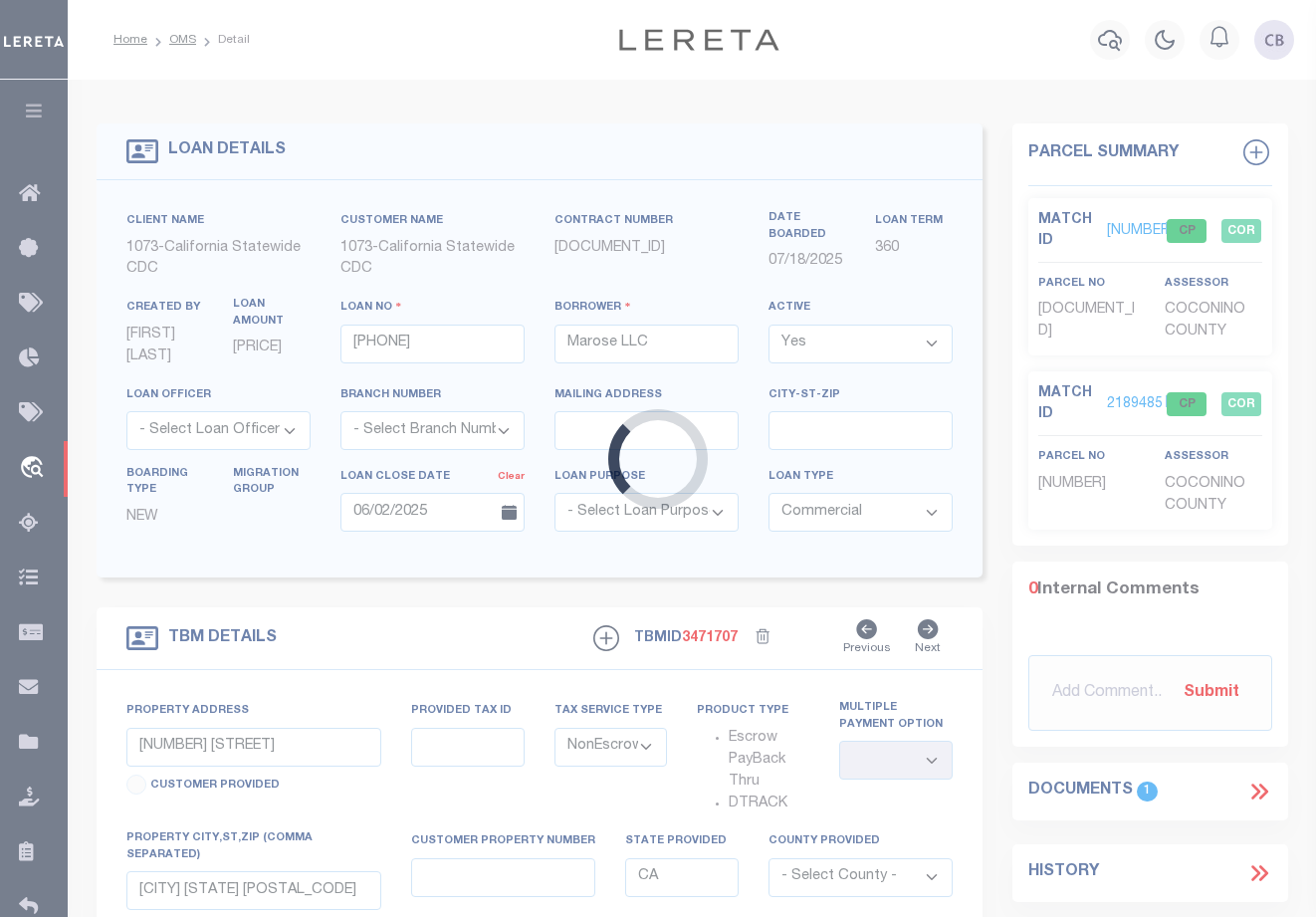 select 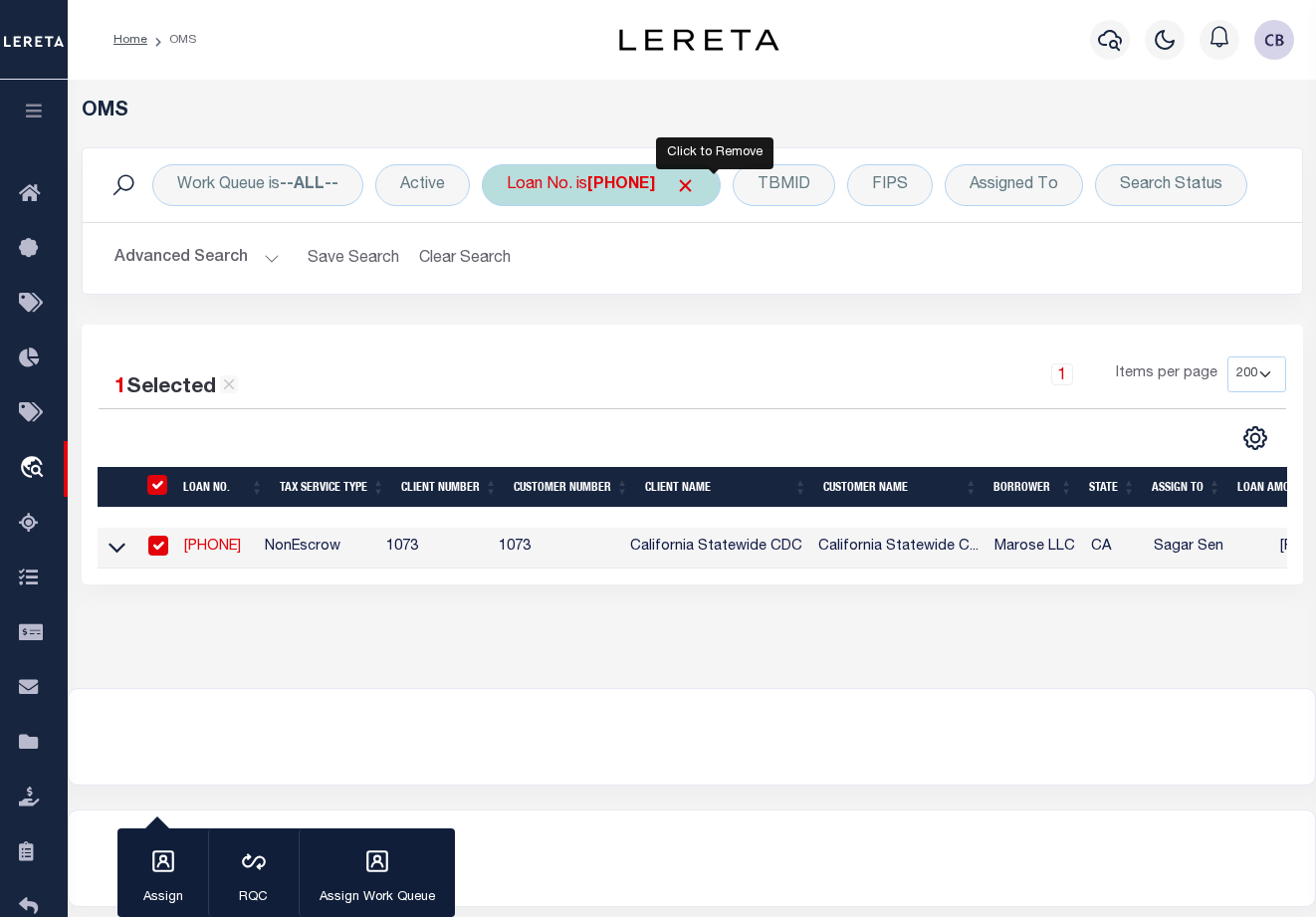 click at bounding box center [685, 185] 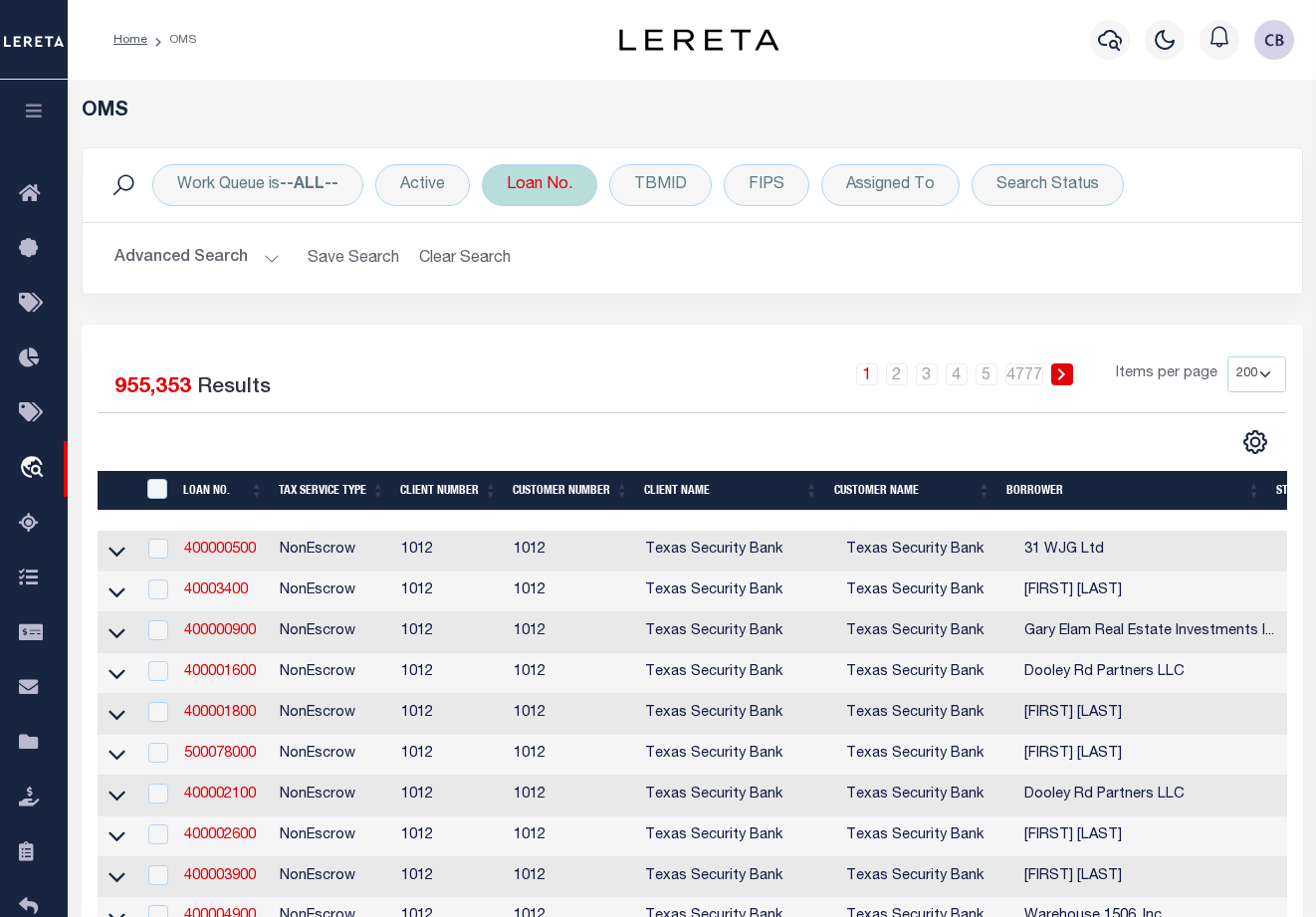 click on "Loan No." at bounding box center [540, 185] 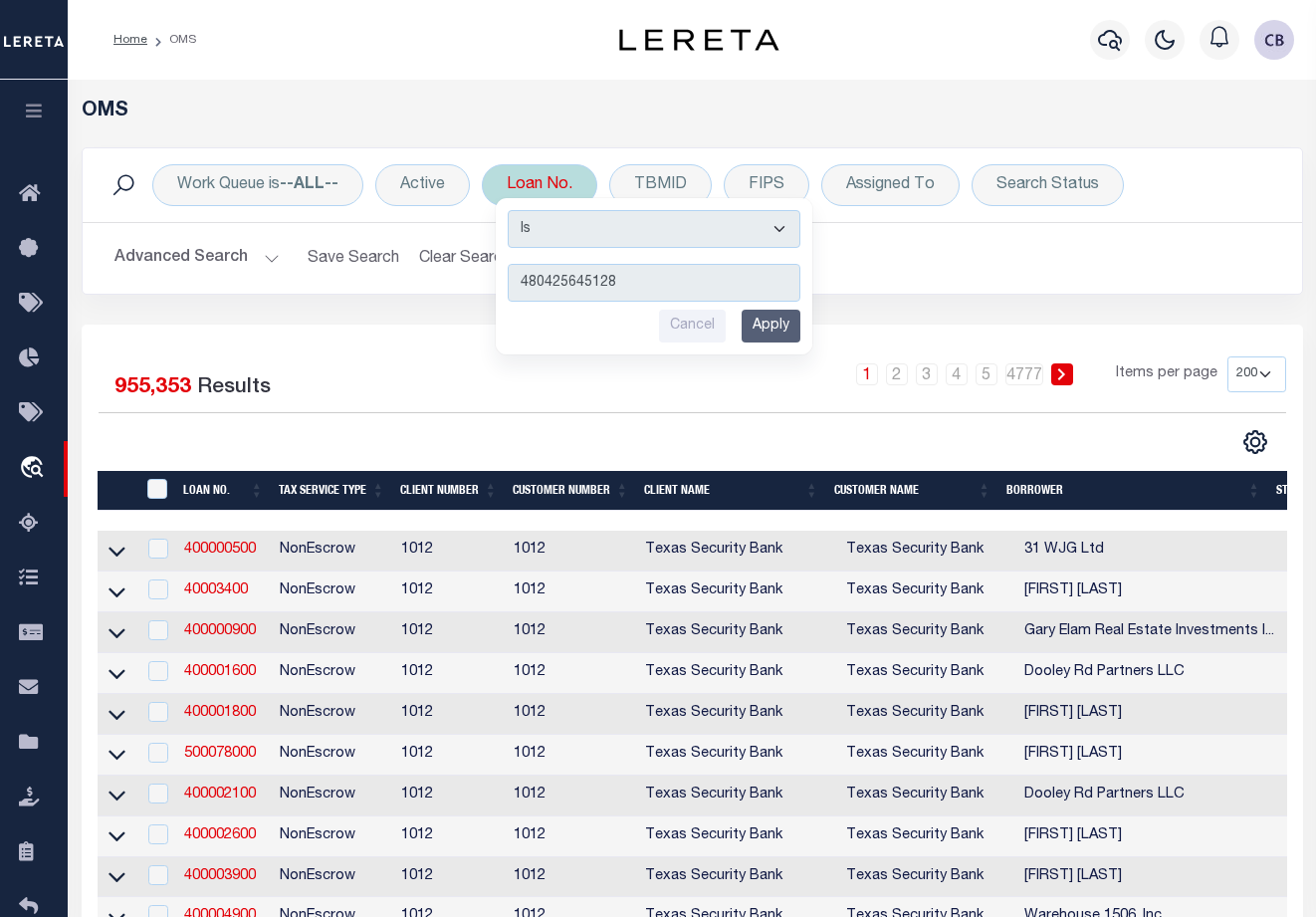 type on "[LOAN_NUMBER]" 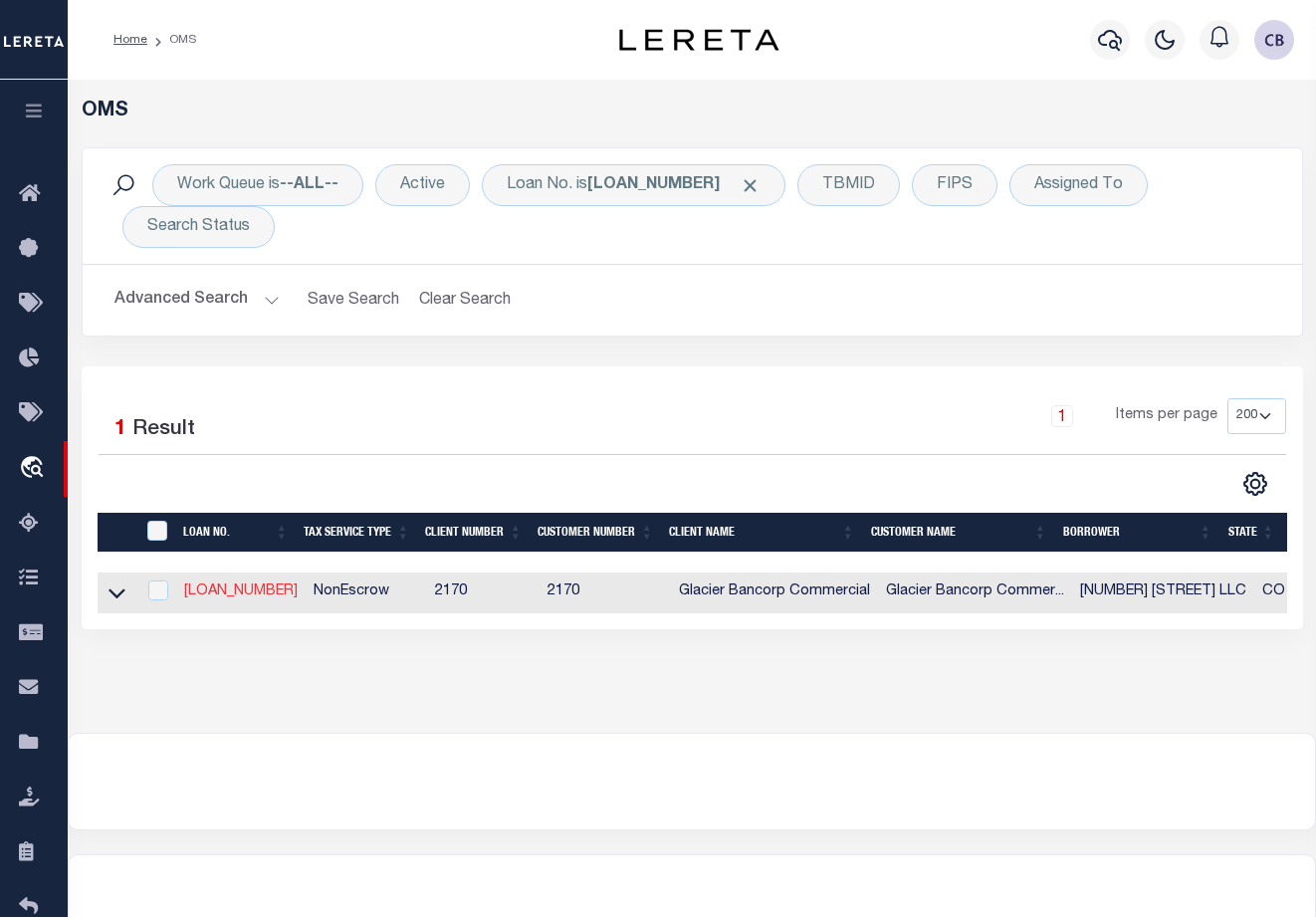 click on "[LOAN_NUMBER]" at bounding box center [241, 591] 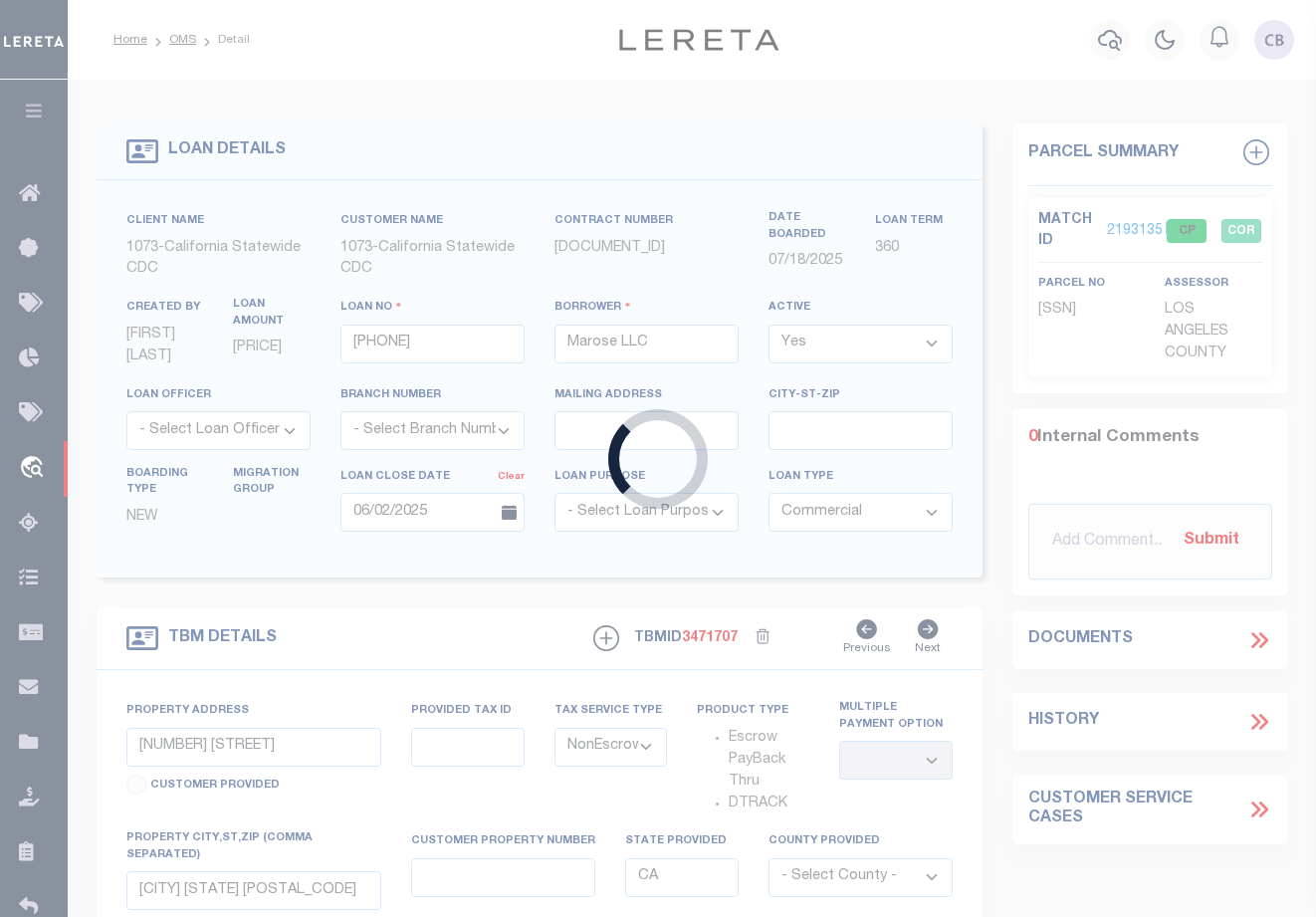 type on "[LOAN_NUMBER]" 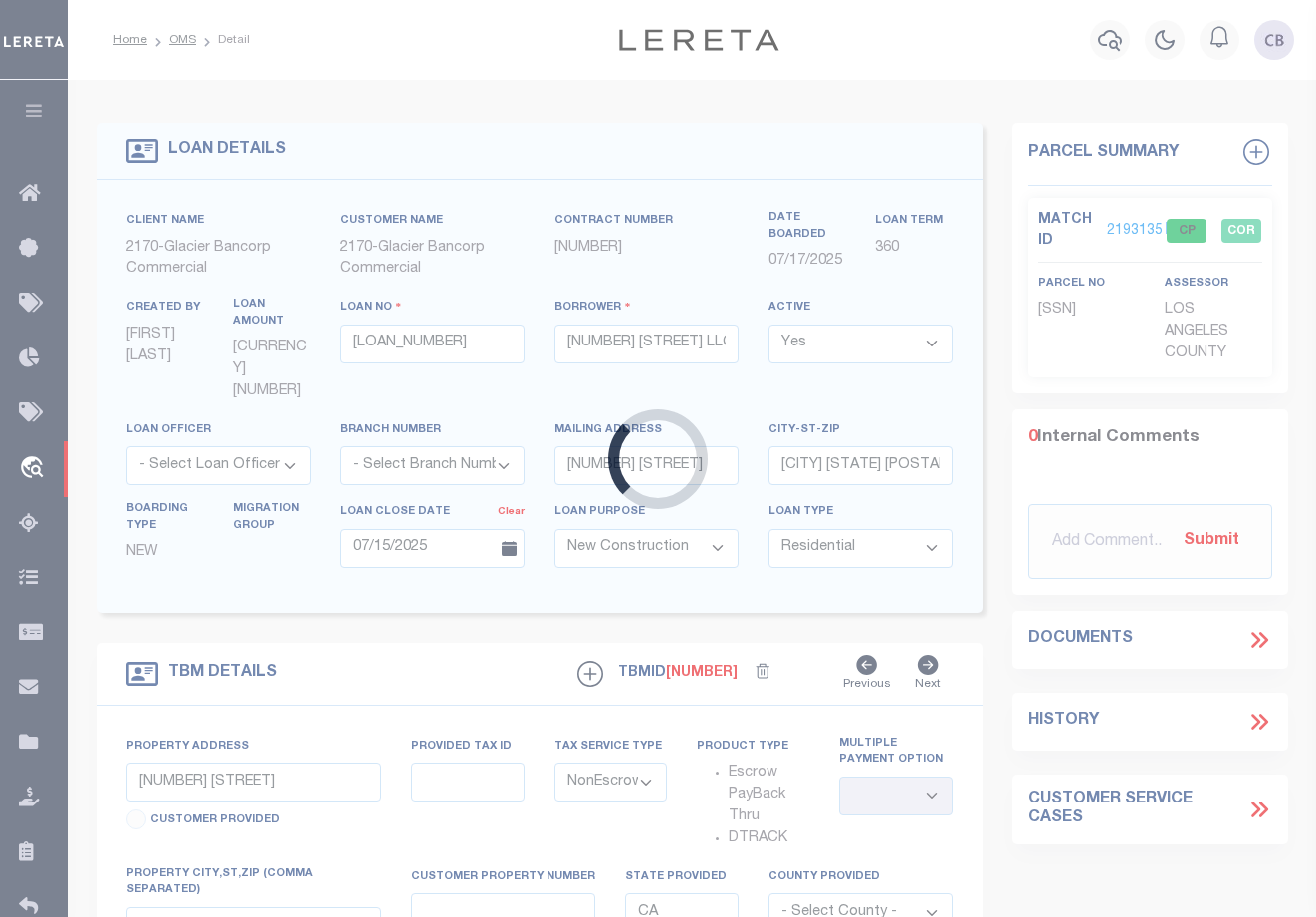 type on "[NUMBER] [STREET] [AVENUE]" 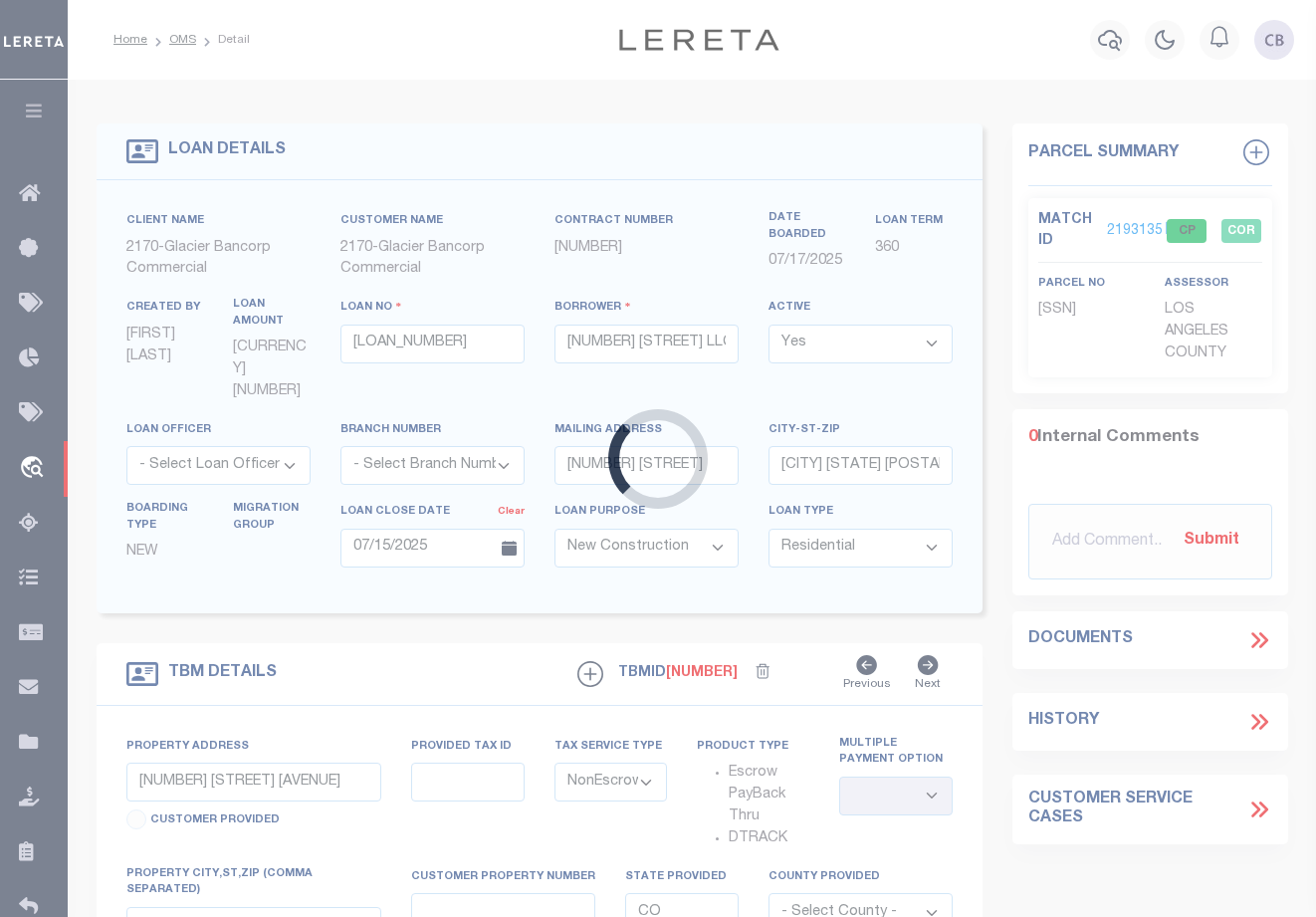 select 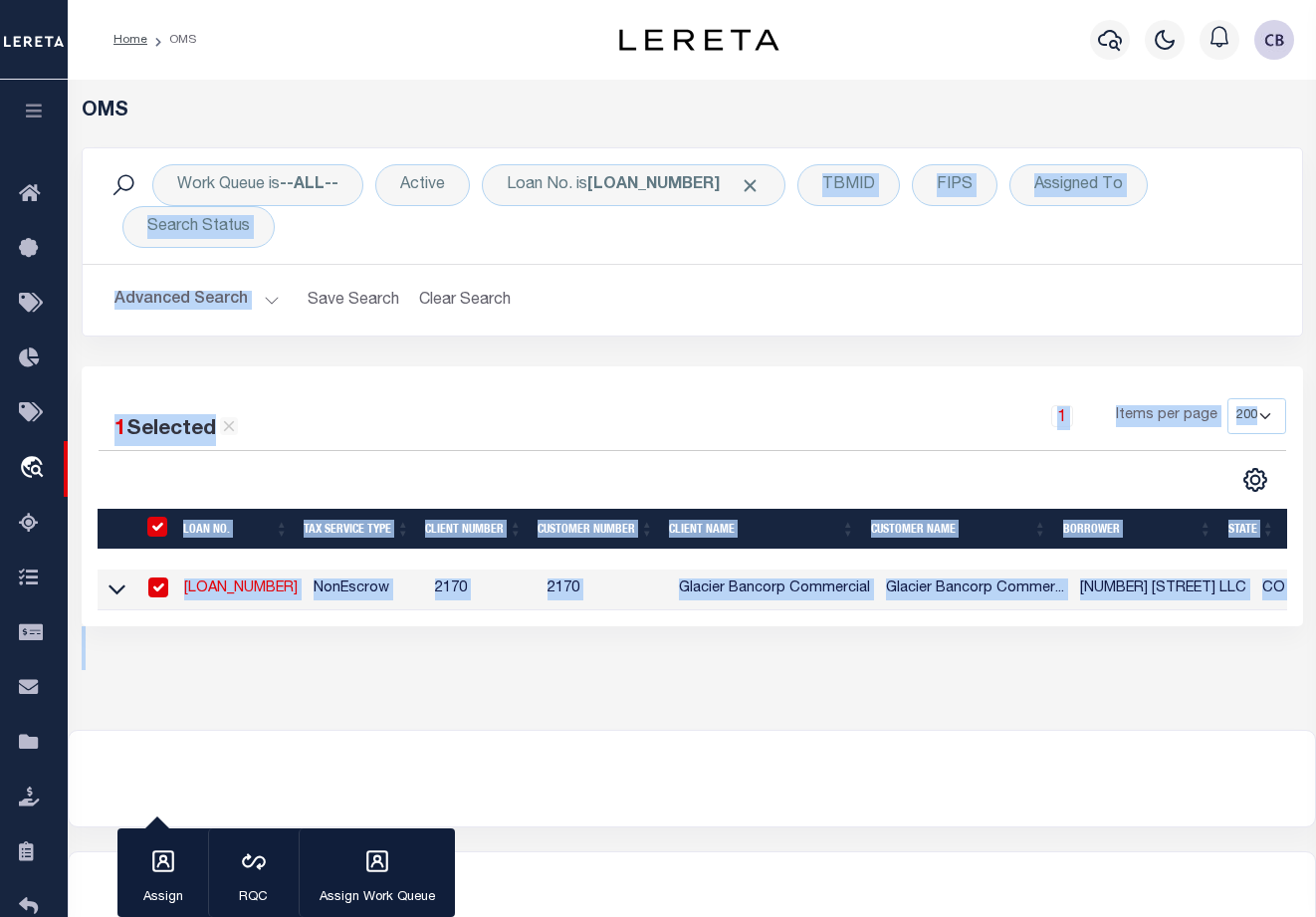click on "Loan No. is [LOAN_NUMBER]" at bounding box center (692, 206) 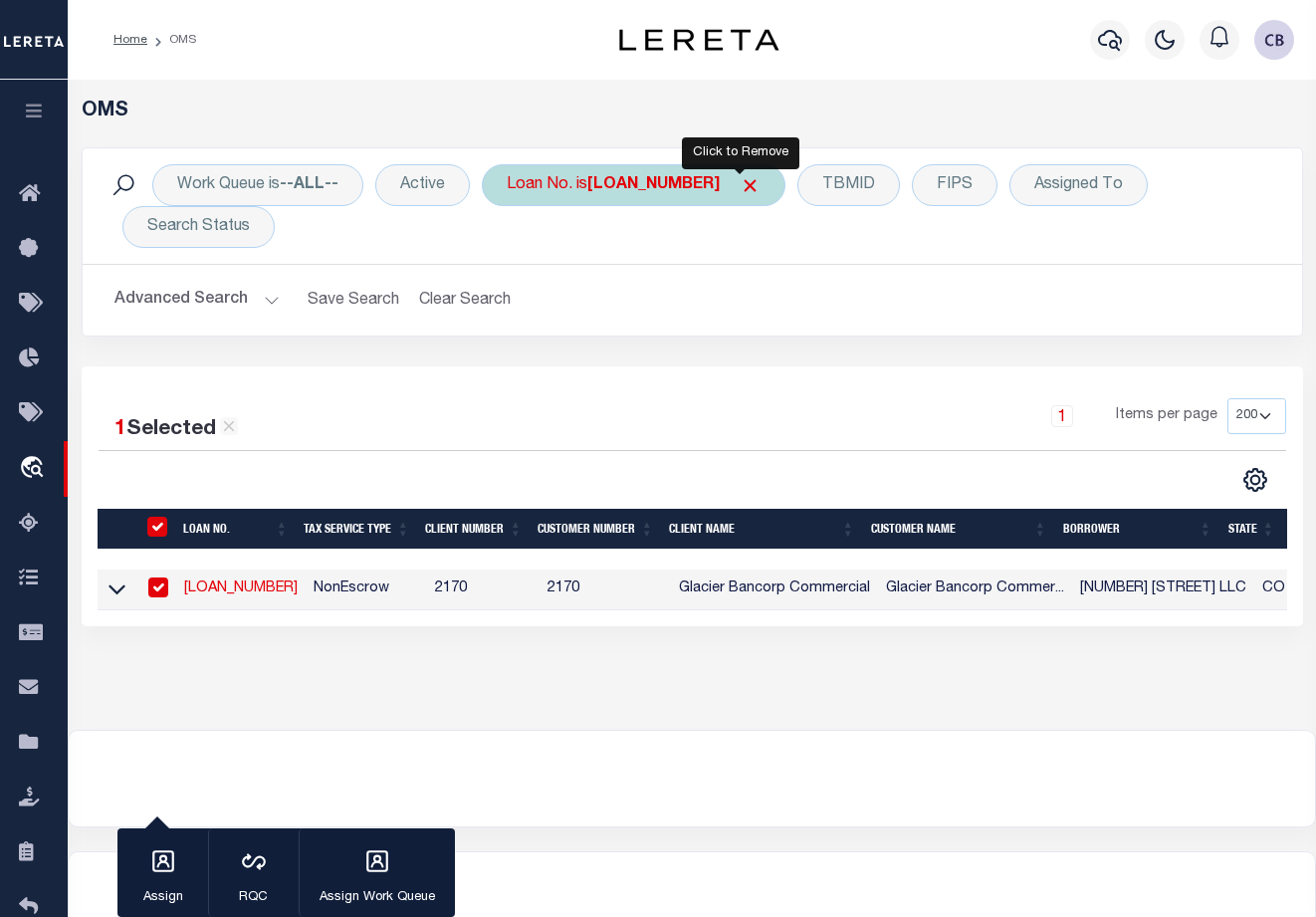 click at bounding box center [750, 185] 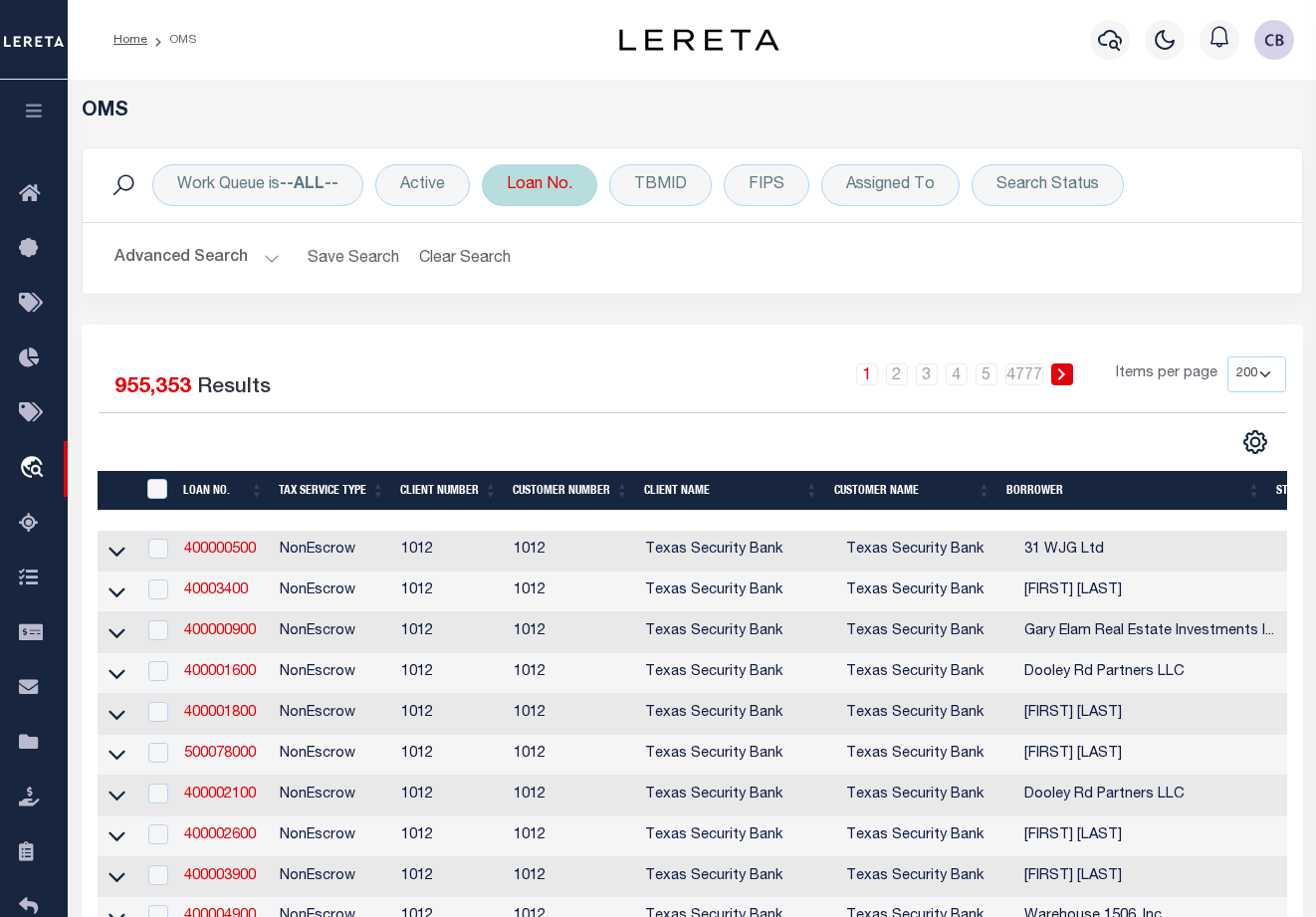 click on "Loan No." at bounding box center (540, 185) 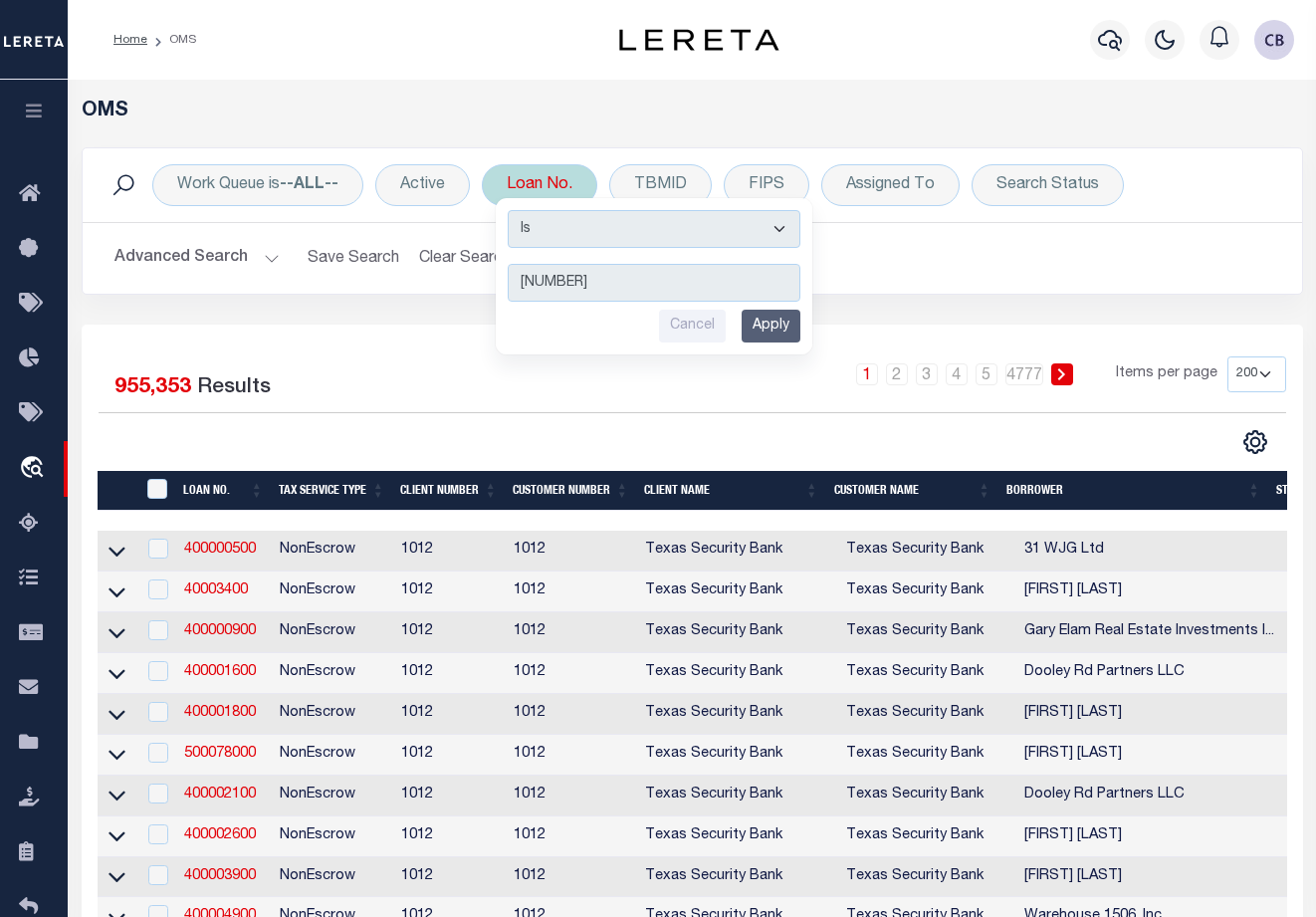 type on "[PHONE]" 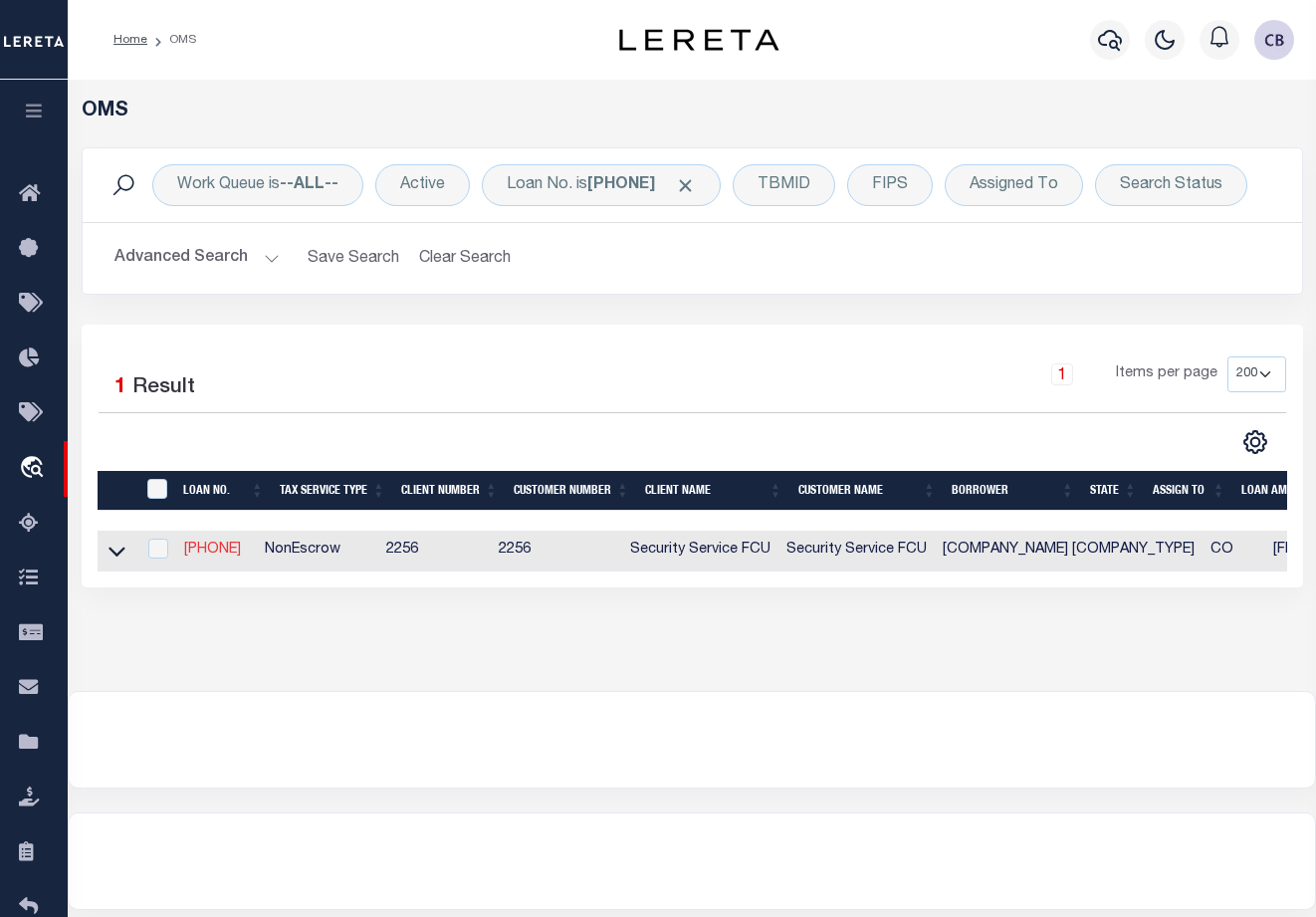click on "[PHONE]" at bounding box center (216, 551) 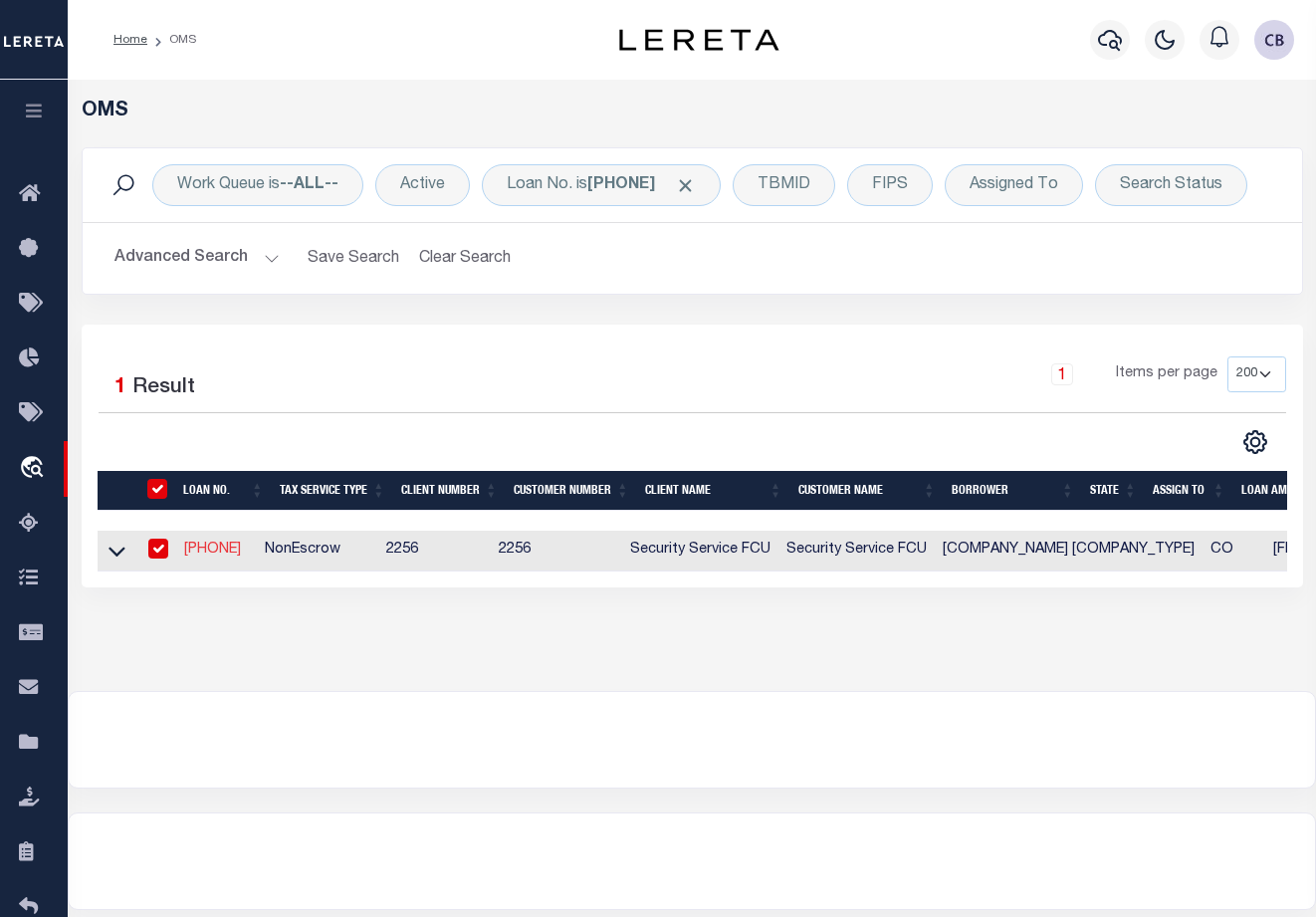 checkbox on "true" 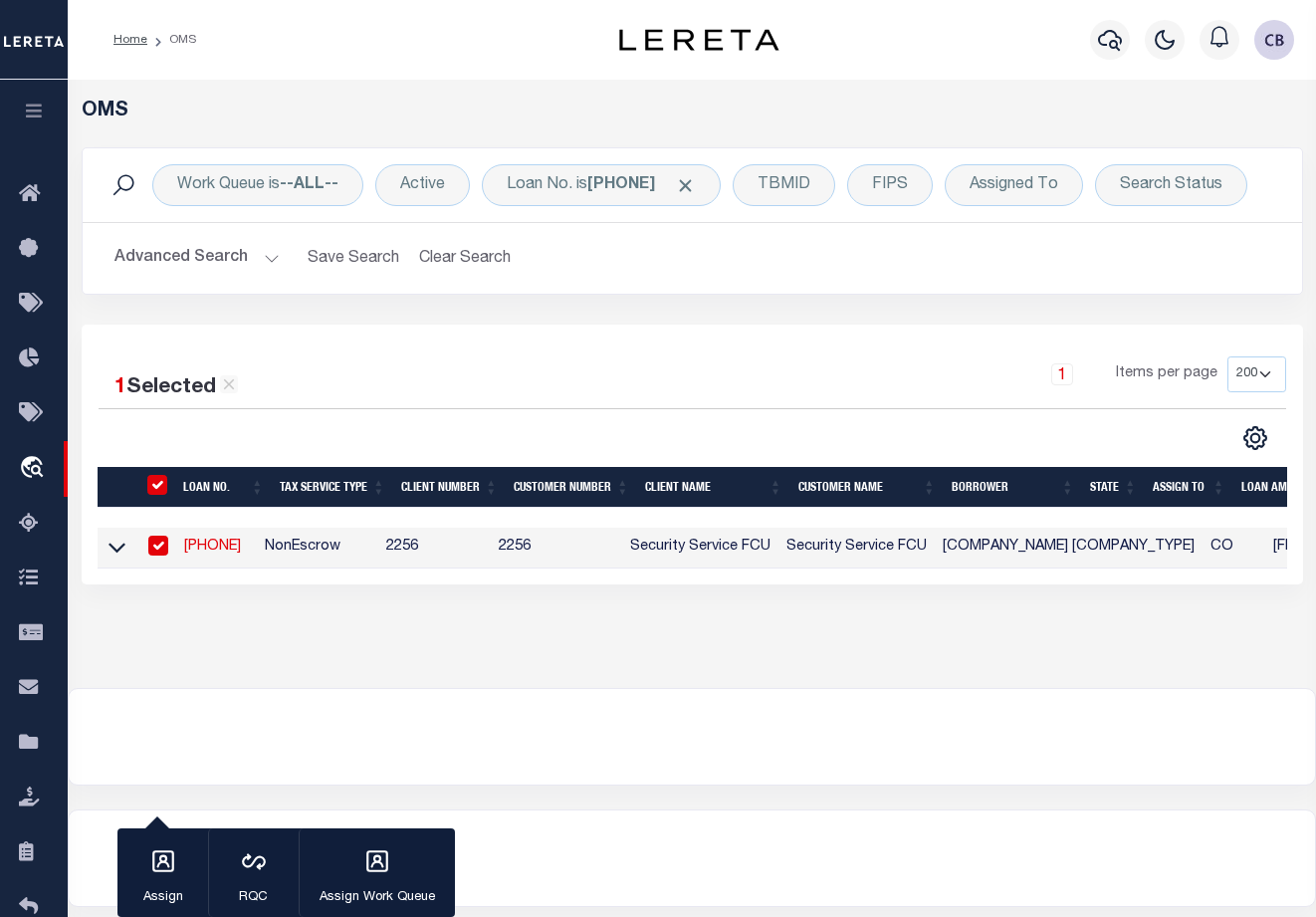click on "[PHONE]" at bounding box center (212, 547) 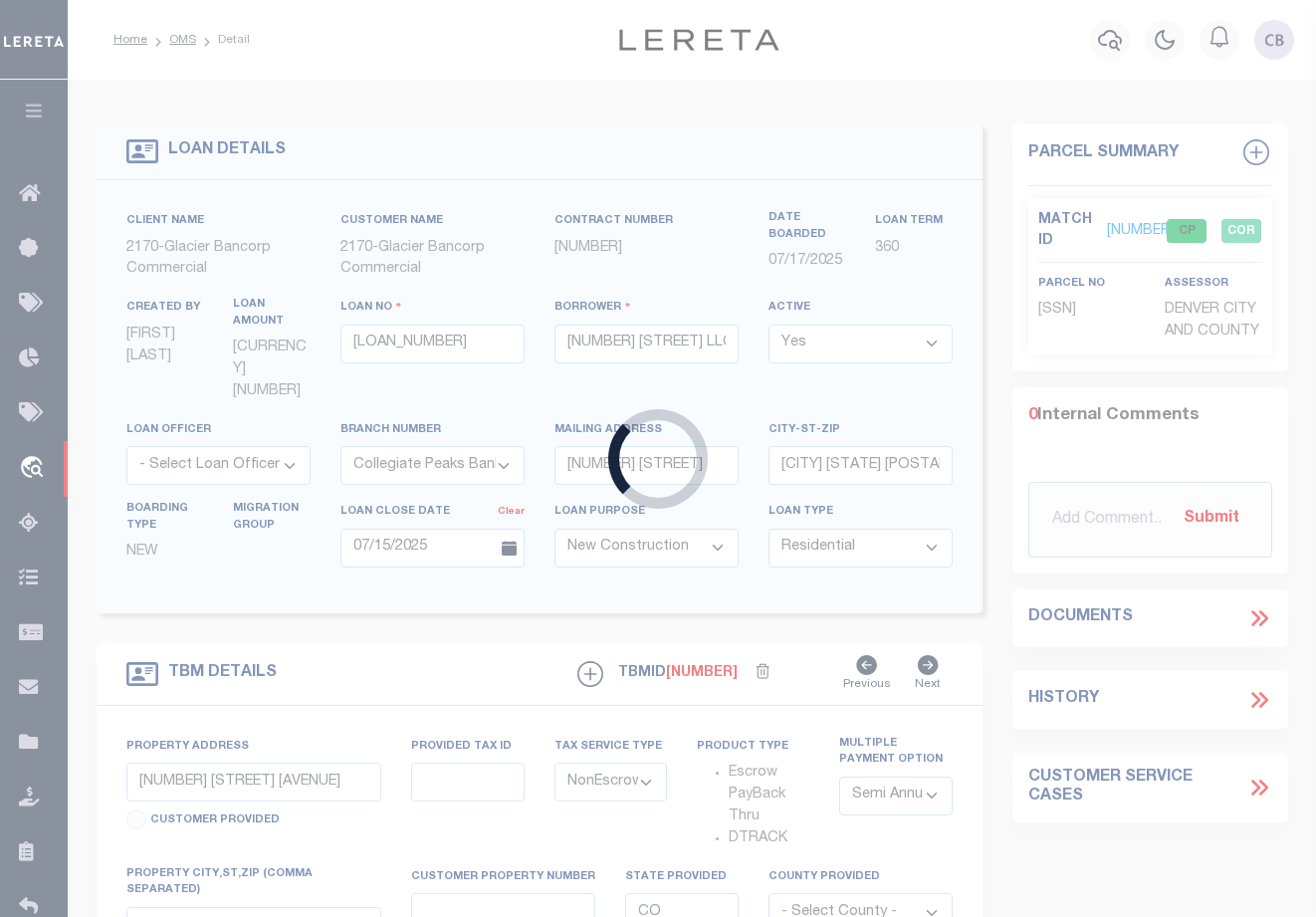 type on "[PHONE]" 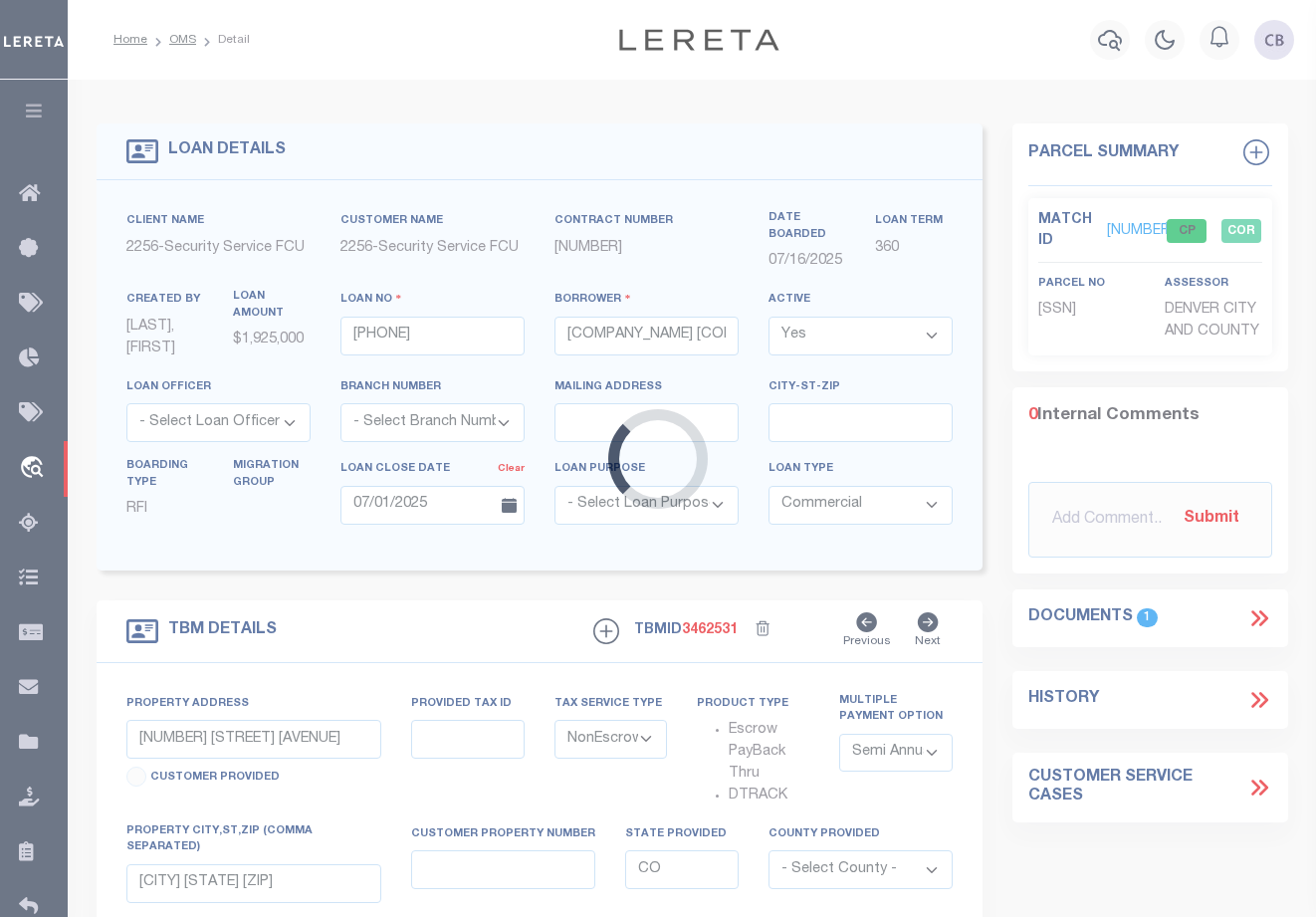 type on "[NUMBER] [STREET]" 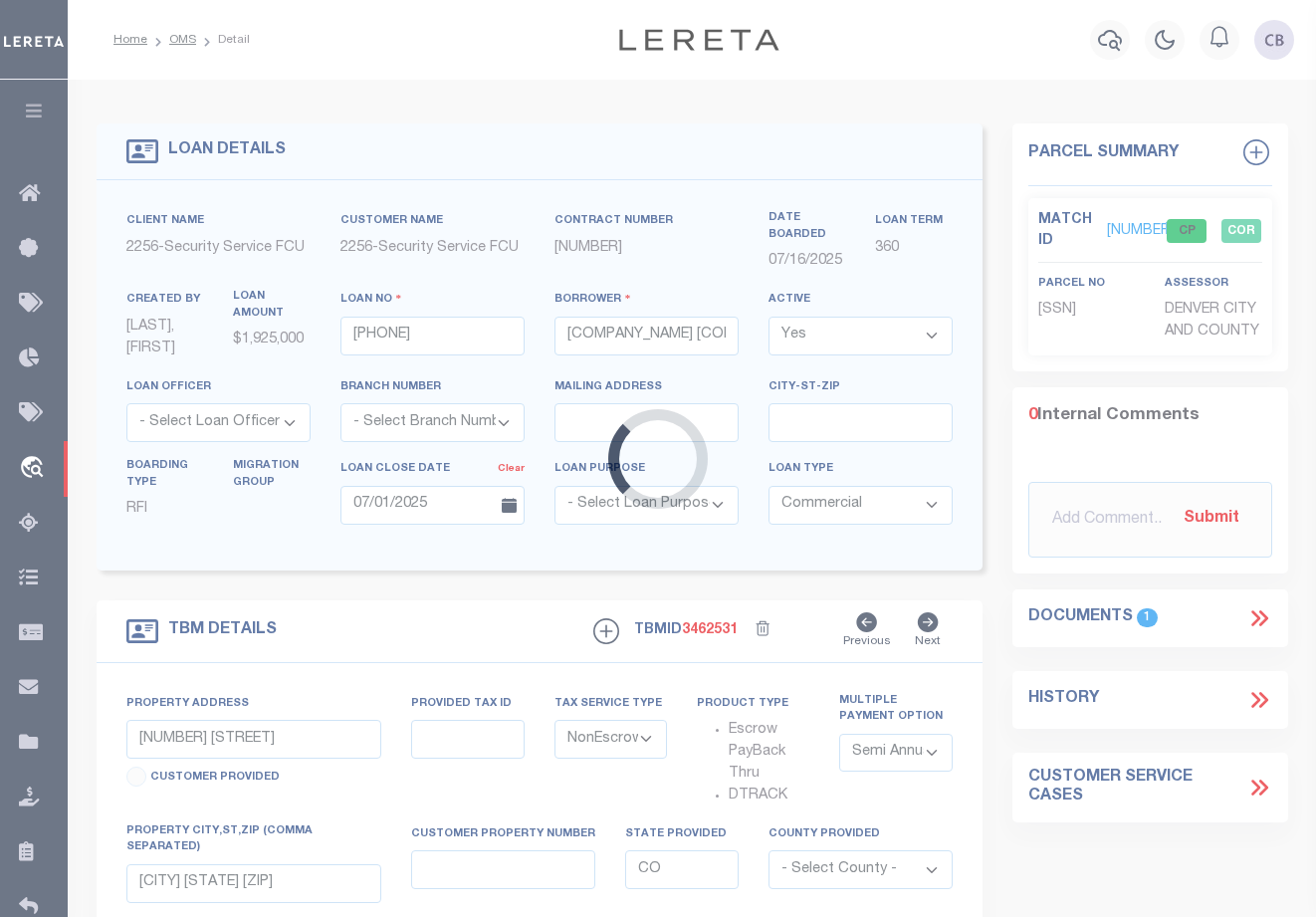 select on "8415" 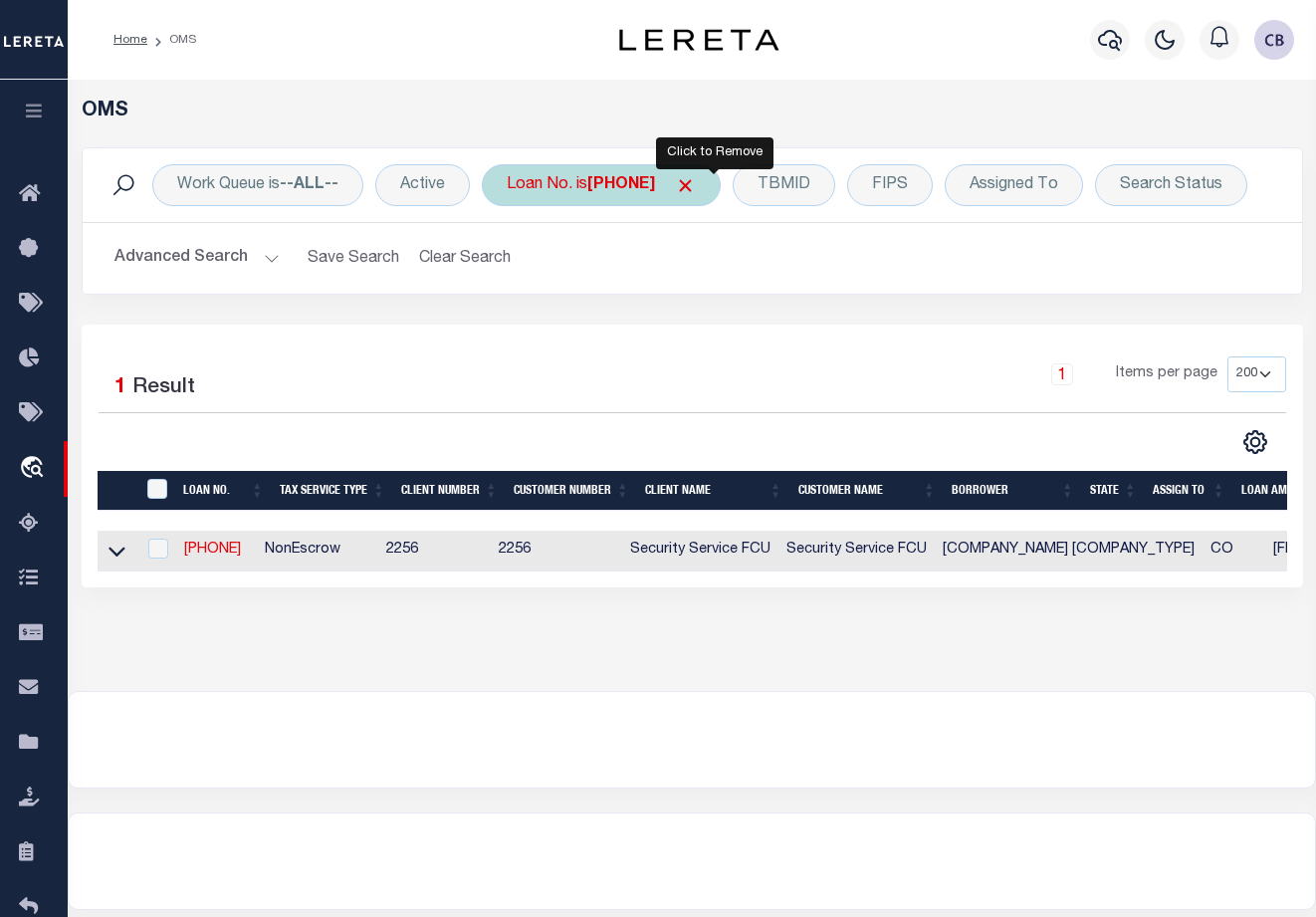 click at bounding box center [685, 185] 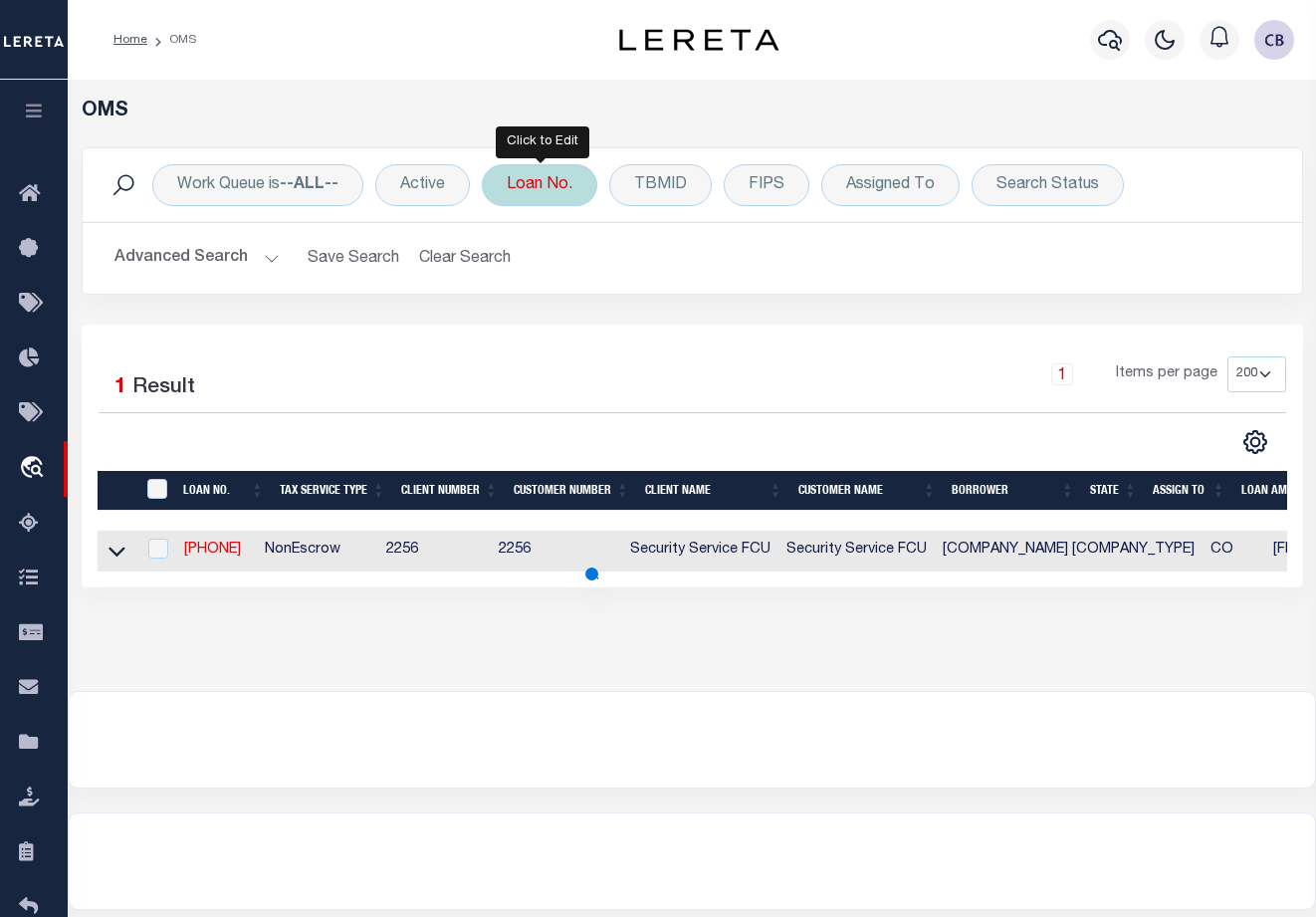 click on "Loan No." at bounding box center [540, 185] 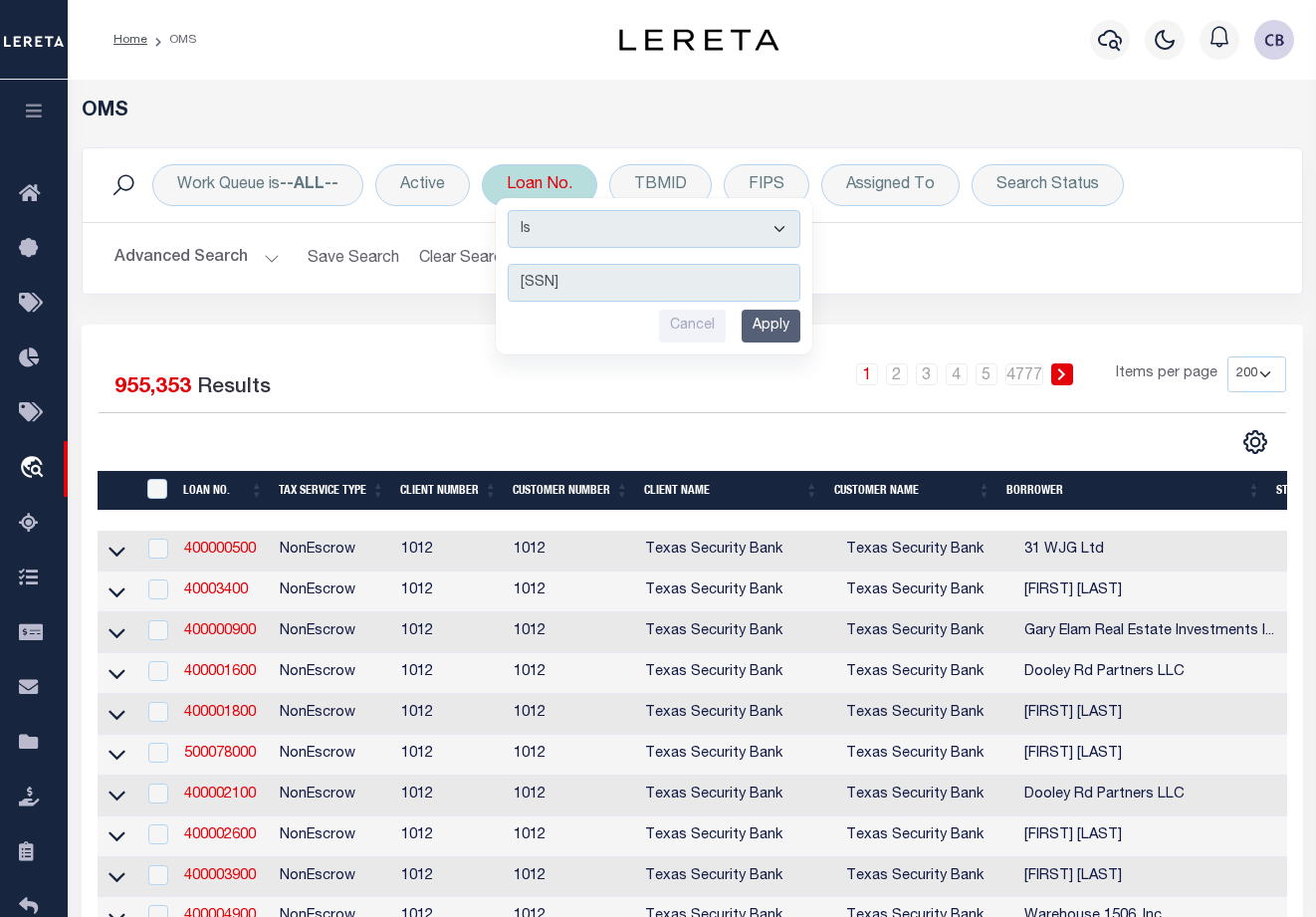 type on "[DOCUMENT_ID]" 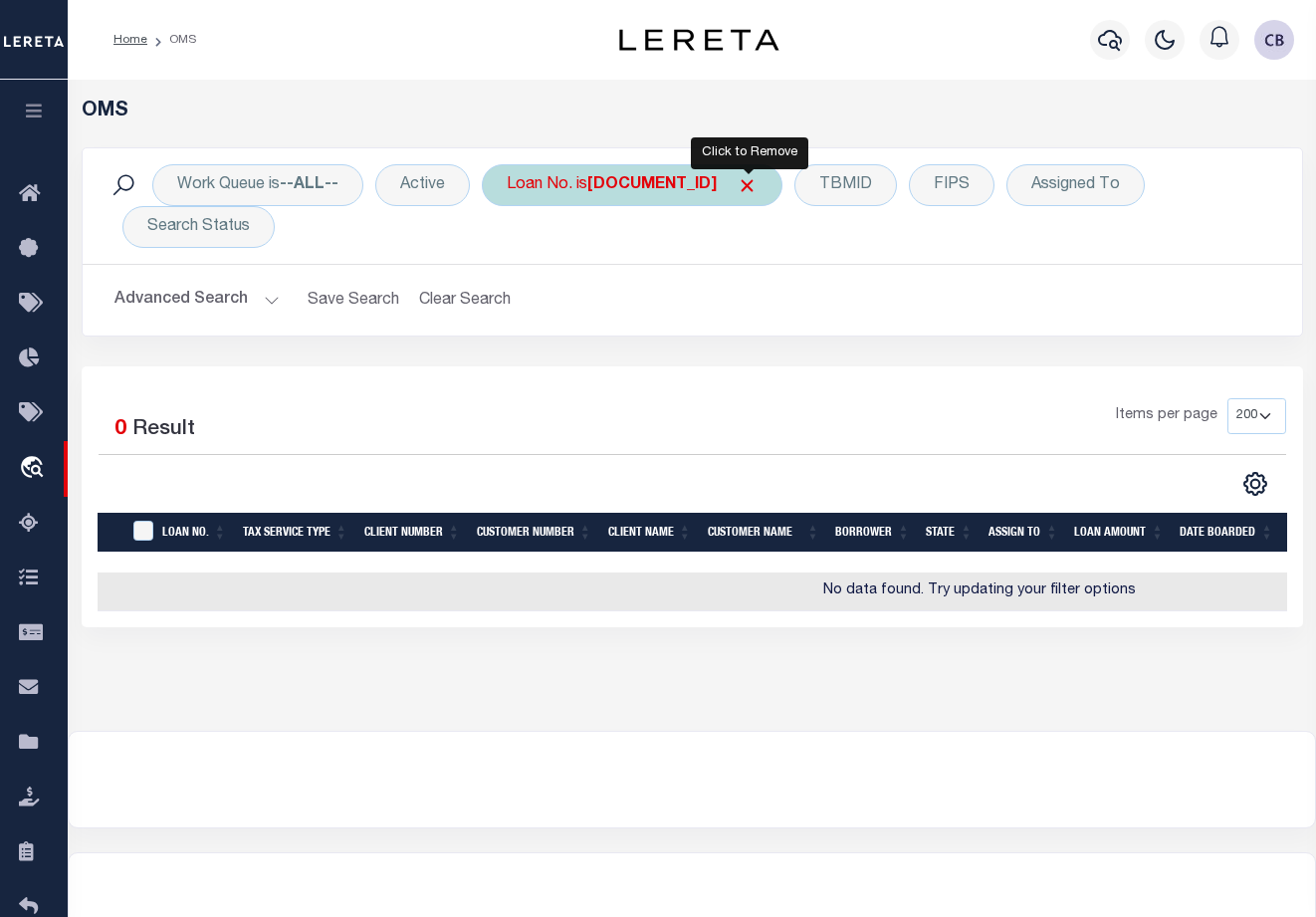 click at bounding box center [747, 185] 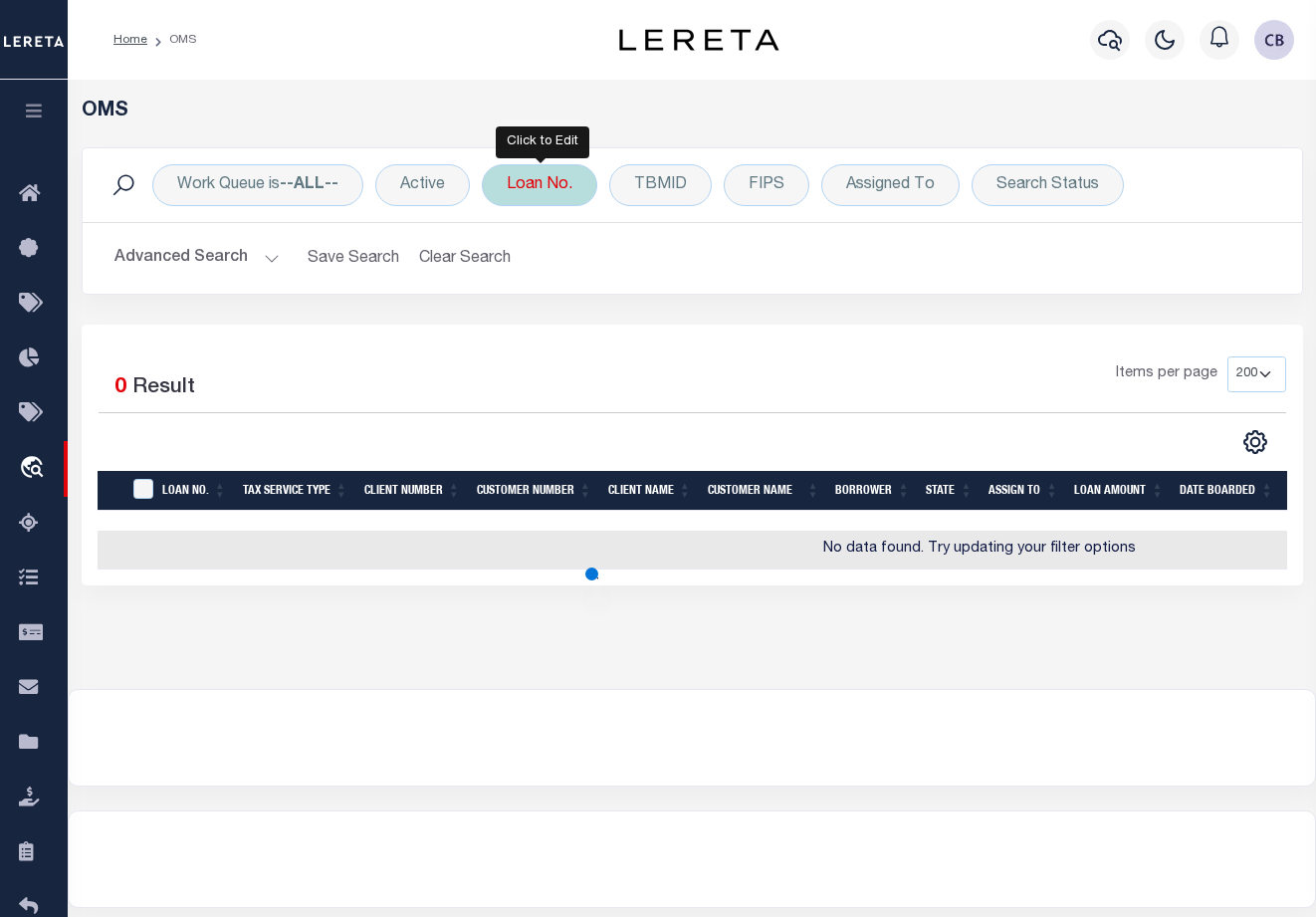 click on "Loan No." at bounding box center [540, 185] 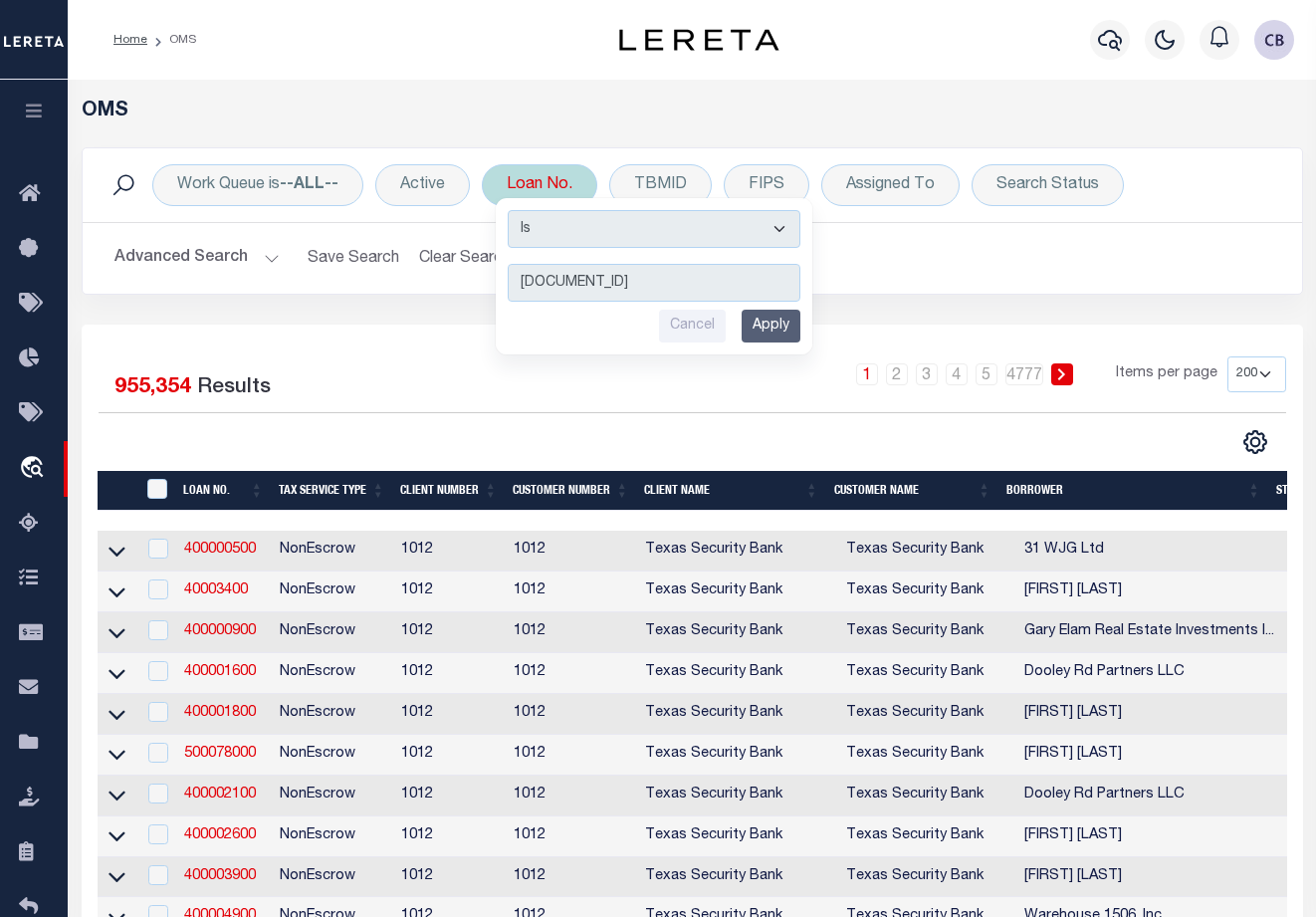 type on "[NUMBER]" 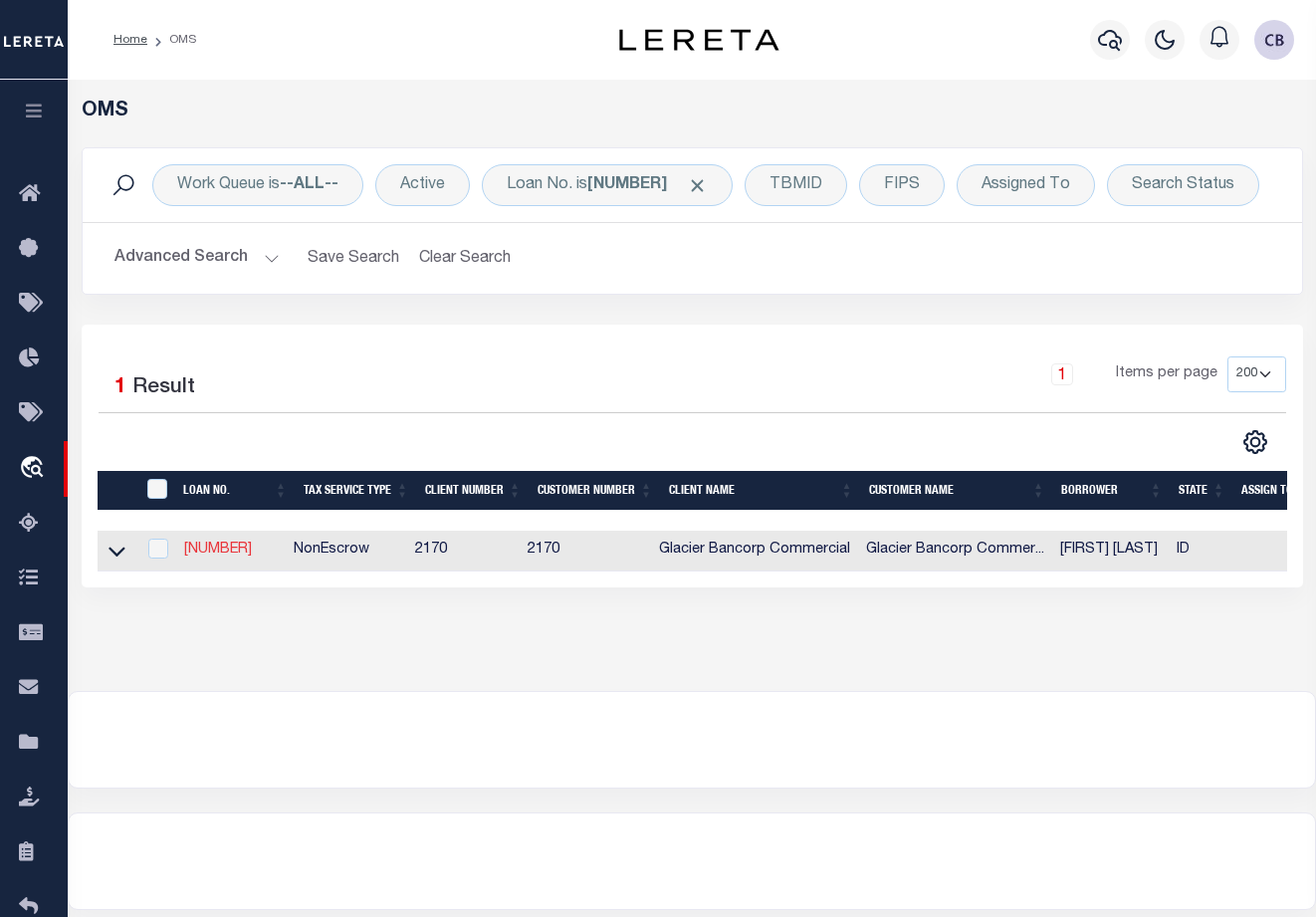 click on "[NUMBER]" at bounding box center (218, 550) 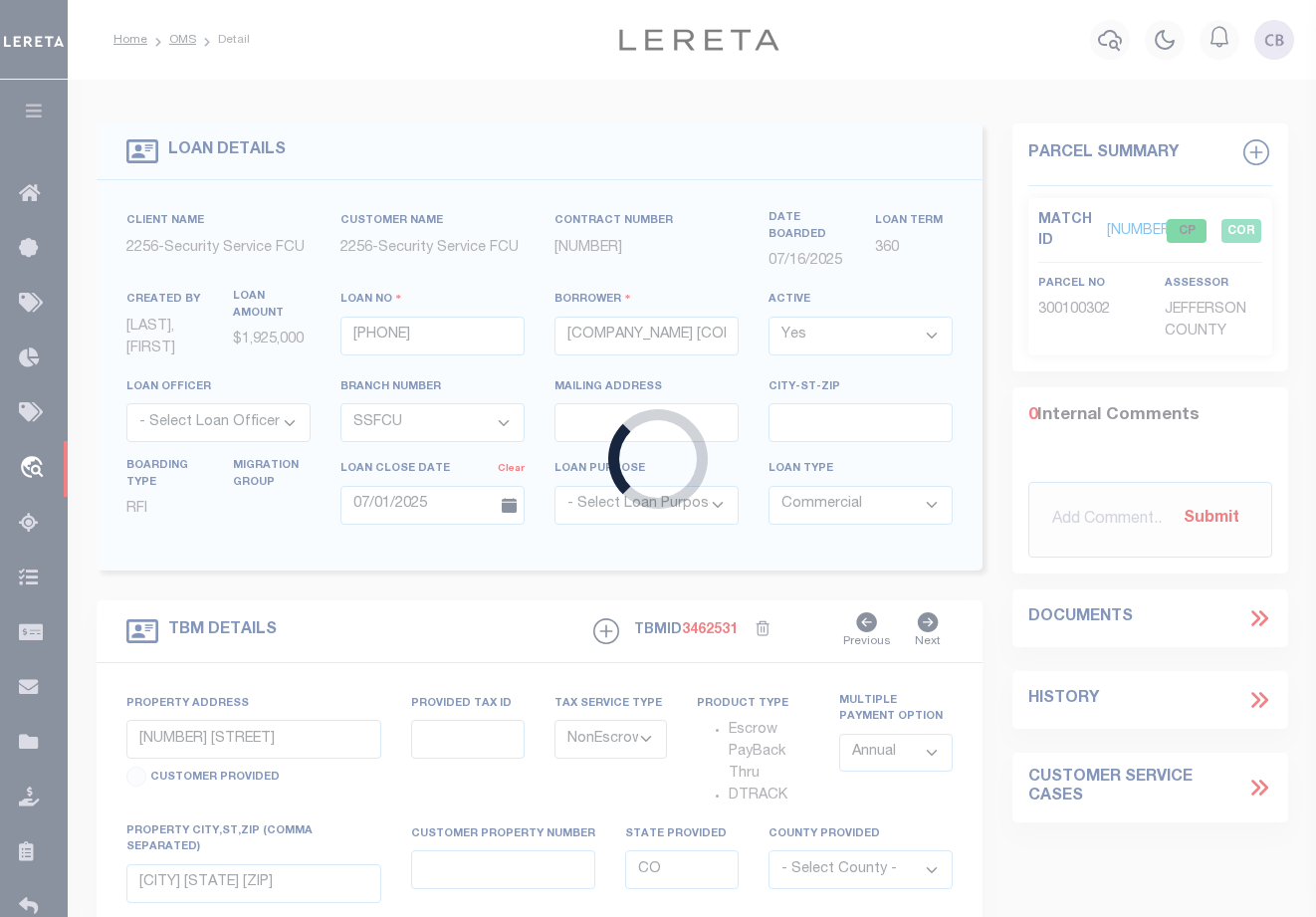 type on "[NUMBER]" 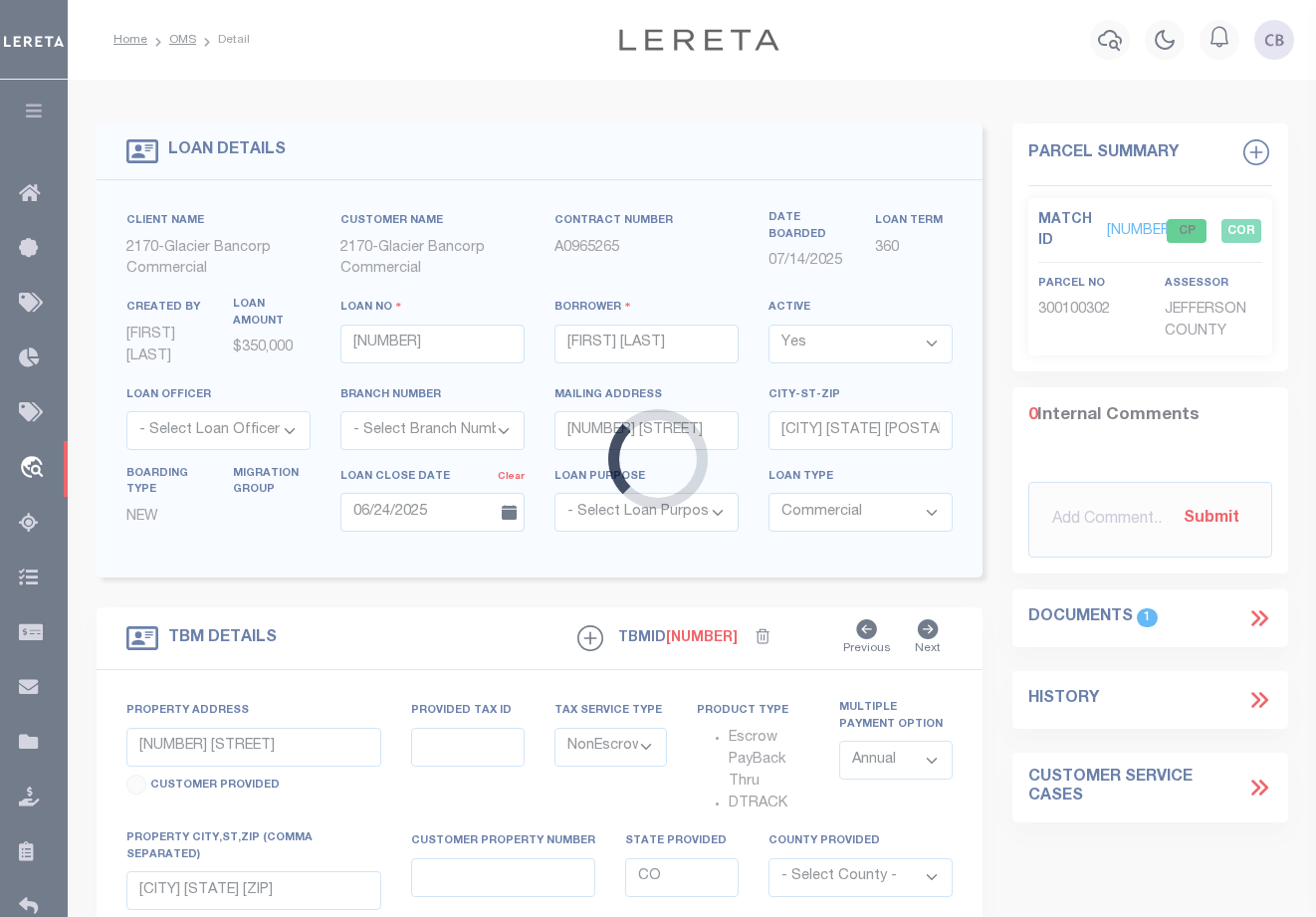 type on "[NUMBER] [STREET]" 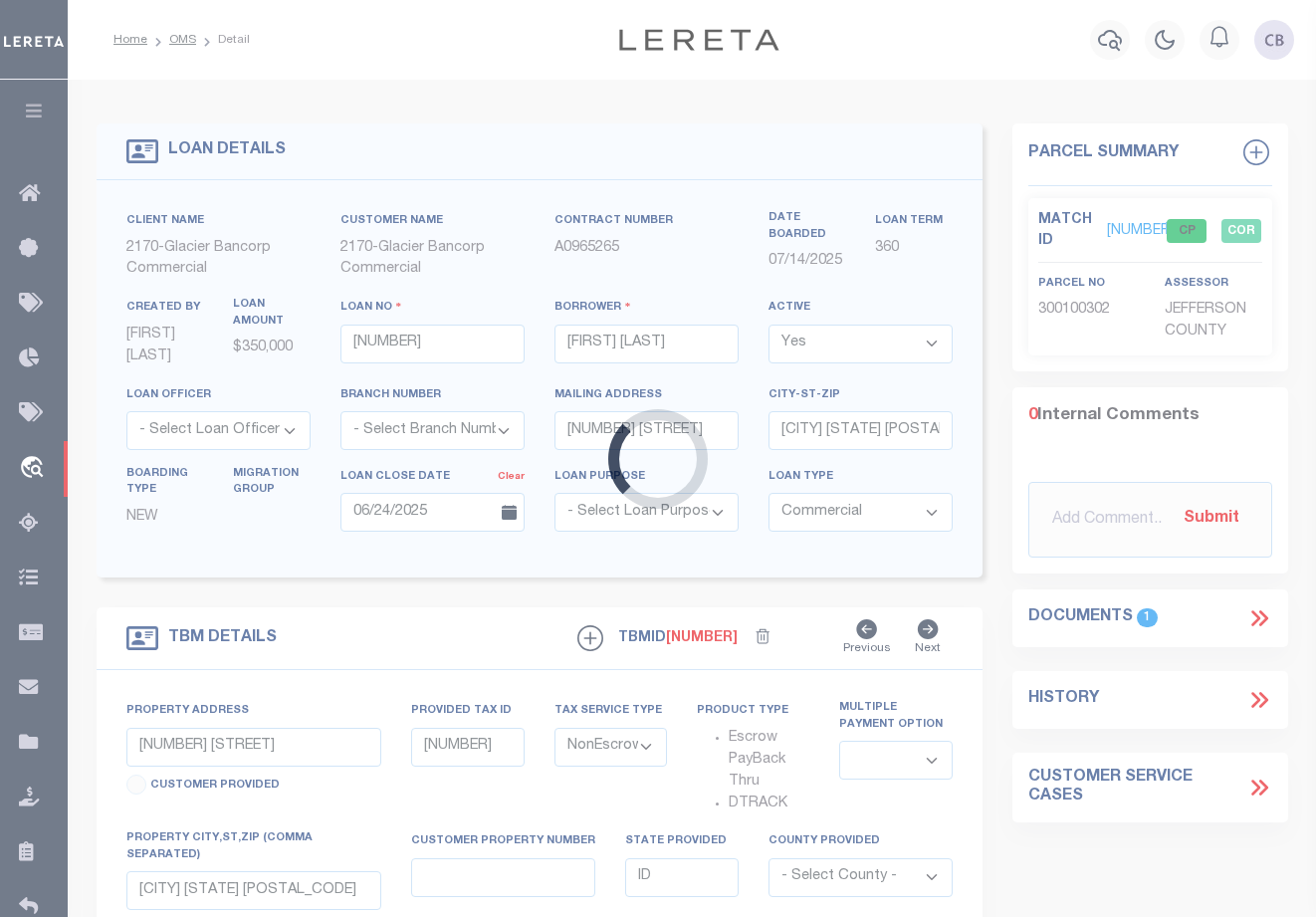 select on "4576" 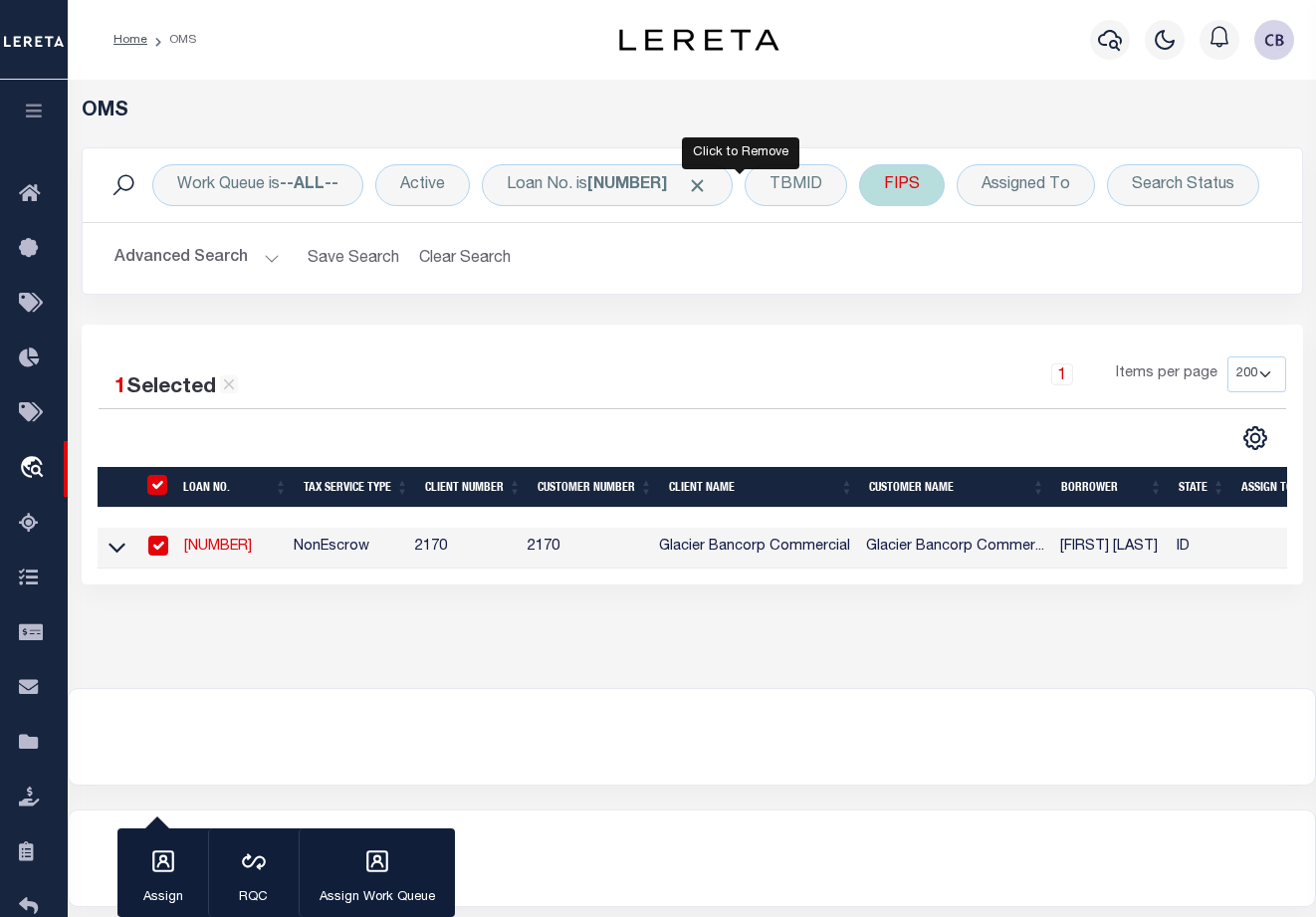 click at bounding box center [697, 185] 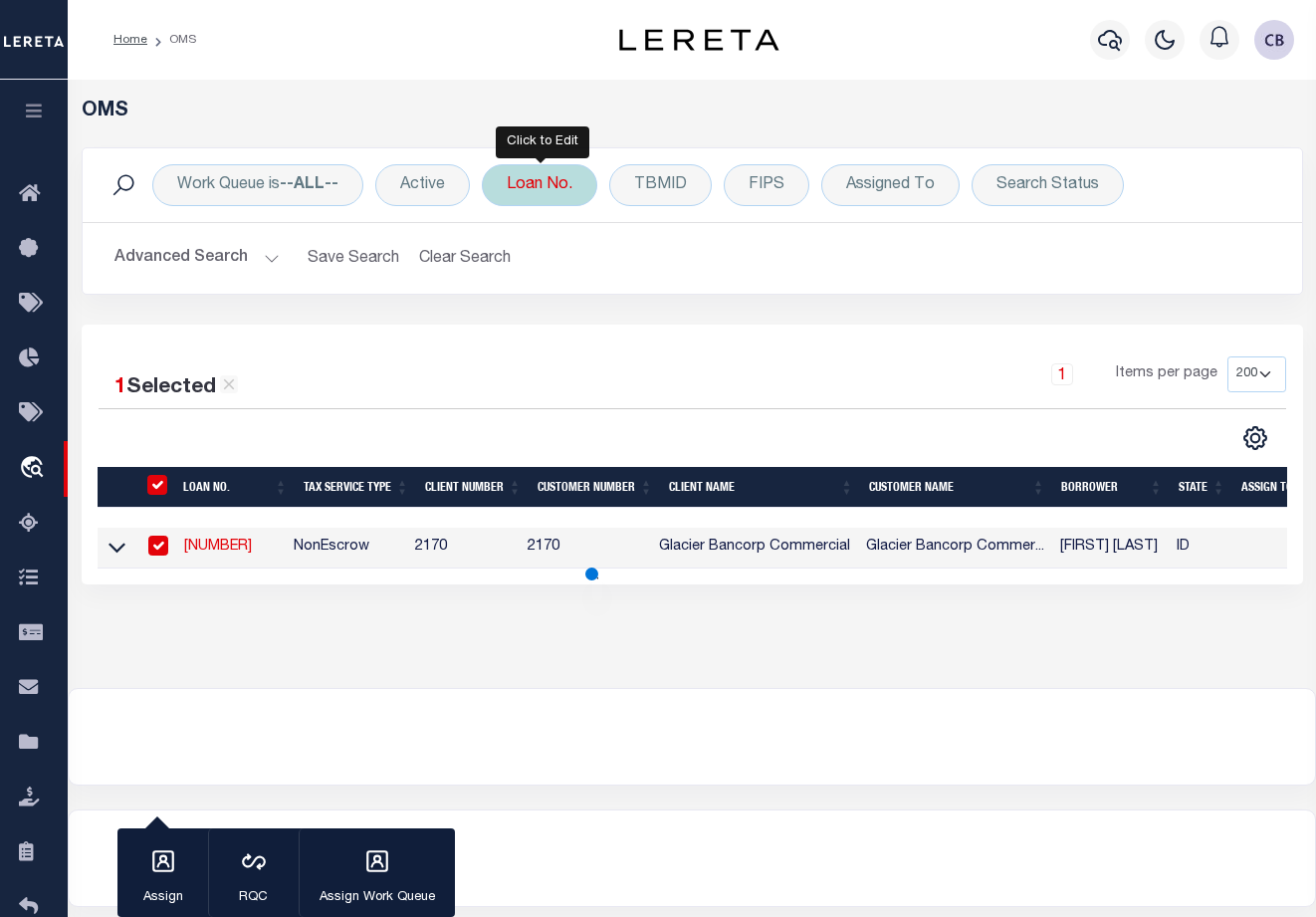 click on "Loan No." at bounding box center (540, 185) 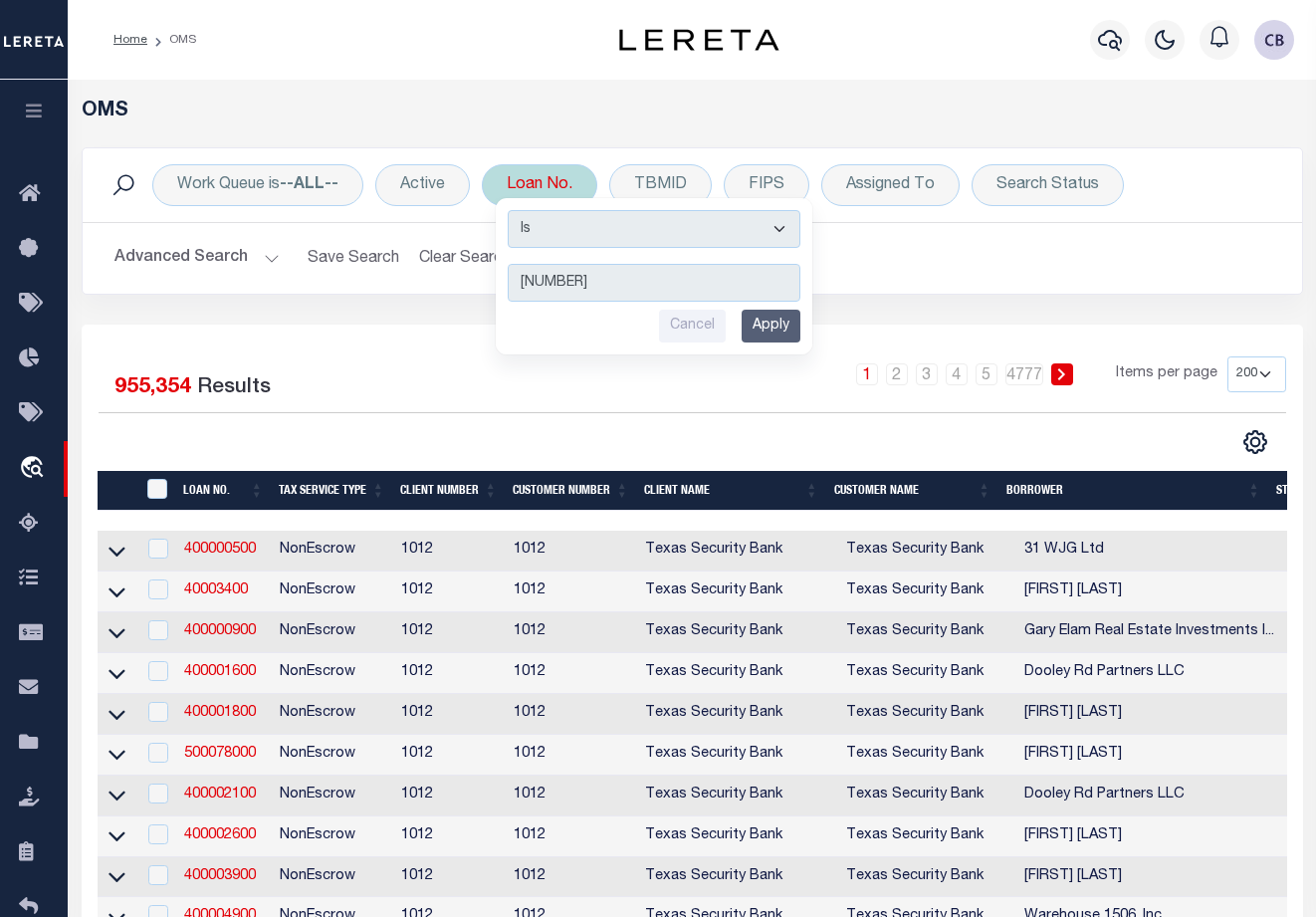 type on "90000212" 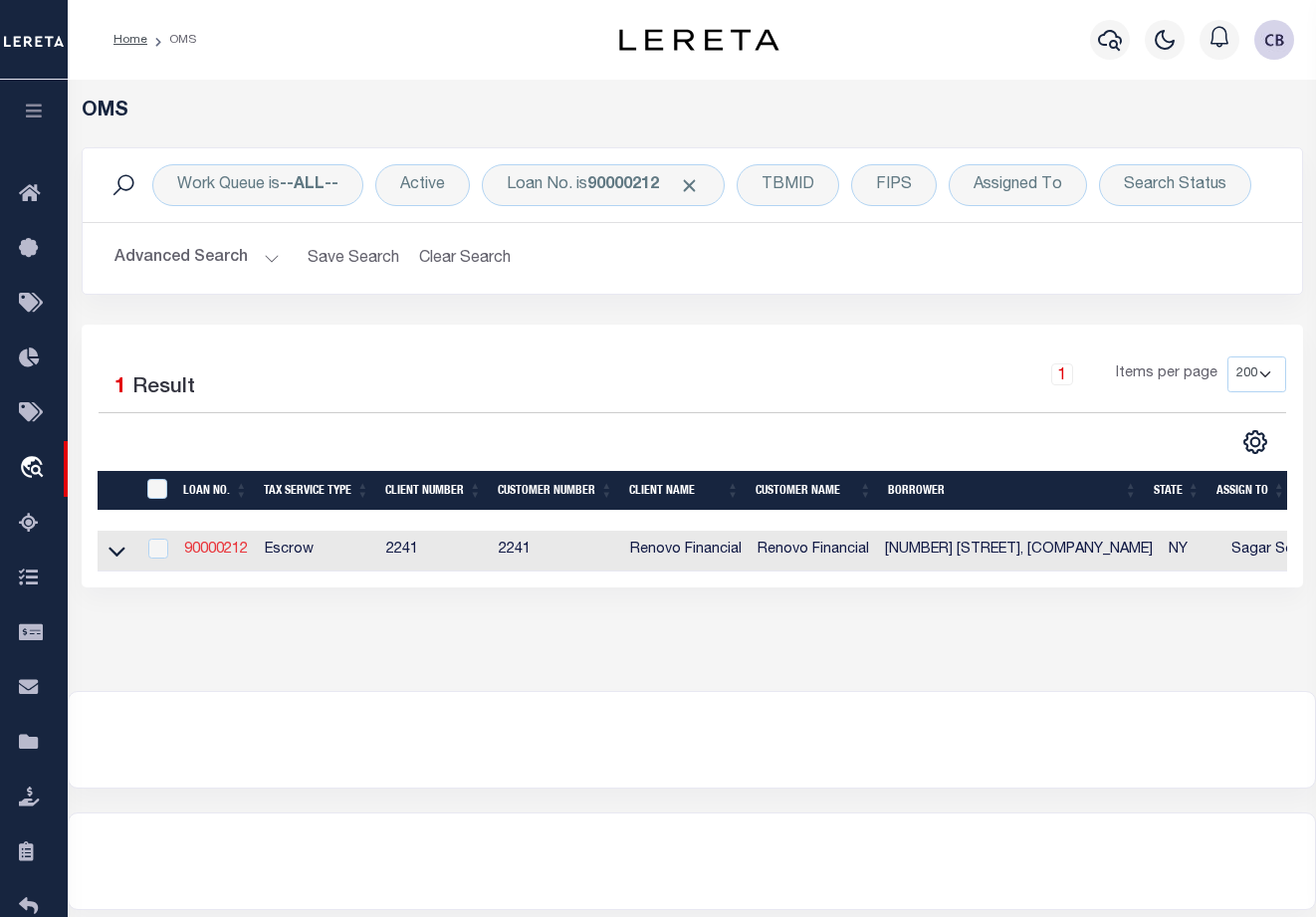 click on "90000212" at bounding box center [216, 550] 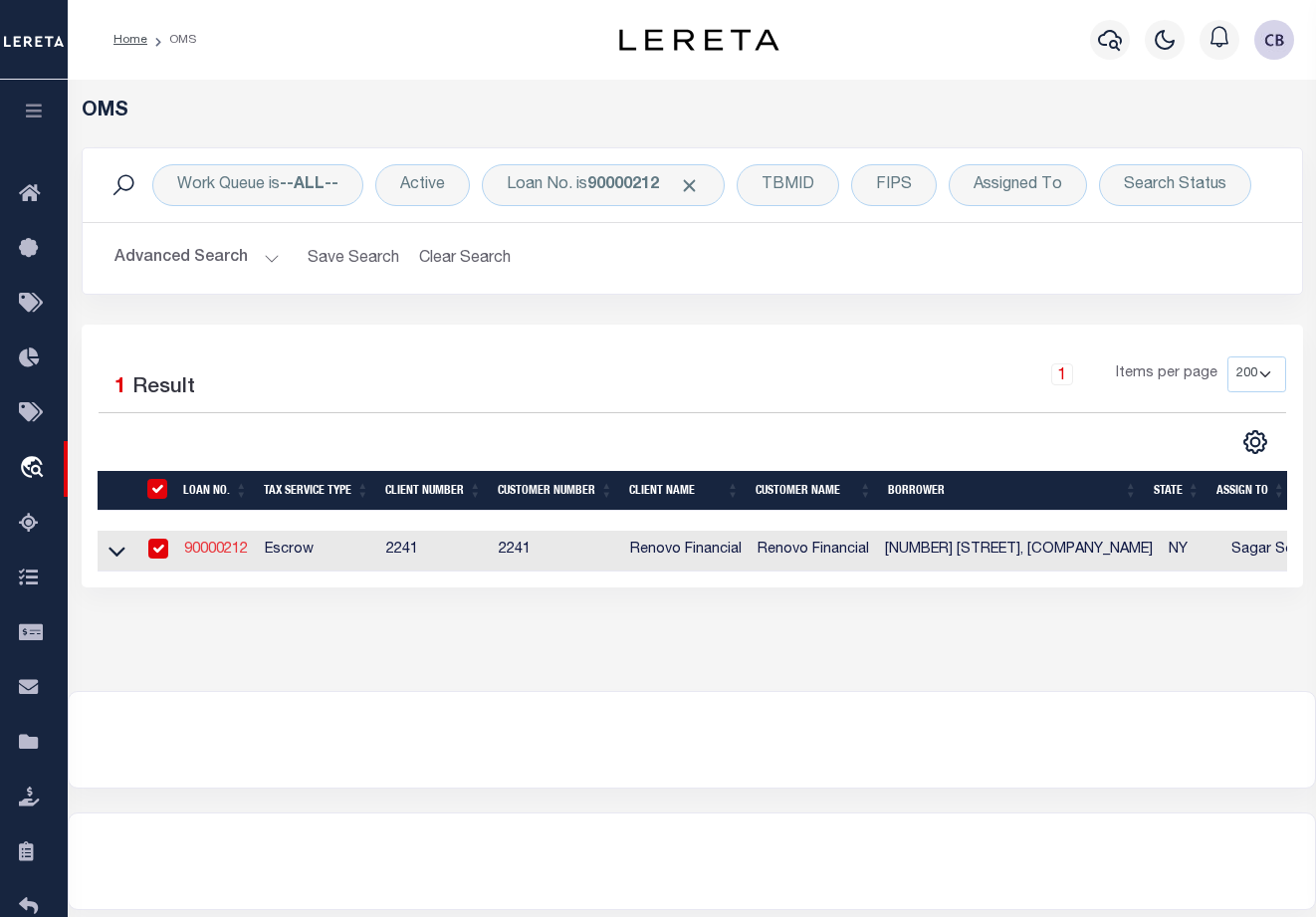 type on "90000212" 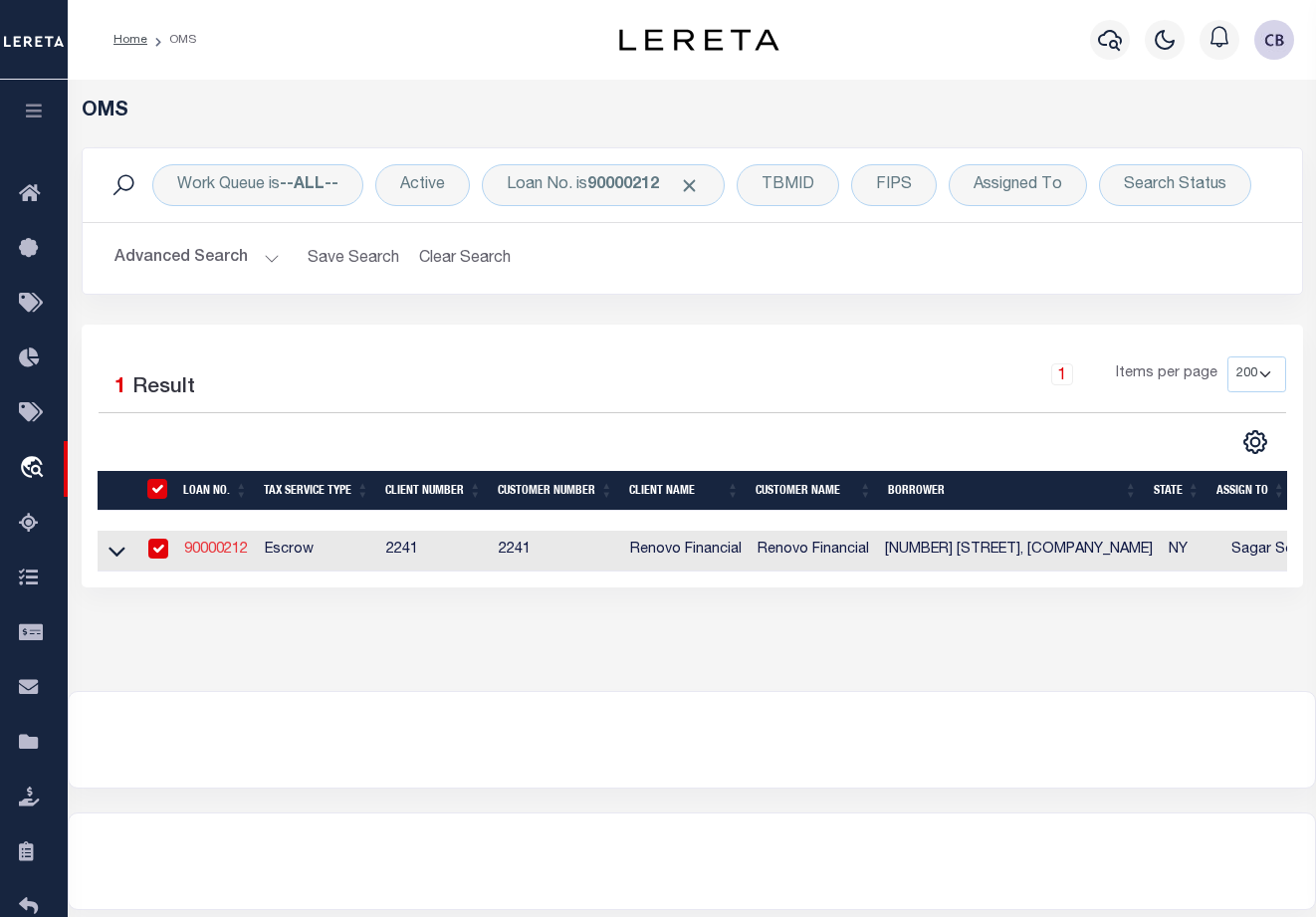 type on "[NUMBER] [STREET], [COMPANY_TYPE] [COMPANY_TYPE]" 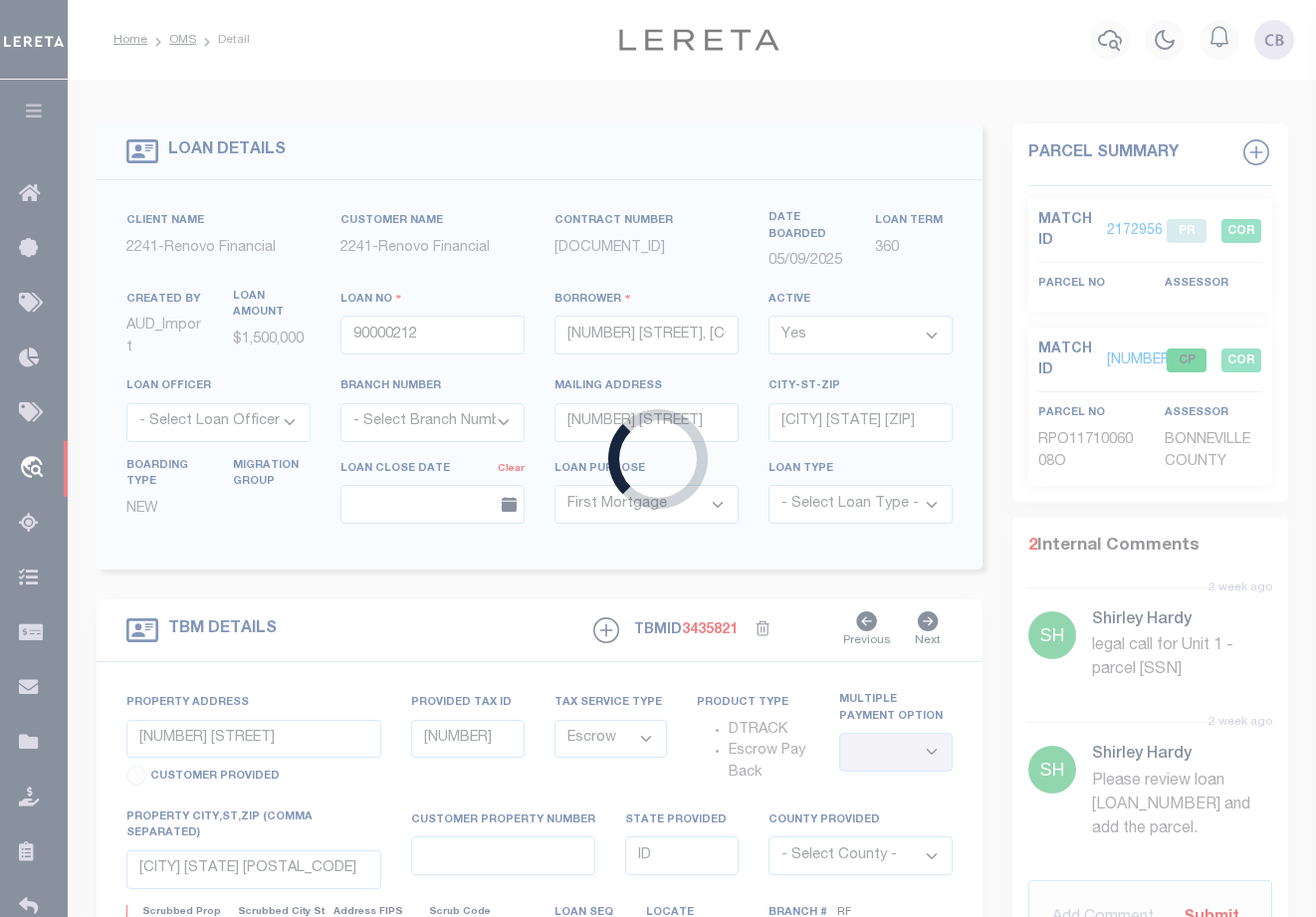 select on "14701" 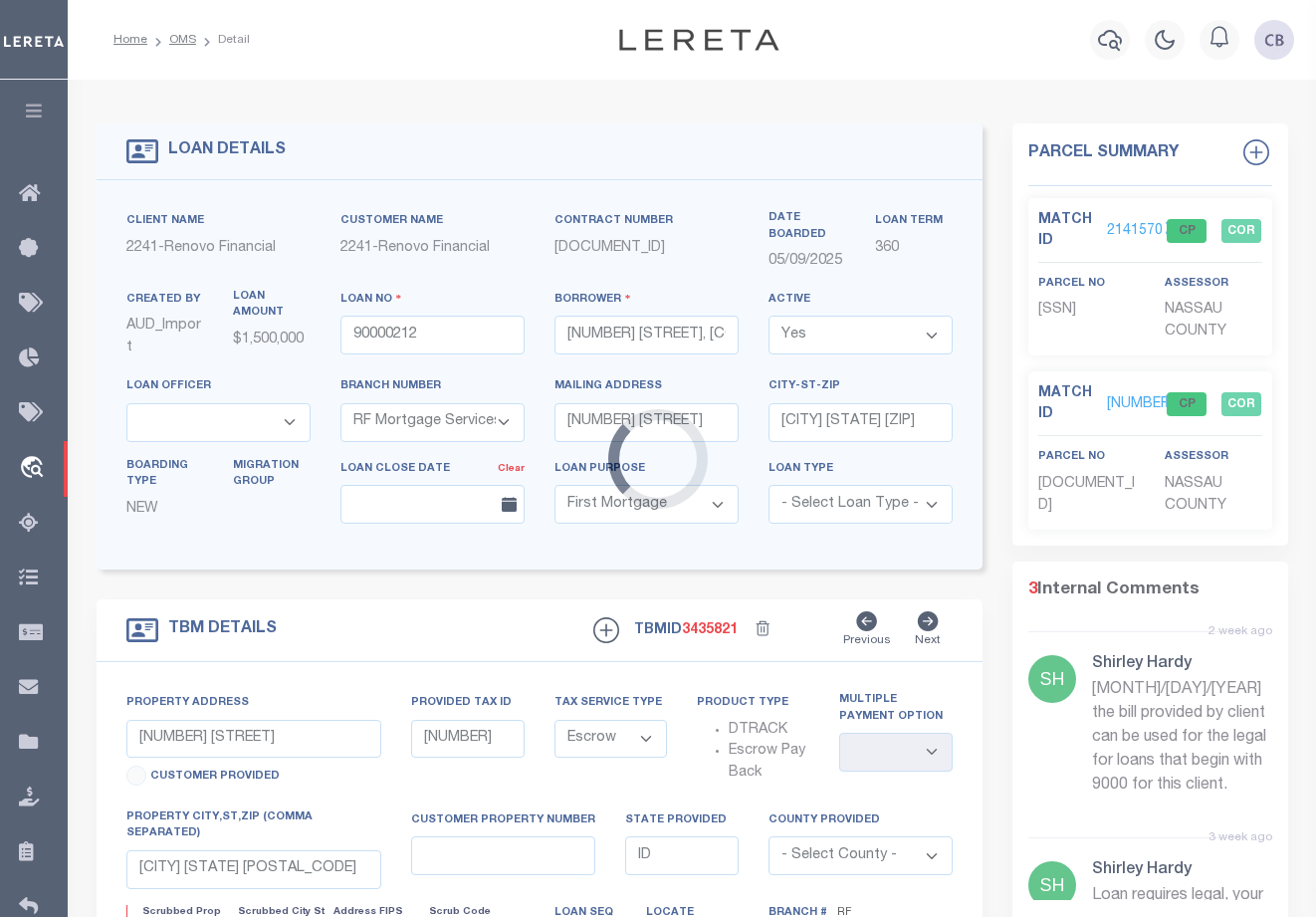 type on "[NUMBER] [STATE] [STREET]" 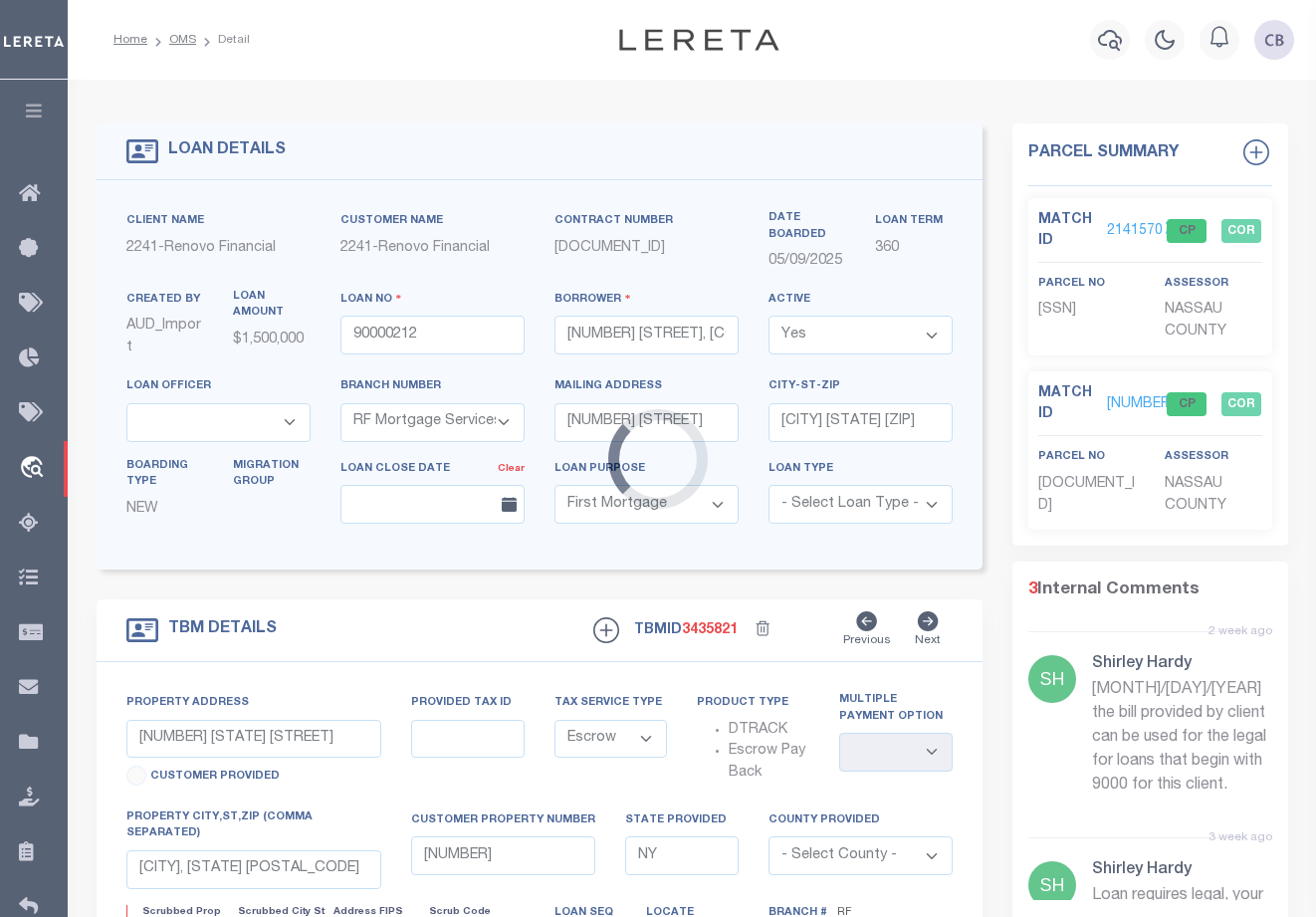 select 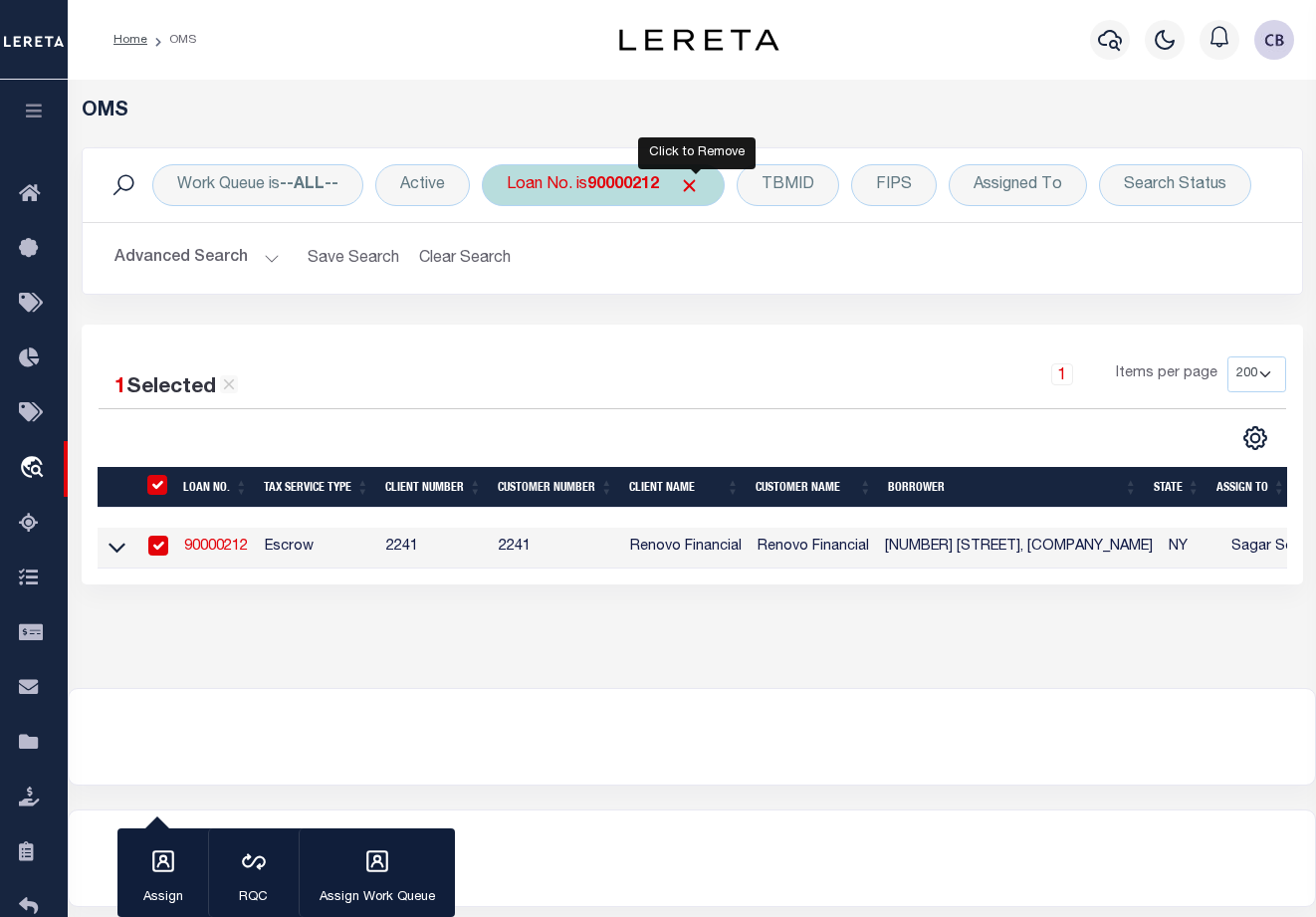 click at bounding box center [689, 185] 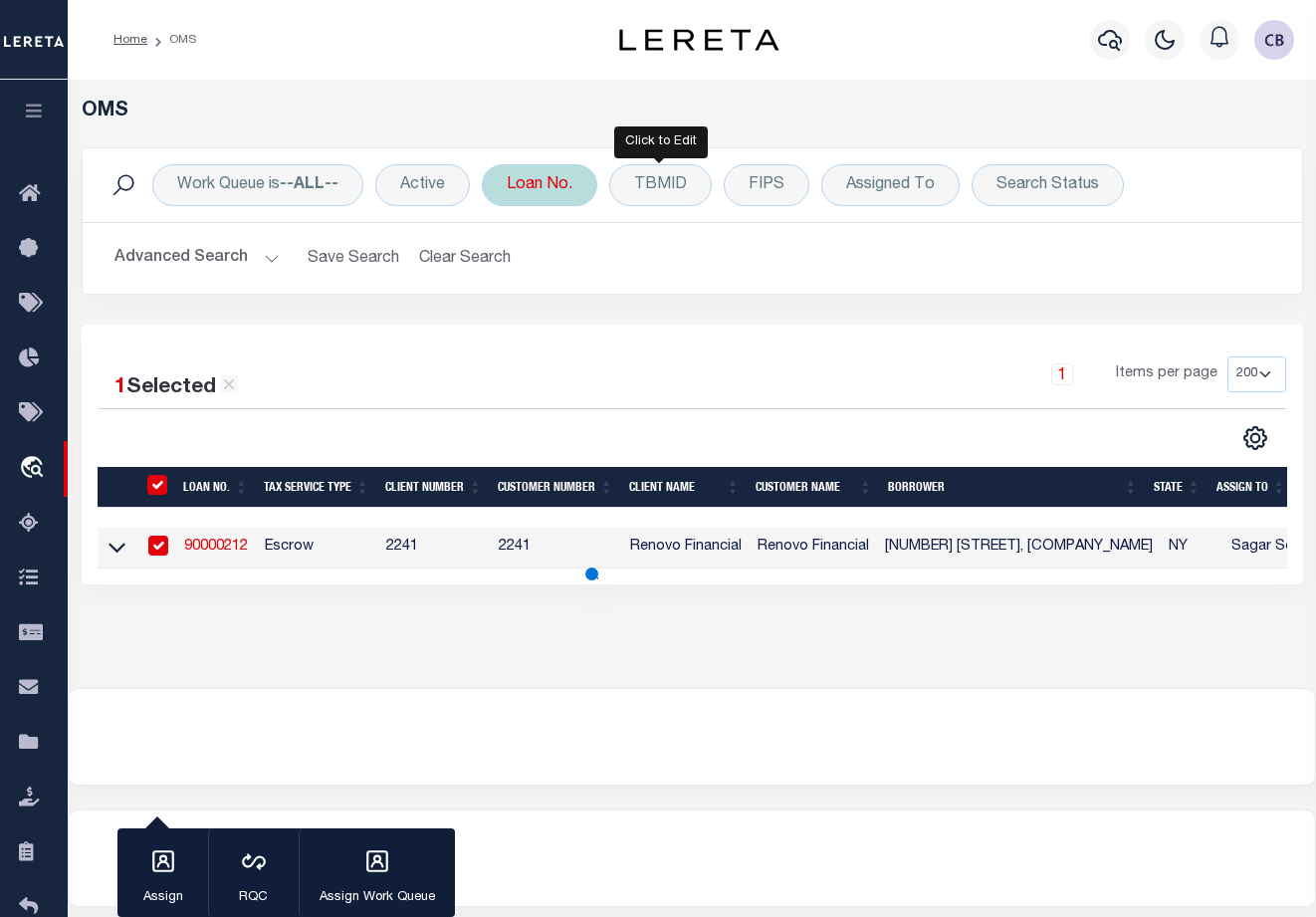 click on "Loan No." at bounding box center (540, 185) 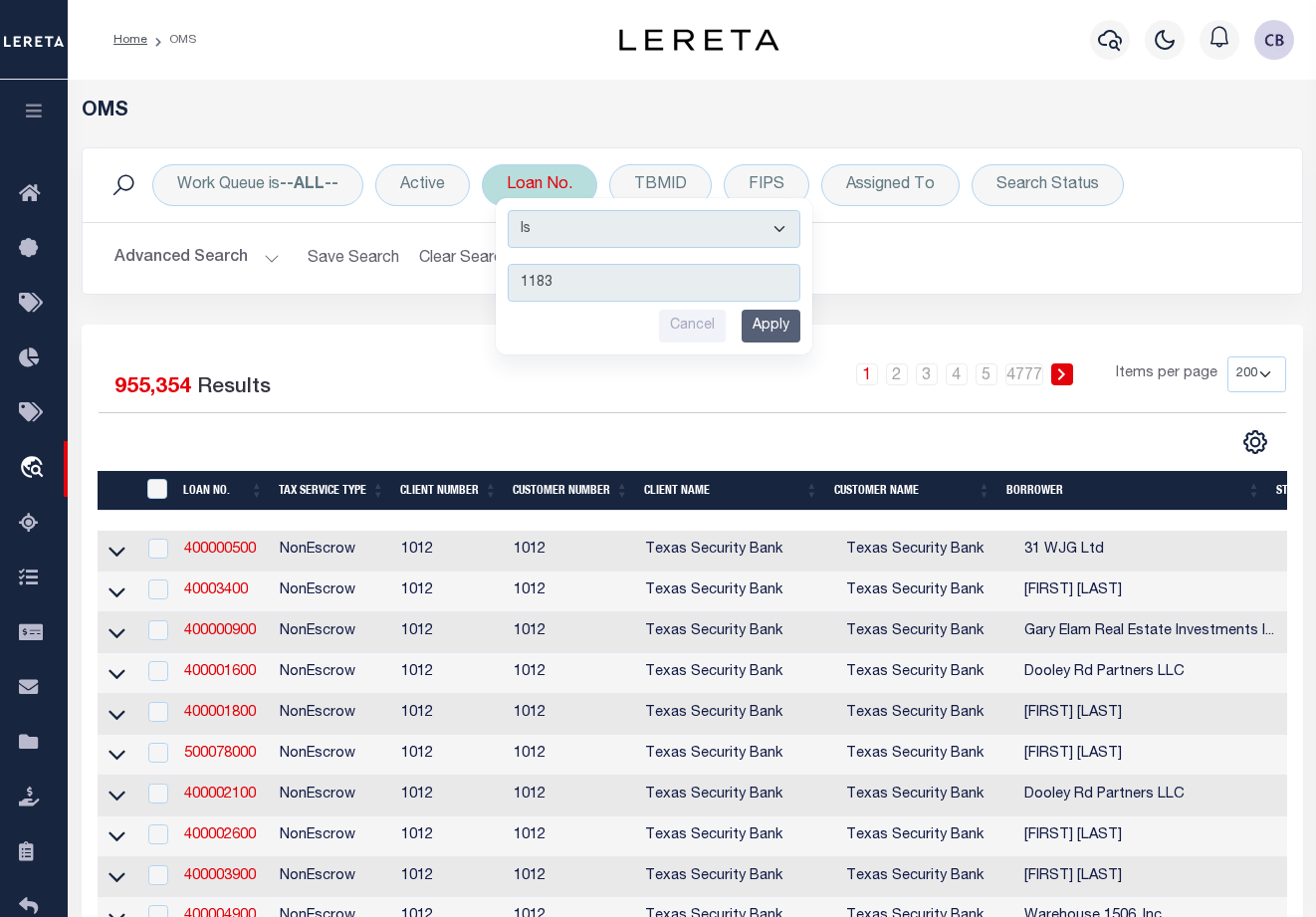 type on "11836" 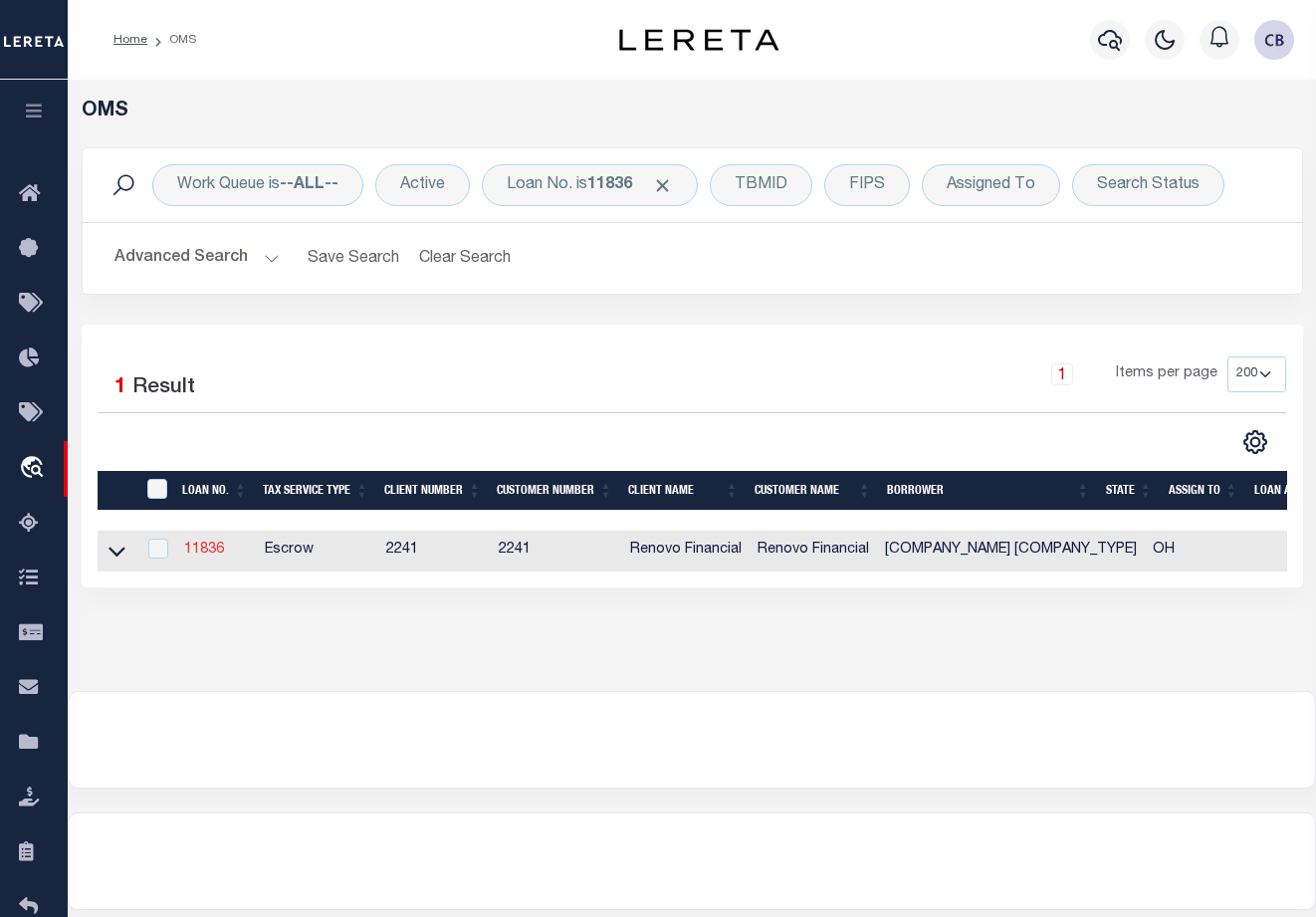 click on "11836" at bounding box center (204, 550) 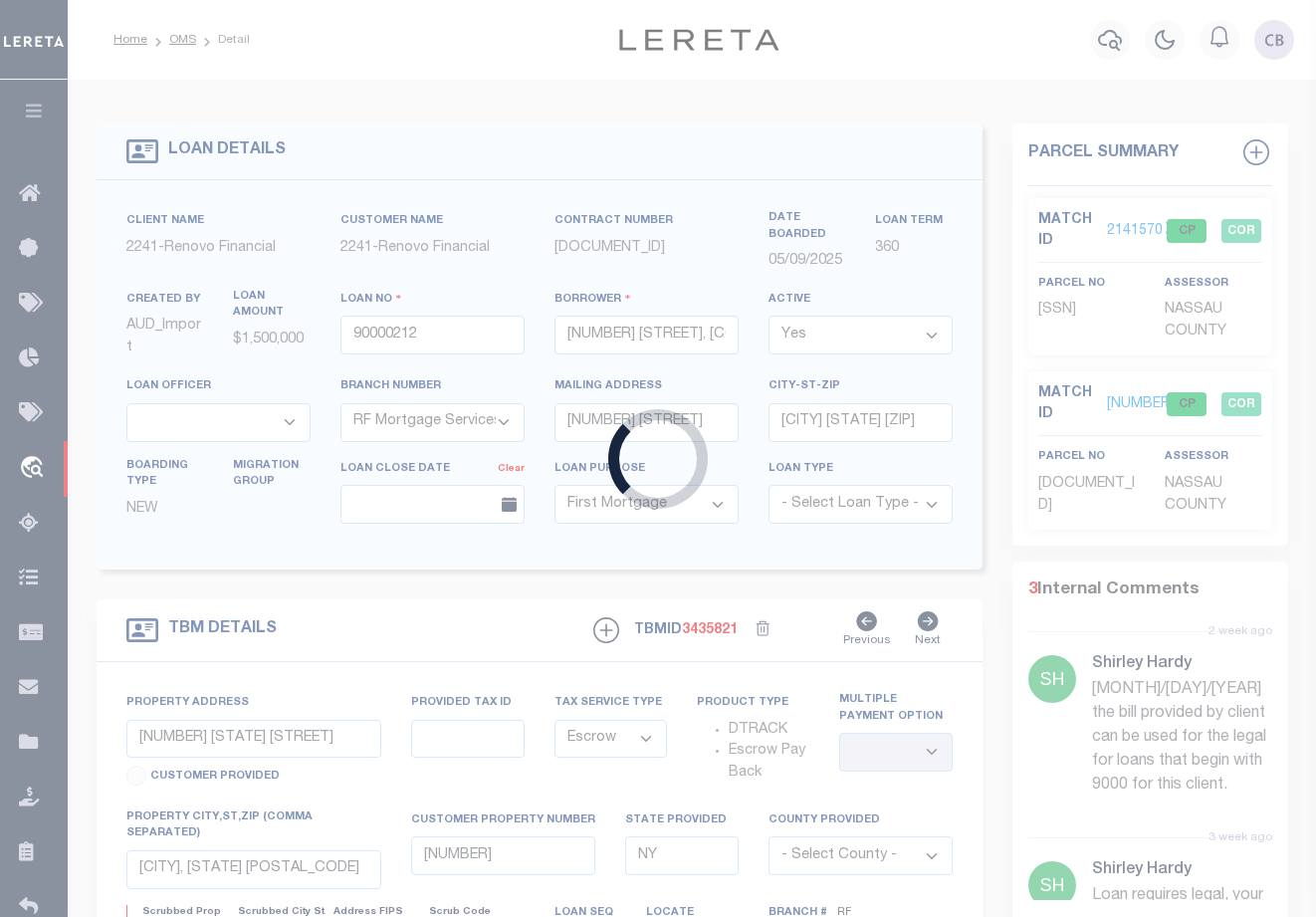 type on "11836" 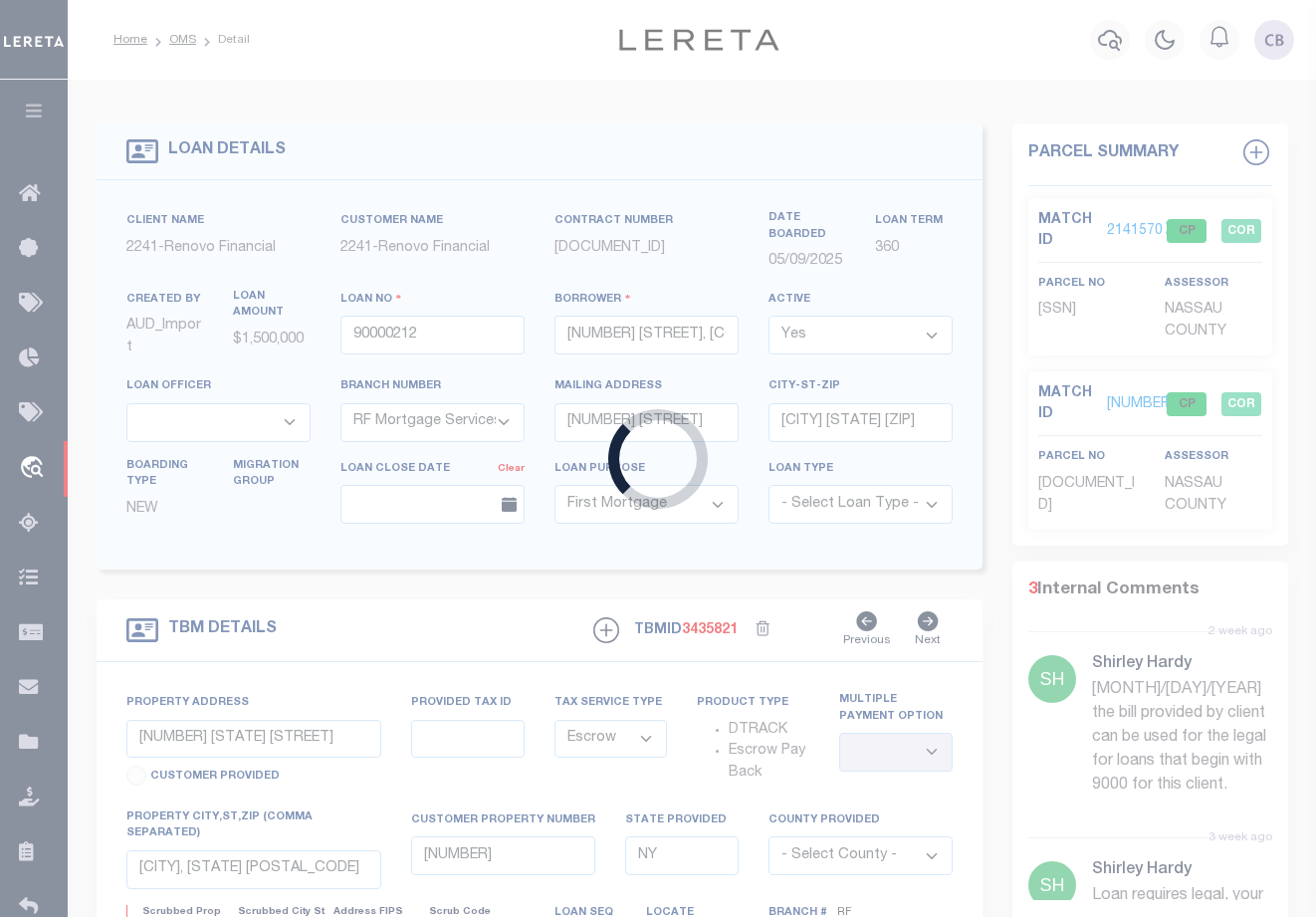 type on "[COMPANY_NAME] [COMPANY_TYPE]" 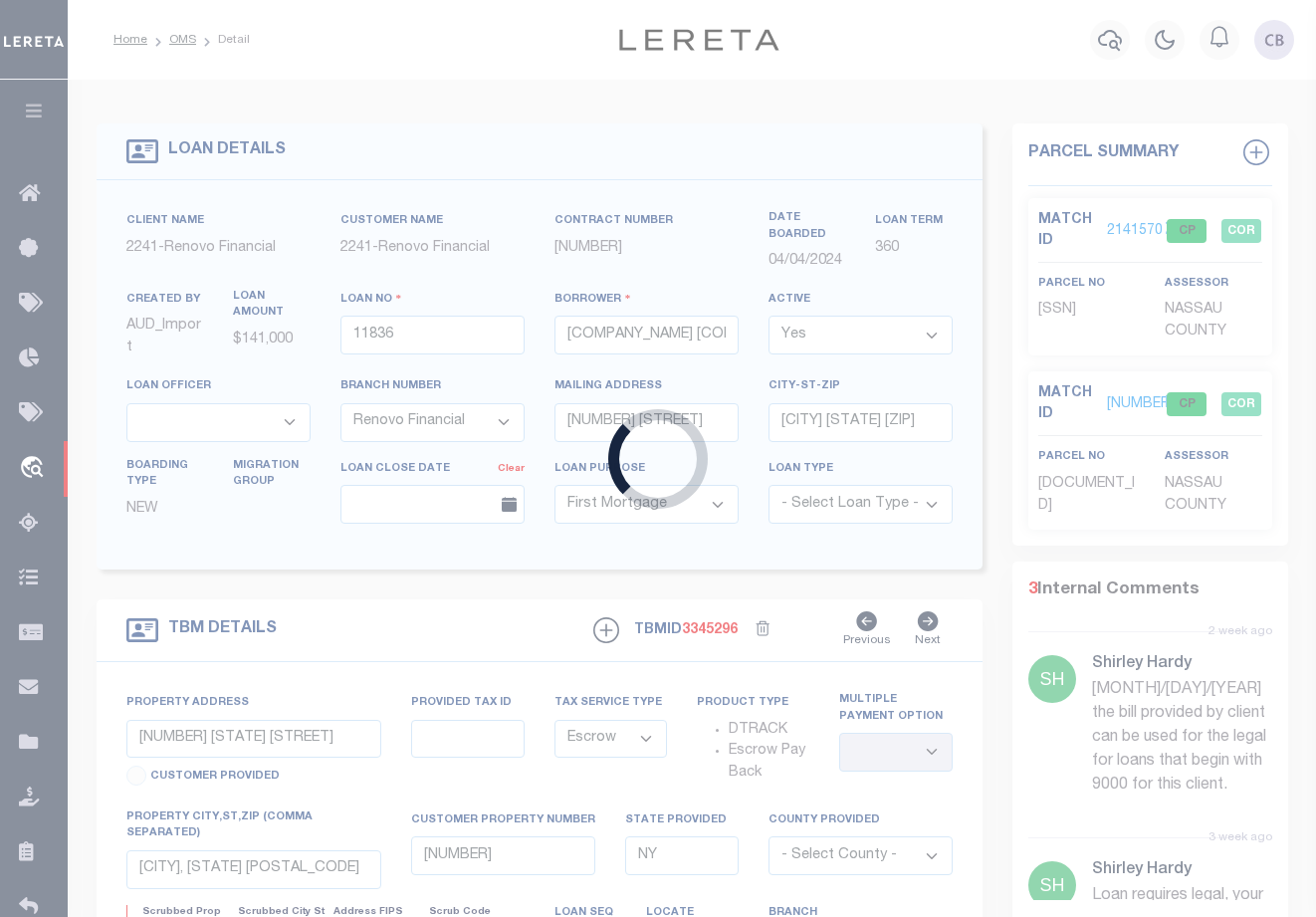 type on "[NUMBER] [STREET]" 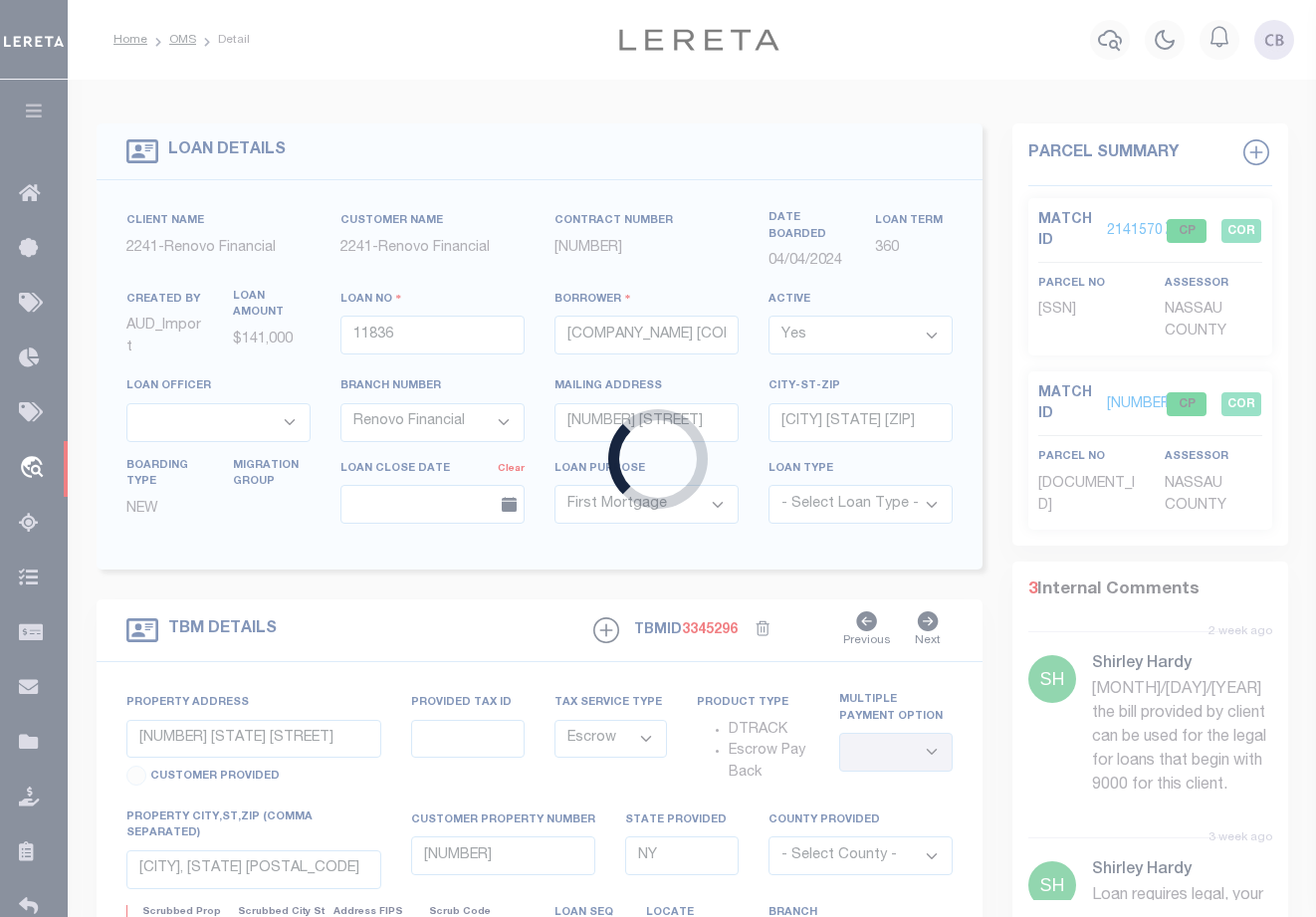 select 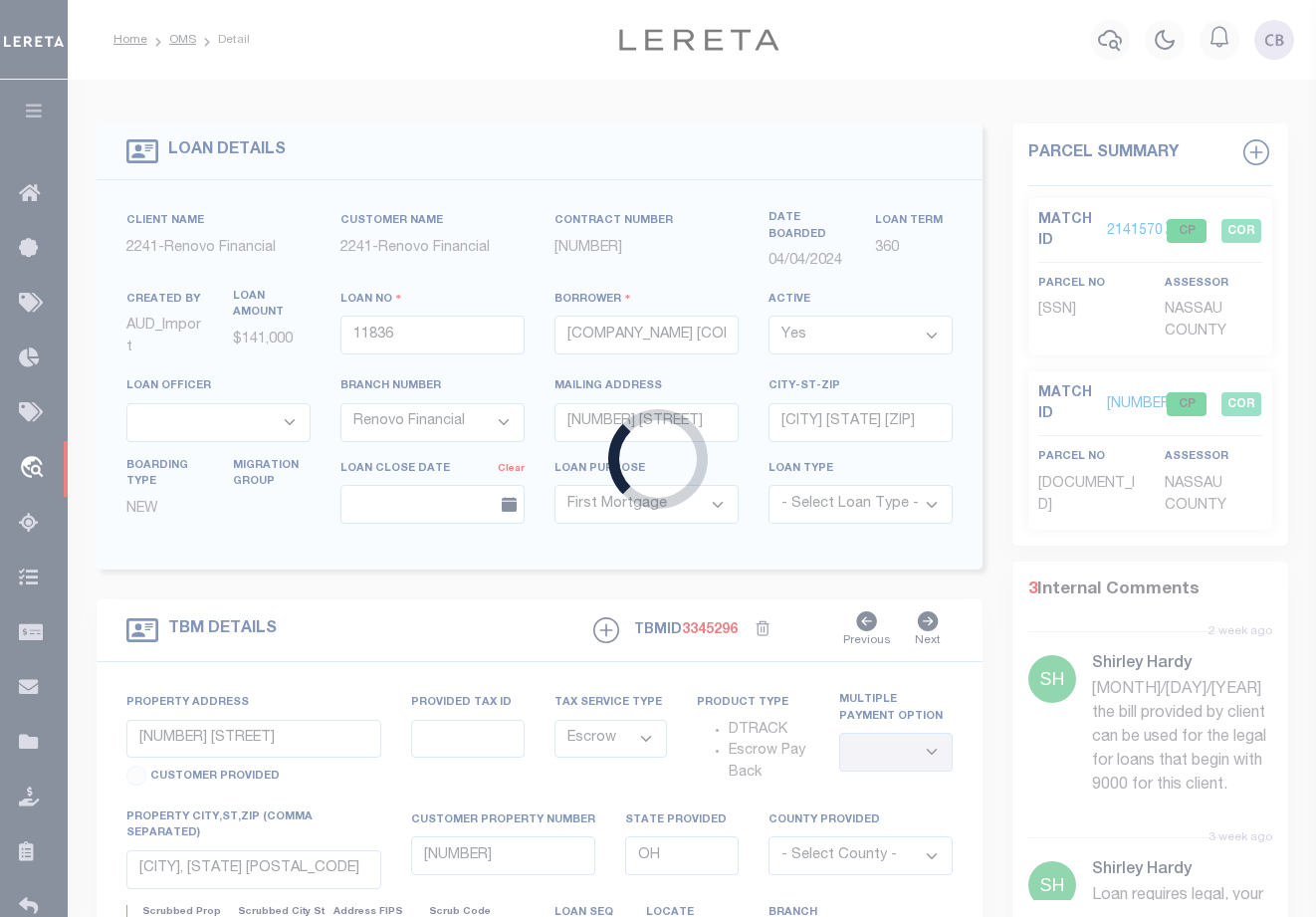 select 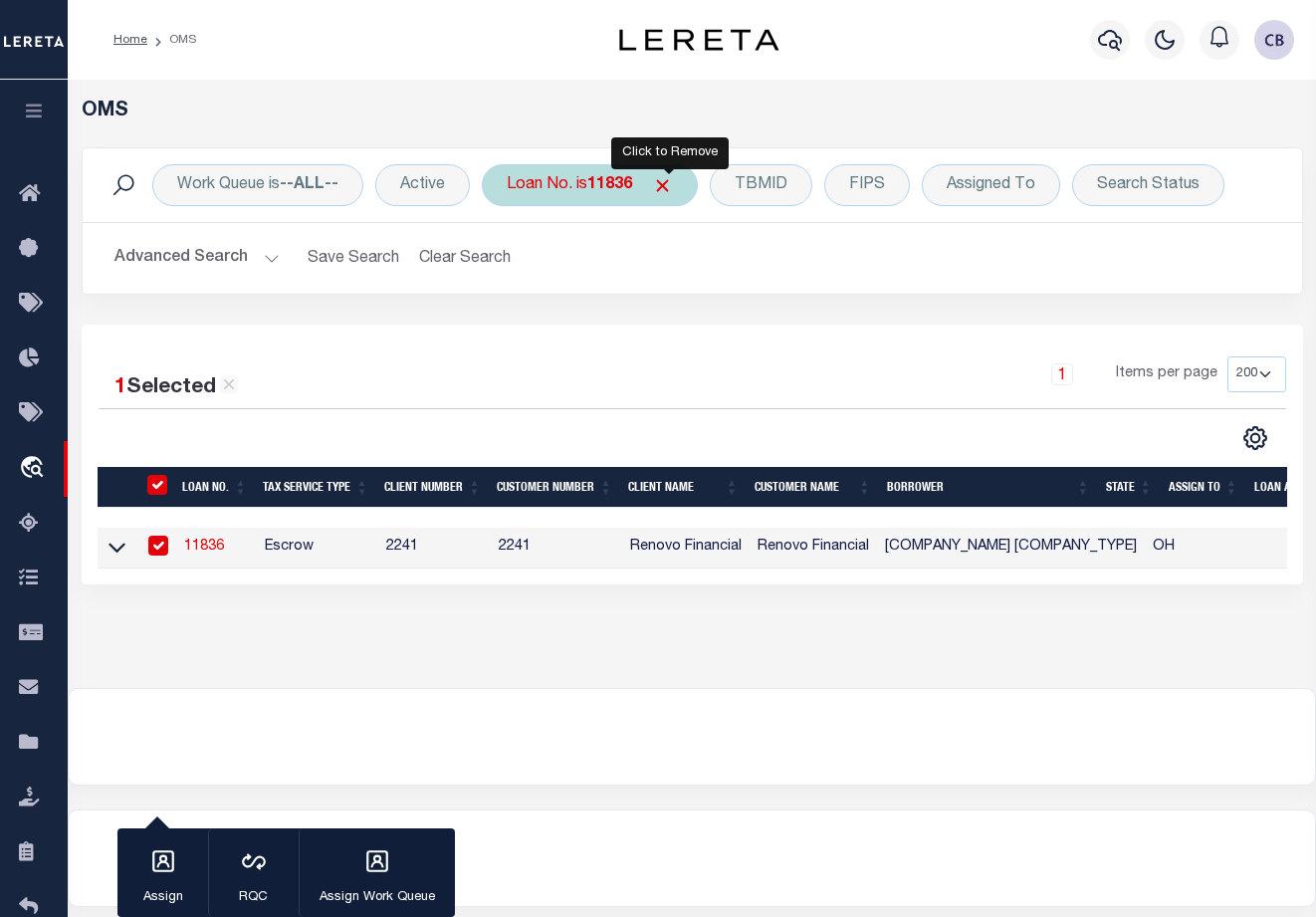 click on "Loan No. is  11836" at bounding box center [589, 185] 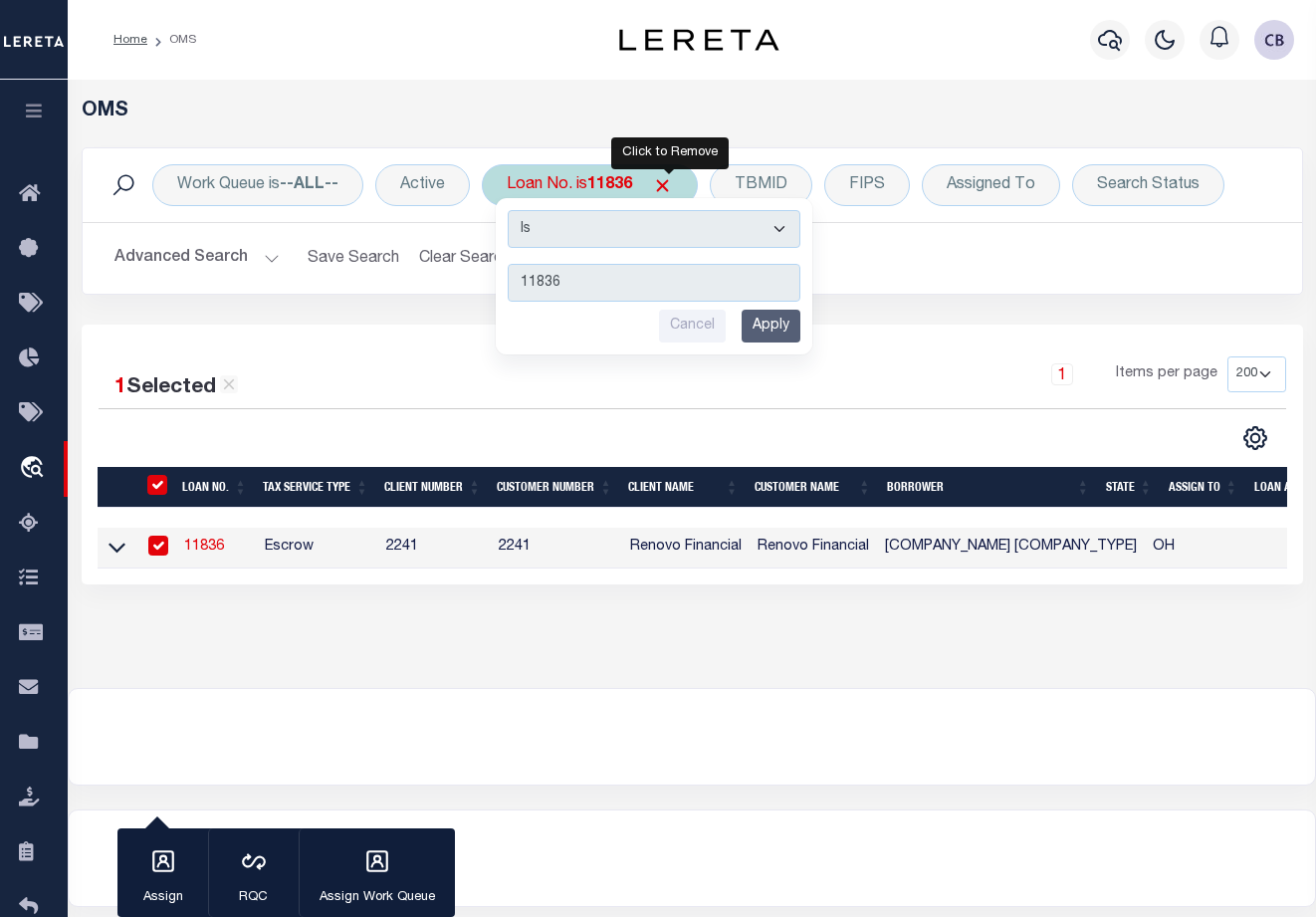click at bounding box center [662, 185] 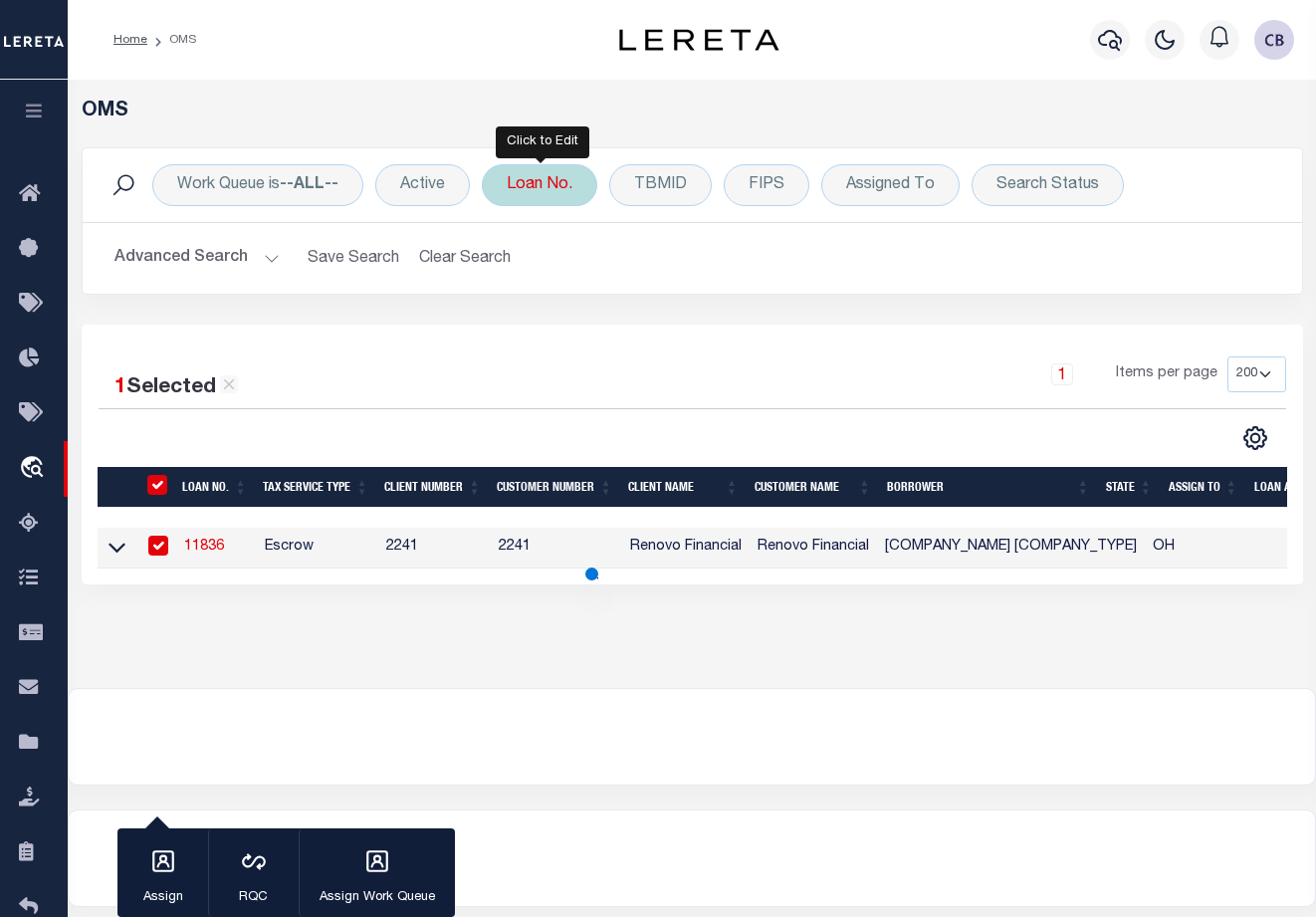 click on "Loan No." at bounding box center (540, 185) 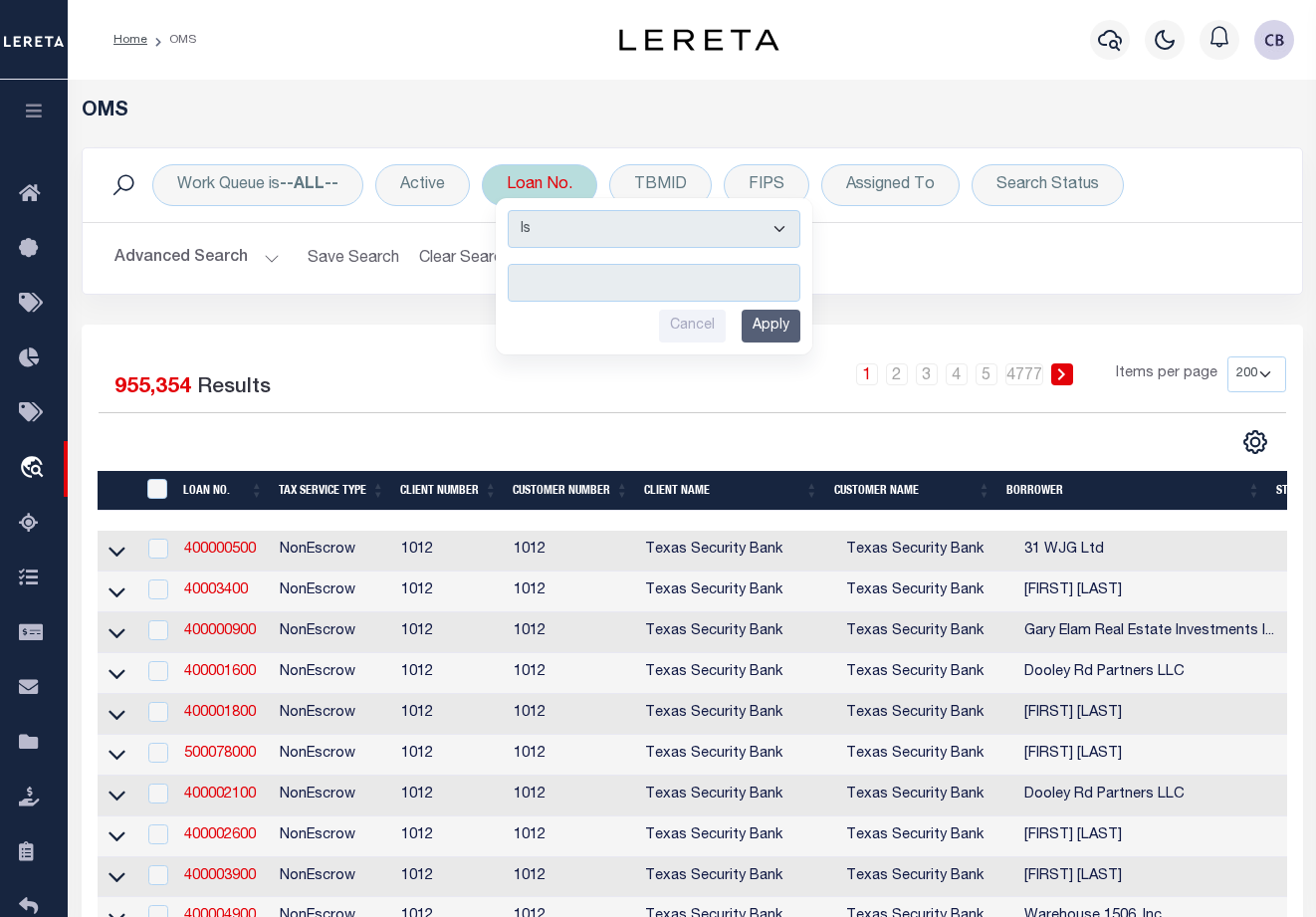 click at bounding box center [654, 283] 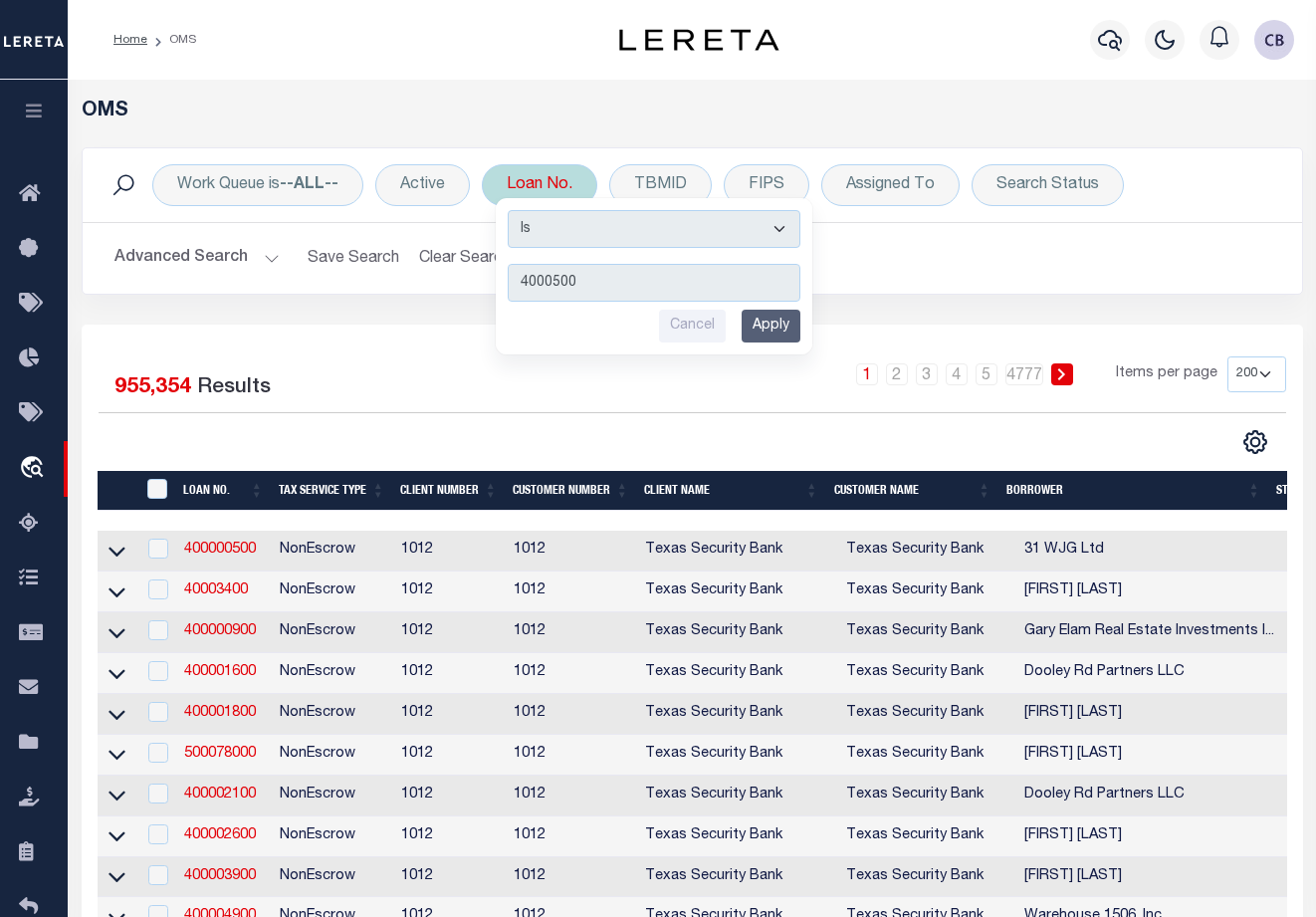 type on "[NUMBER]" 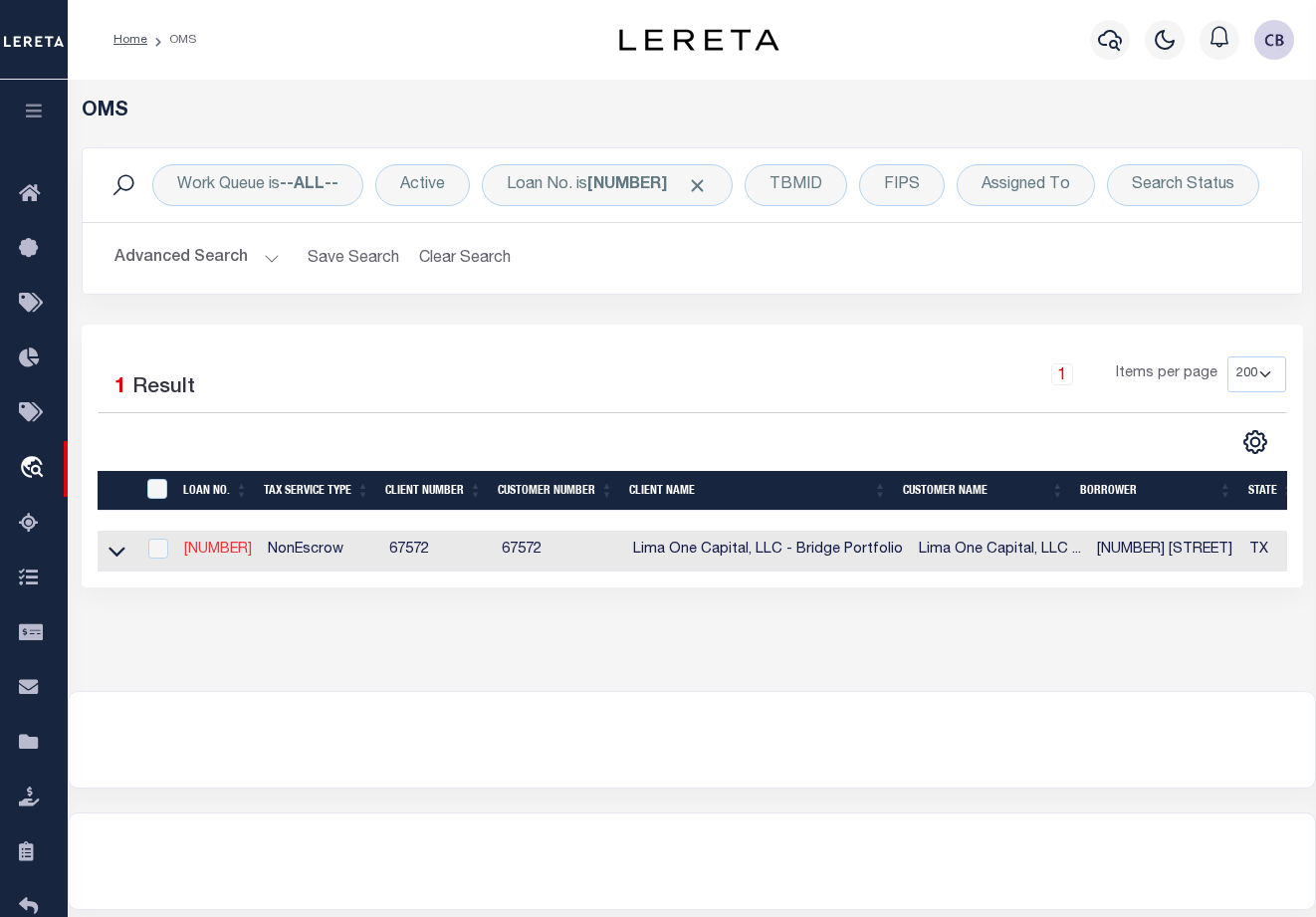 click on "[NUMBER]" at bounding box center (218, 550) 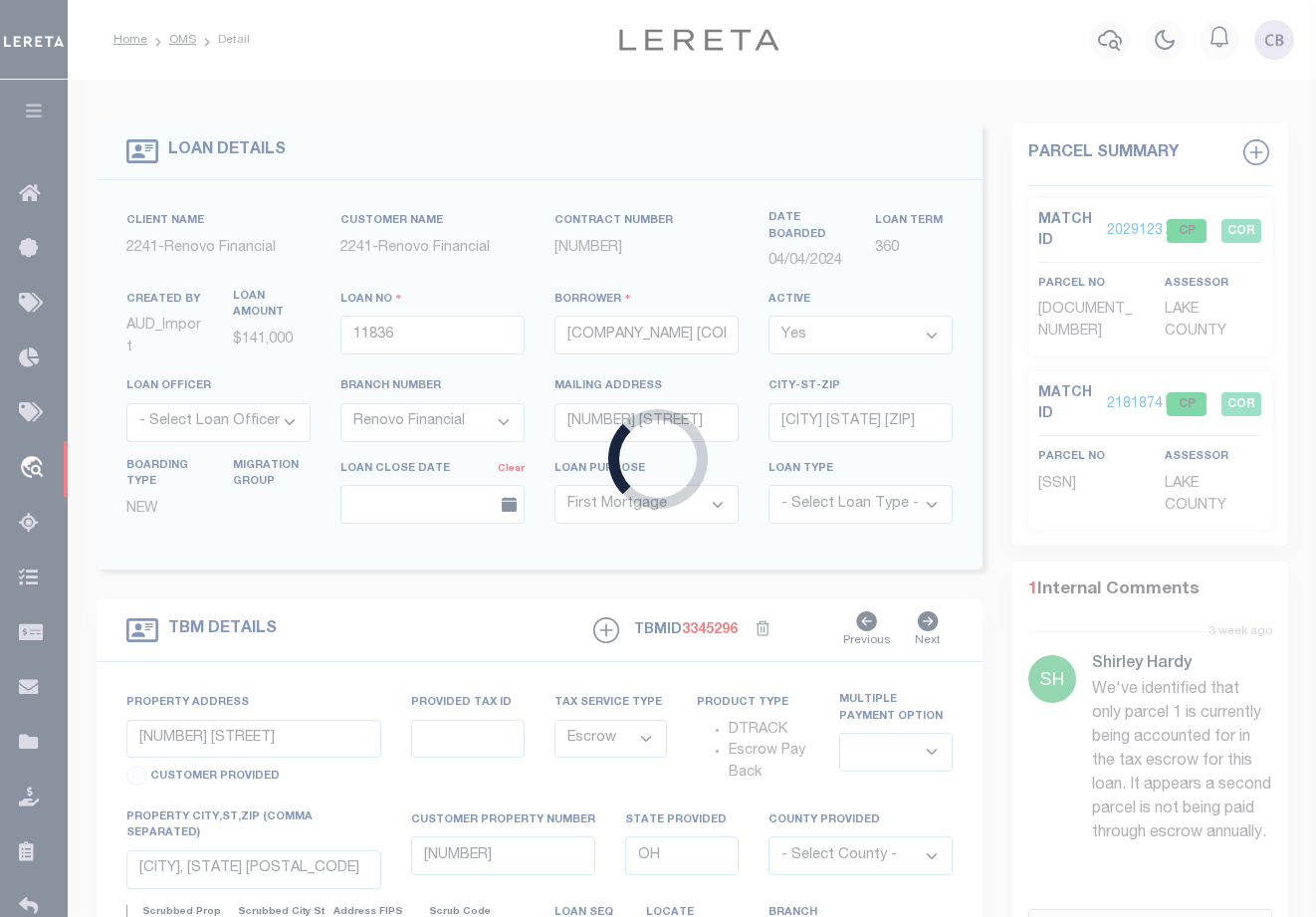 type on "[NUMBER]" 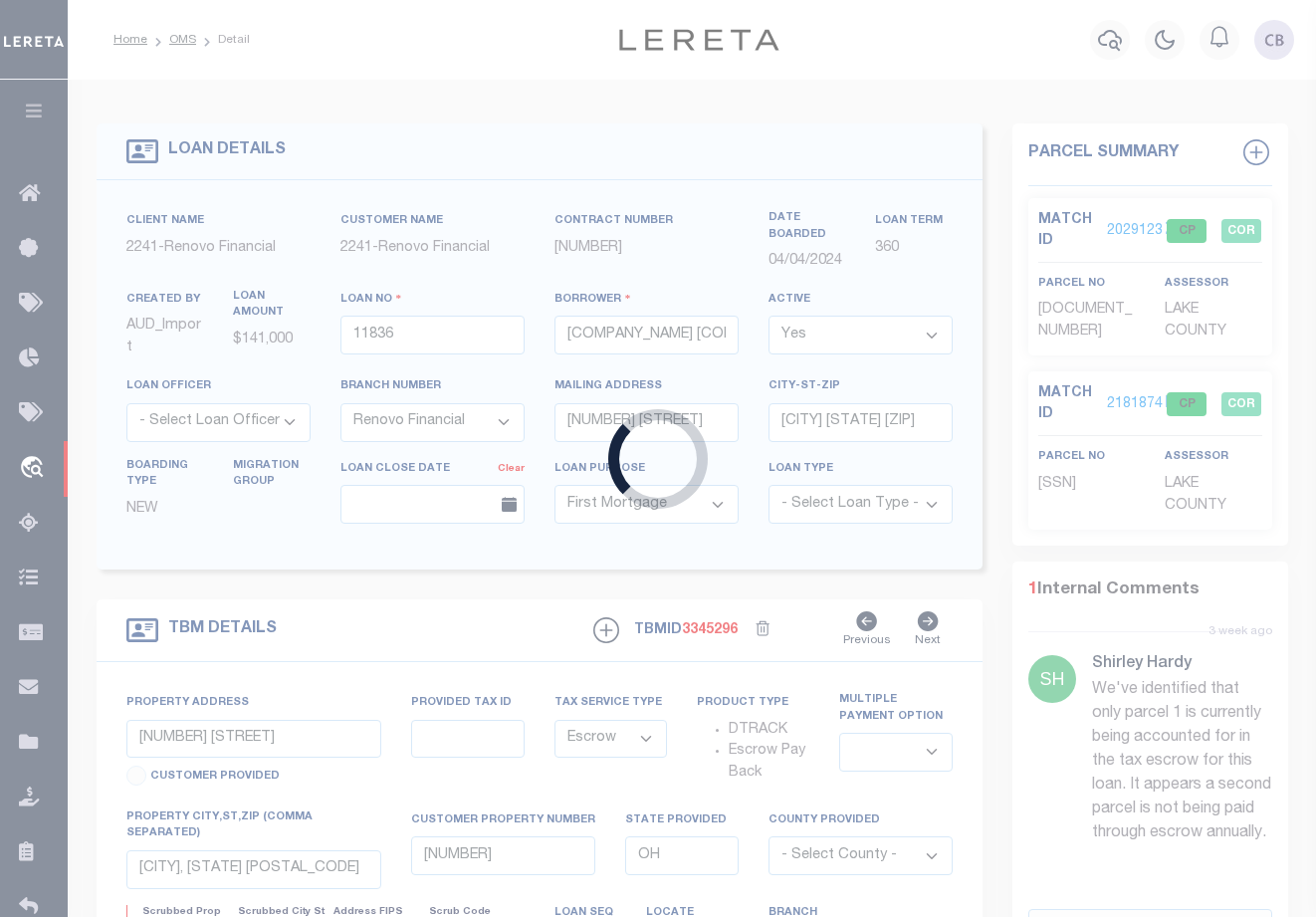type on "[NUMBER] [STREET]" 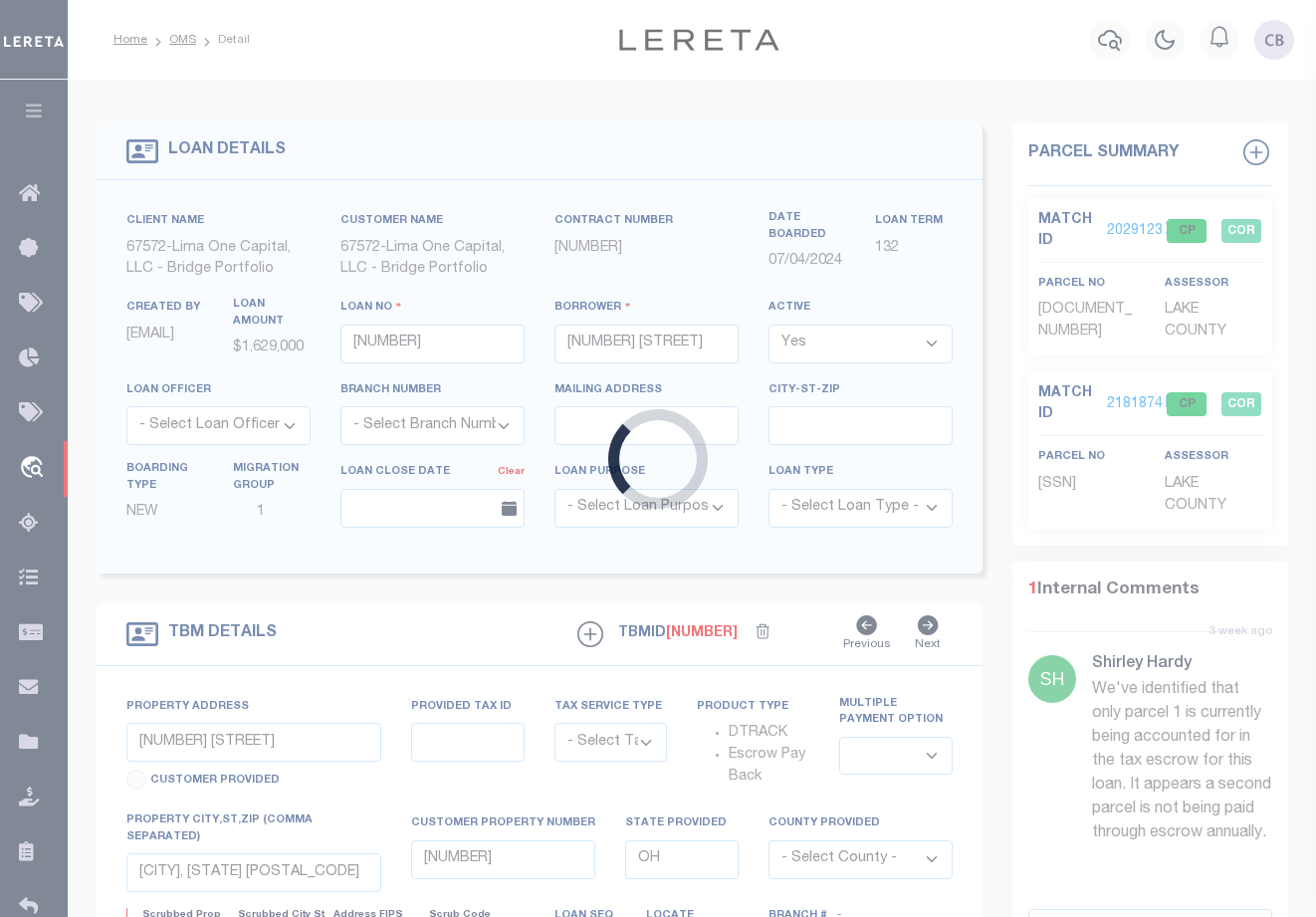 type on "[NUMBER] [STREET]" 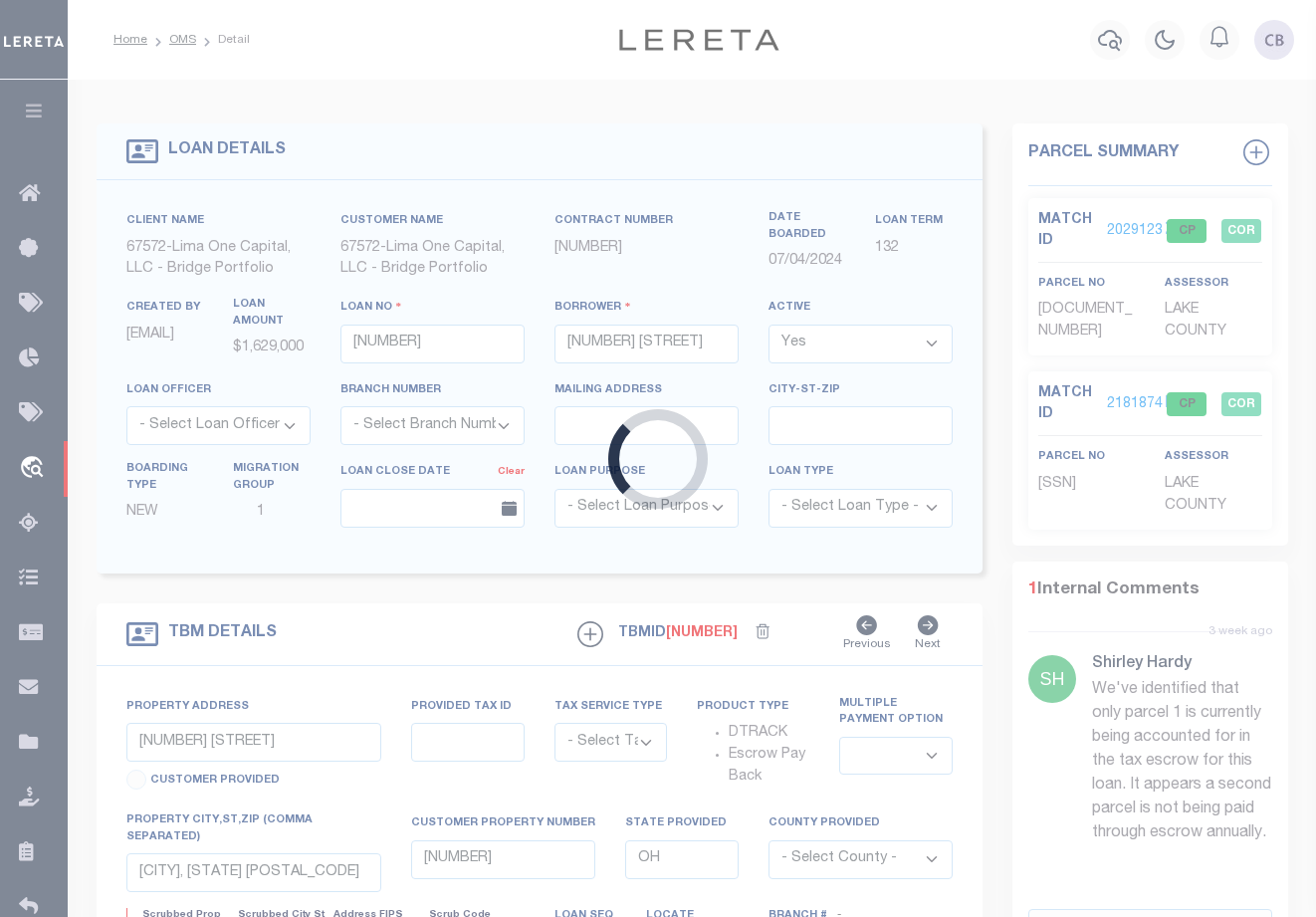 radio on "true" 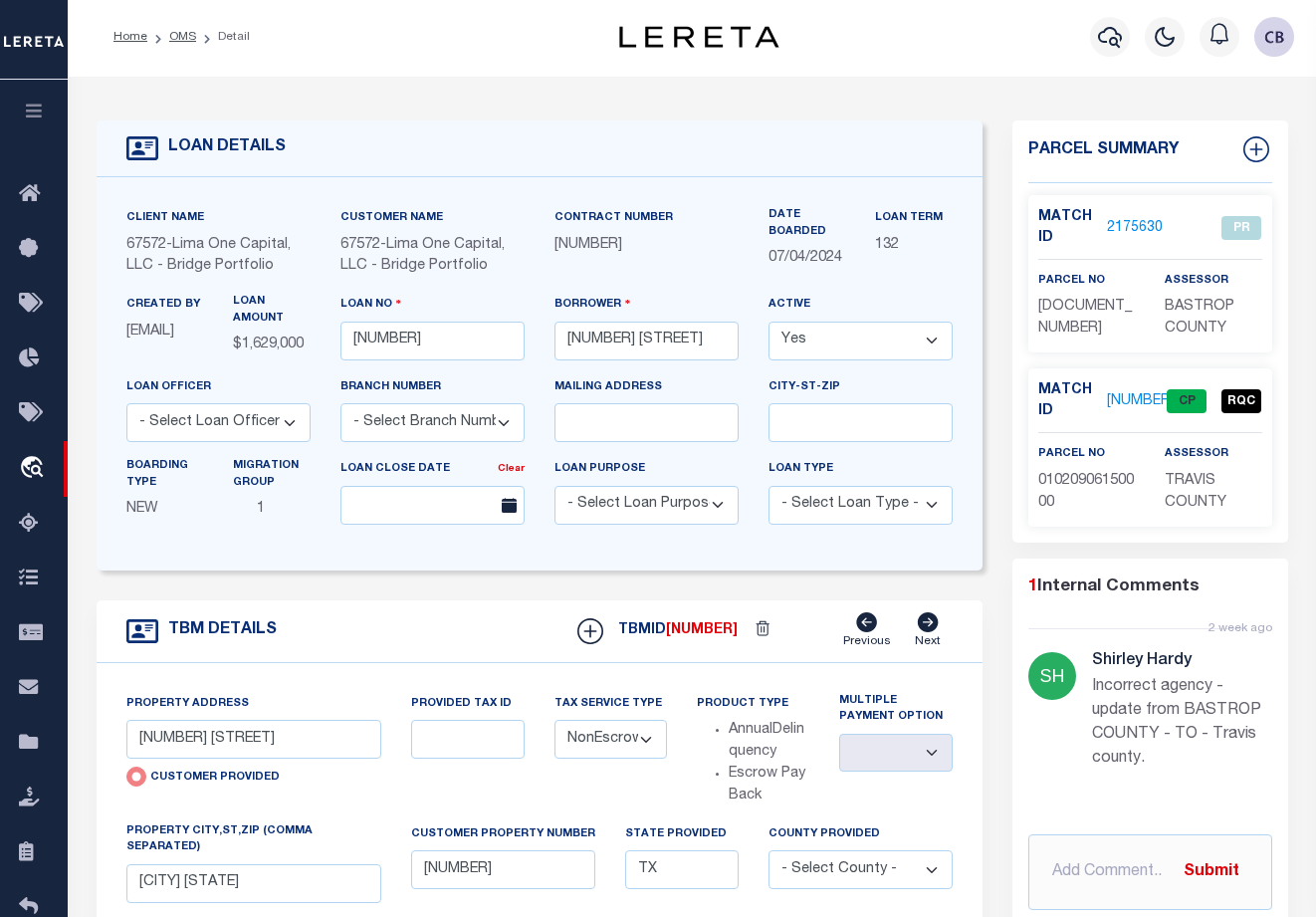 scroll, scrollTop: 0, scrollLeft: 0, axis: both 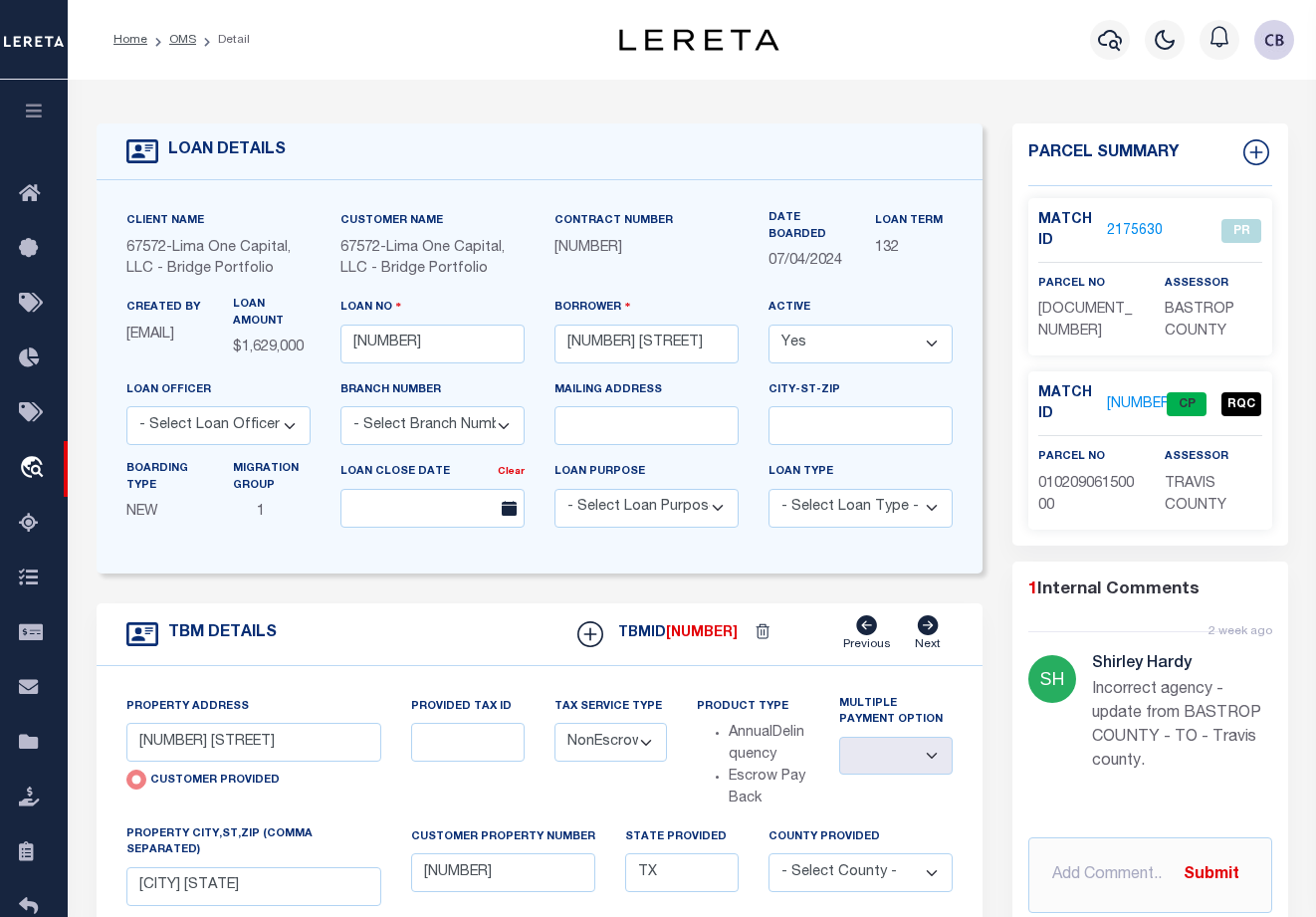 click on "2175630" at bounding box center (1135, 231) 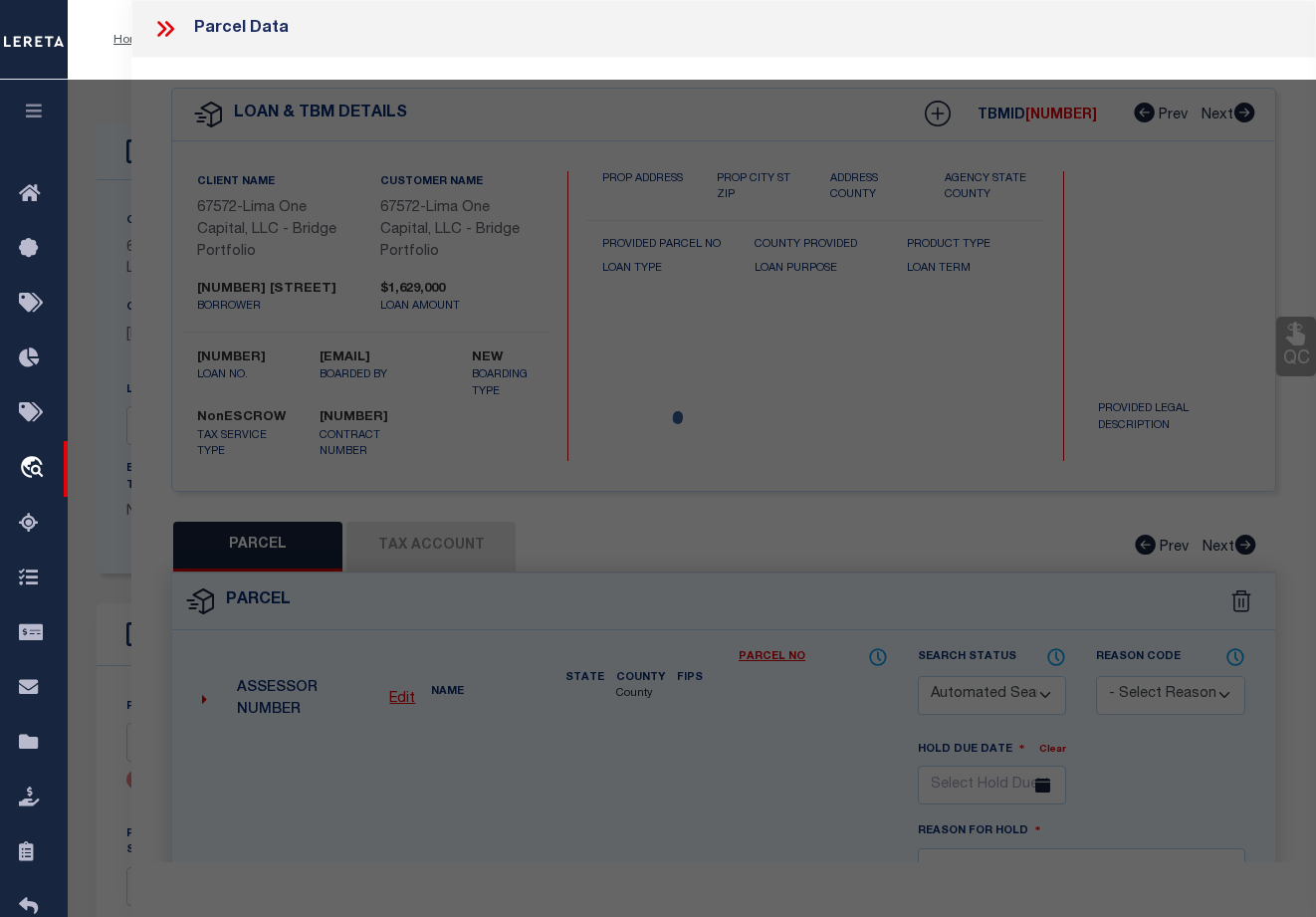 checkbox on "false" 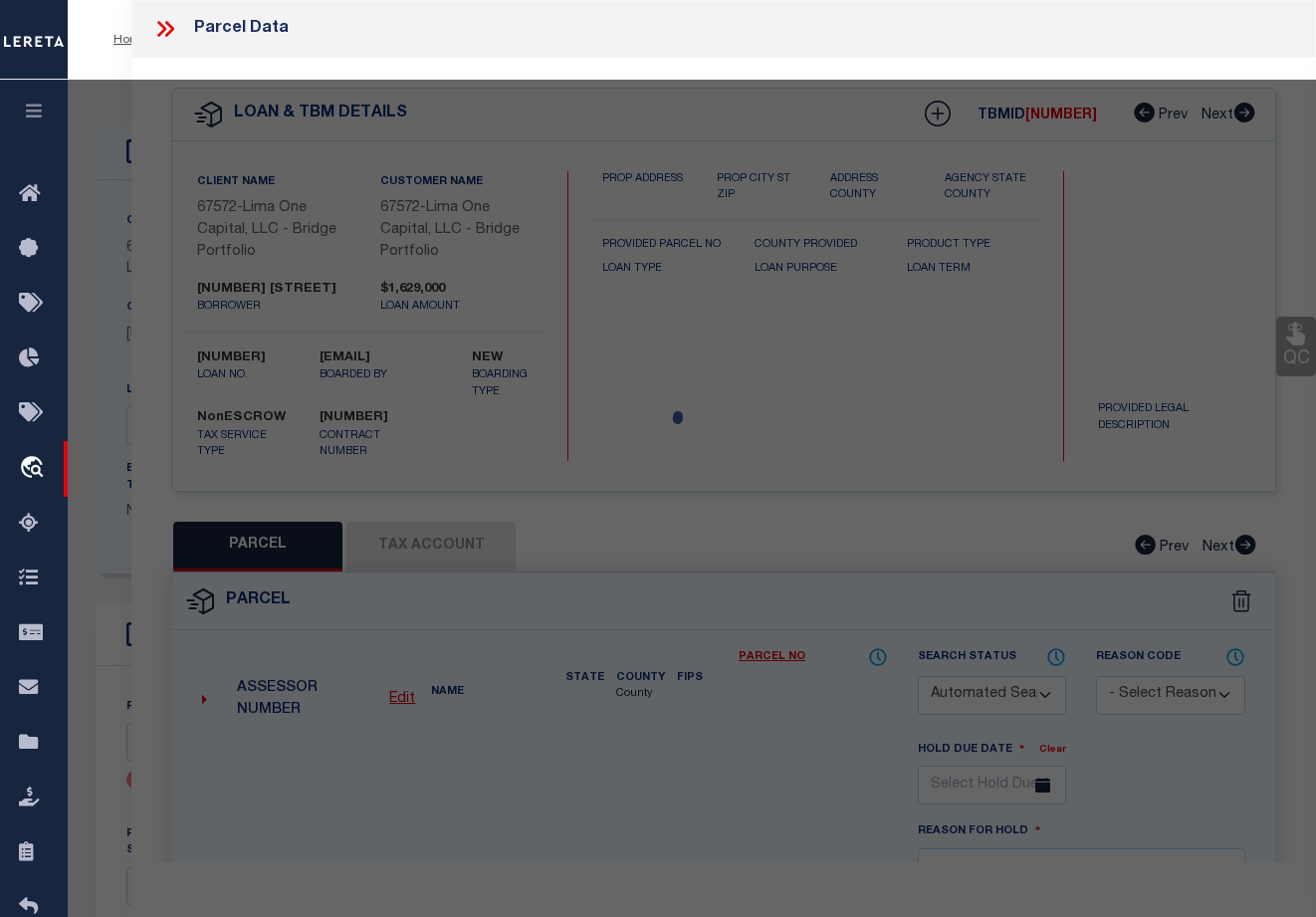 checkbox on "false" 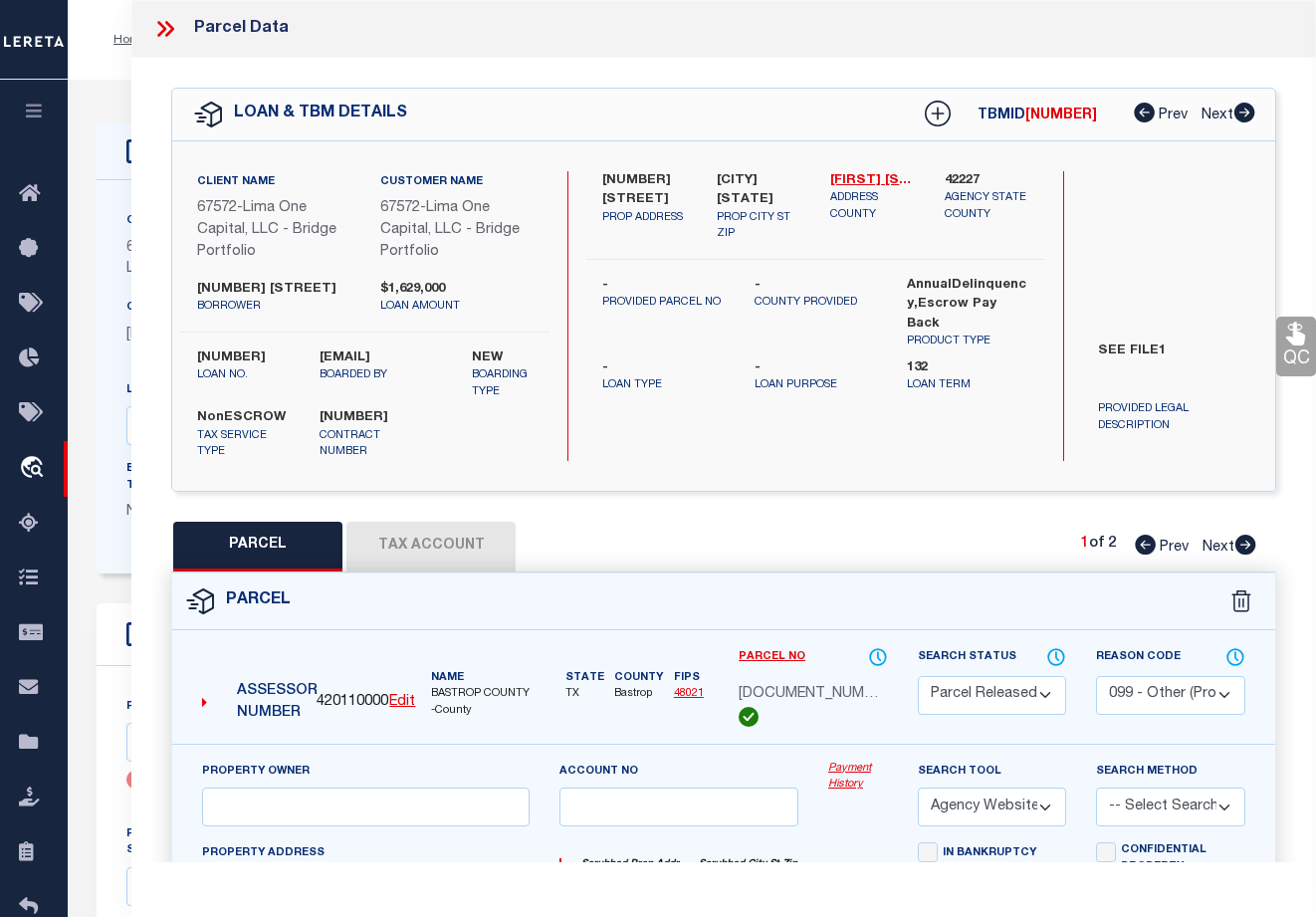 click 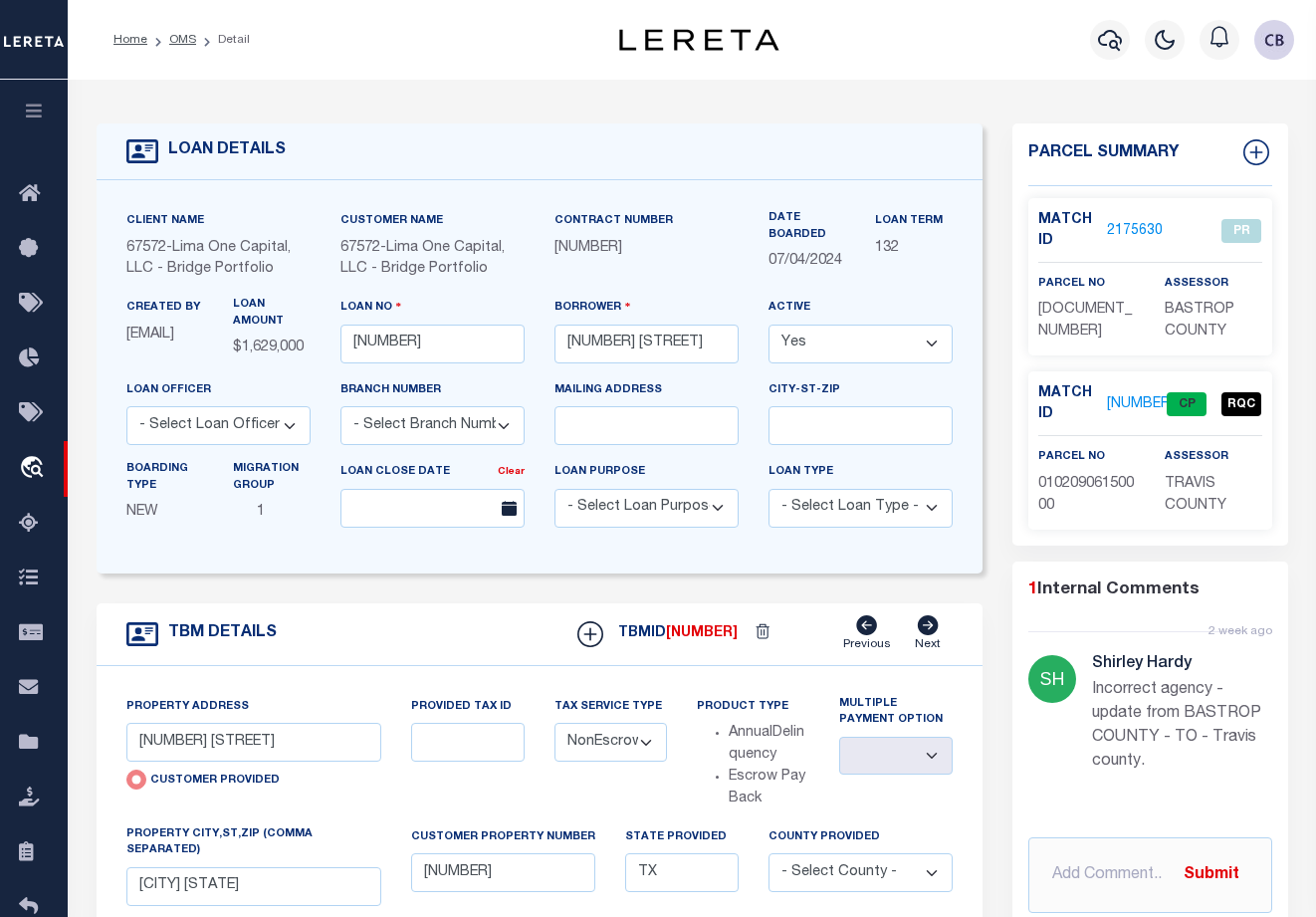 click on "2175630" at bounding box center [1135, 231] 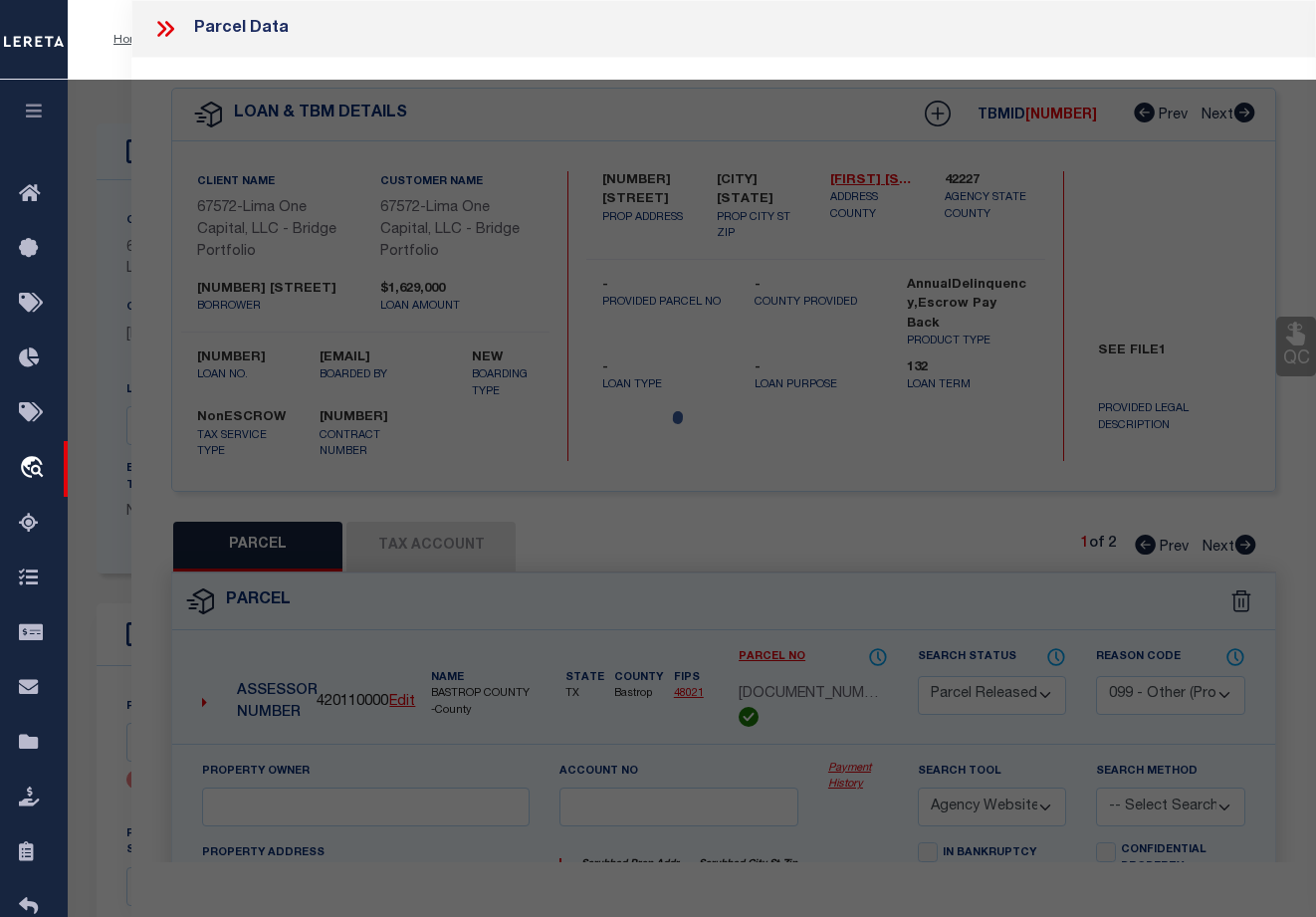 select on "AS" 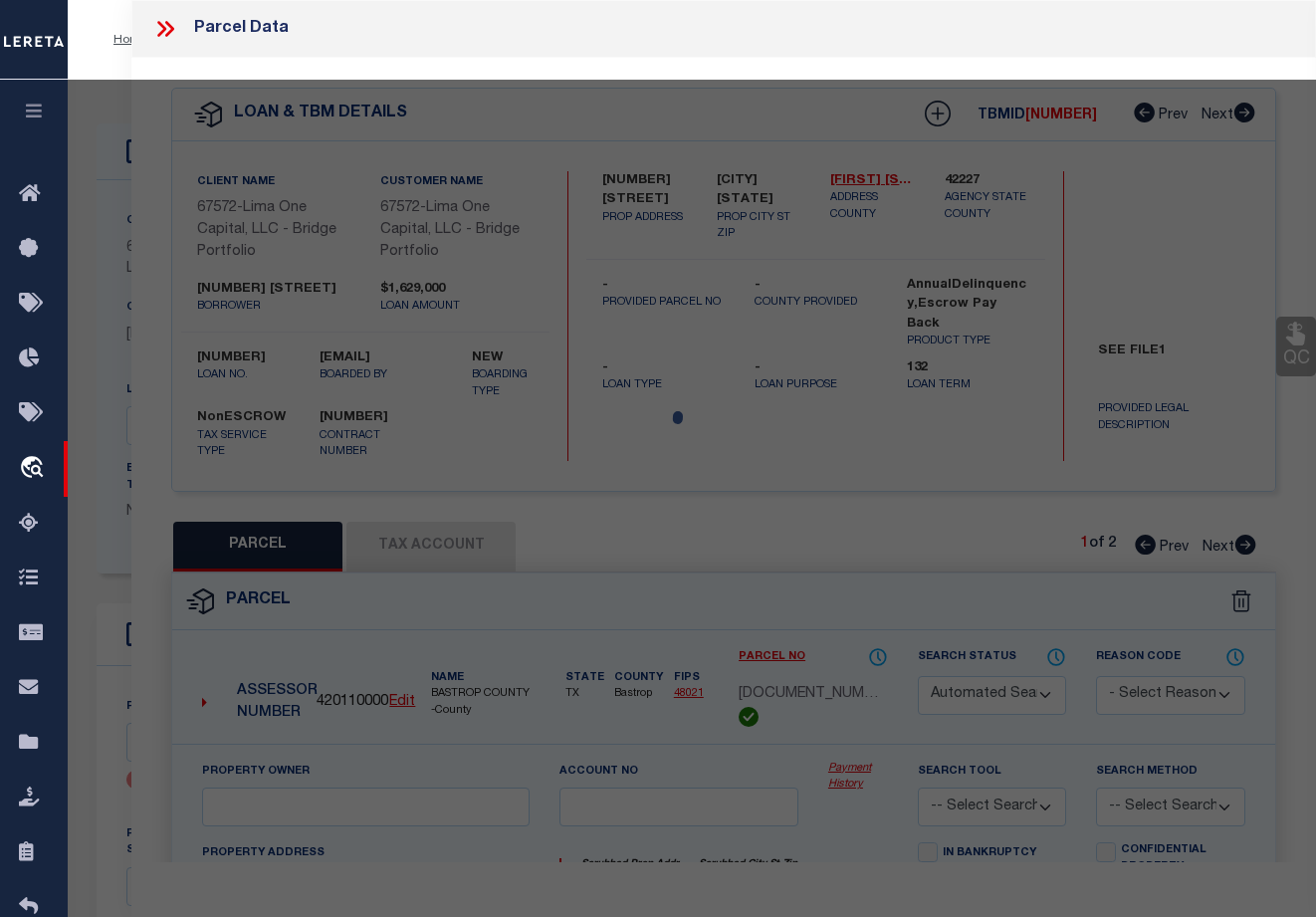select on "PR" 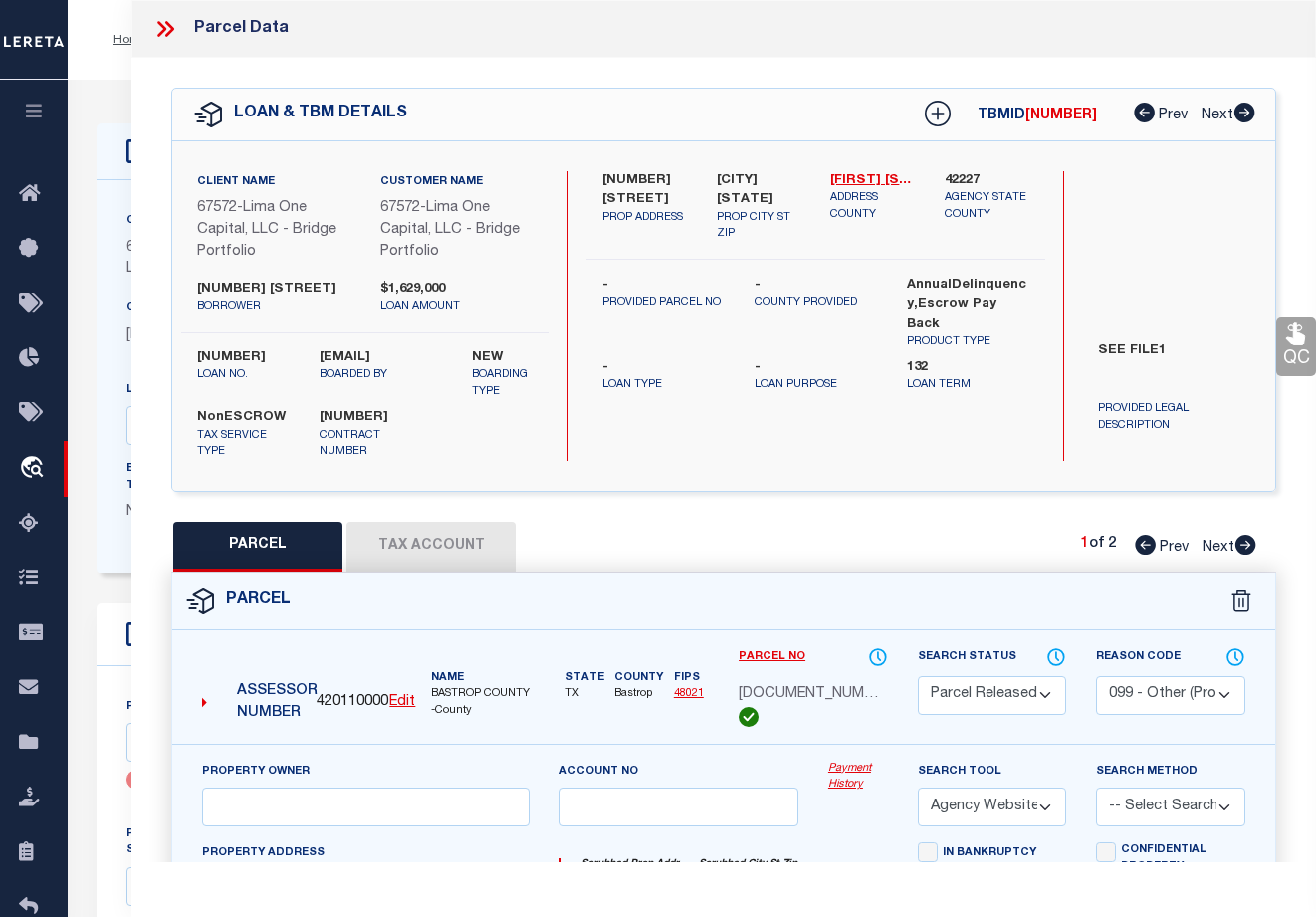 click 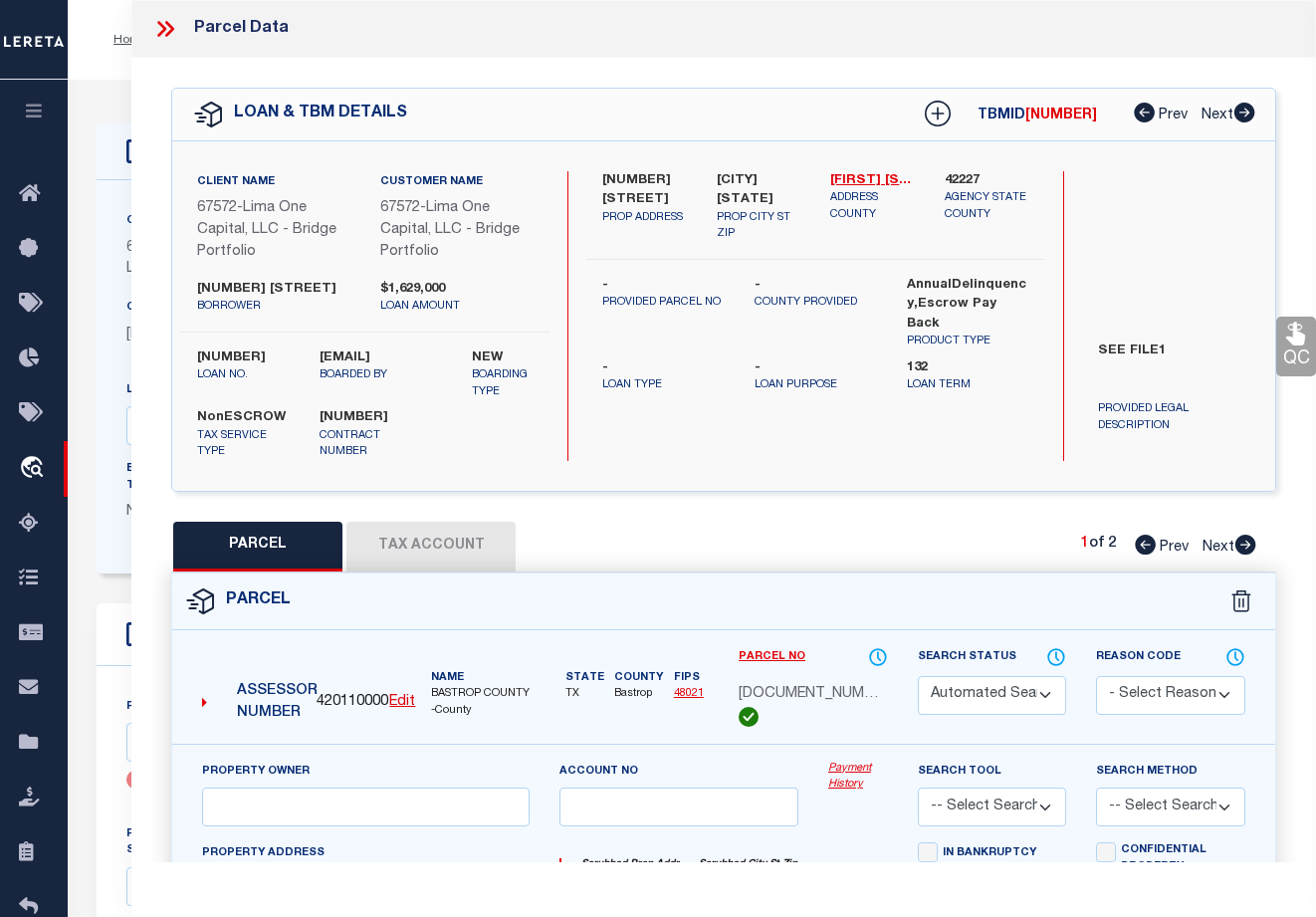 select on "CP" 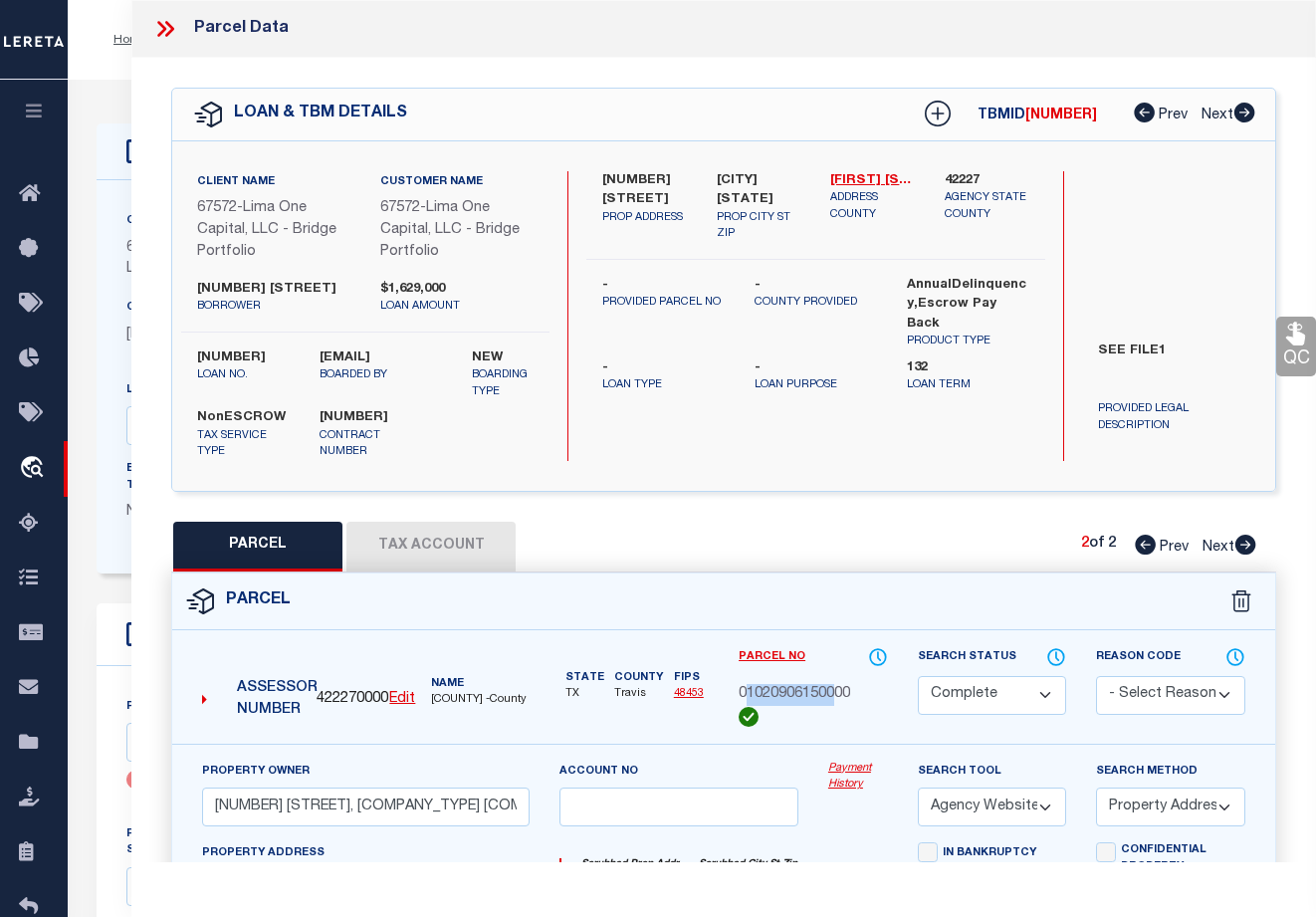 drag, startPoint x: 745, startPoint y: 690, endPoint x: 838, endPoint y: 687, distance: 93.04837 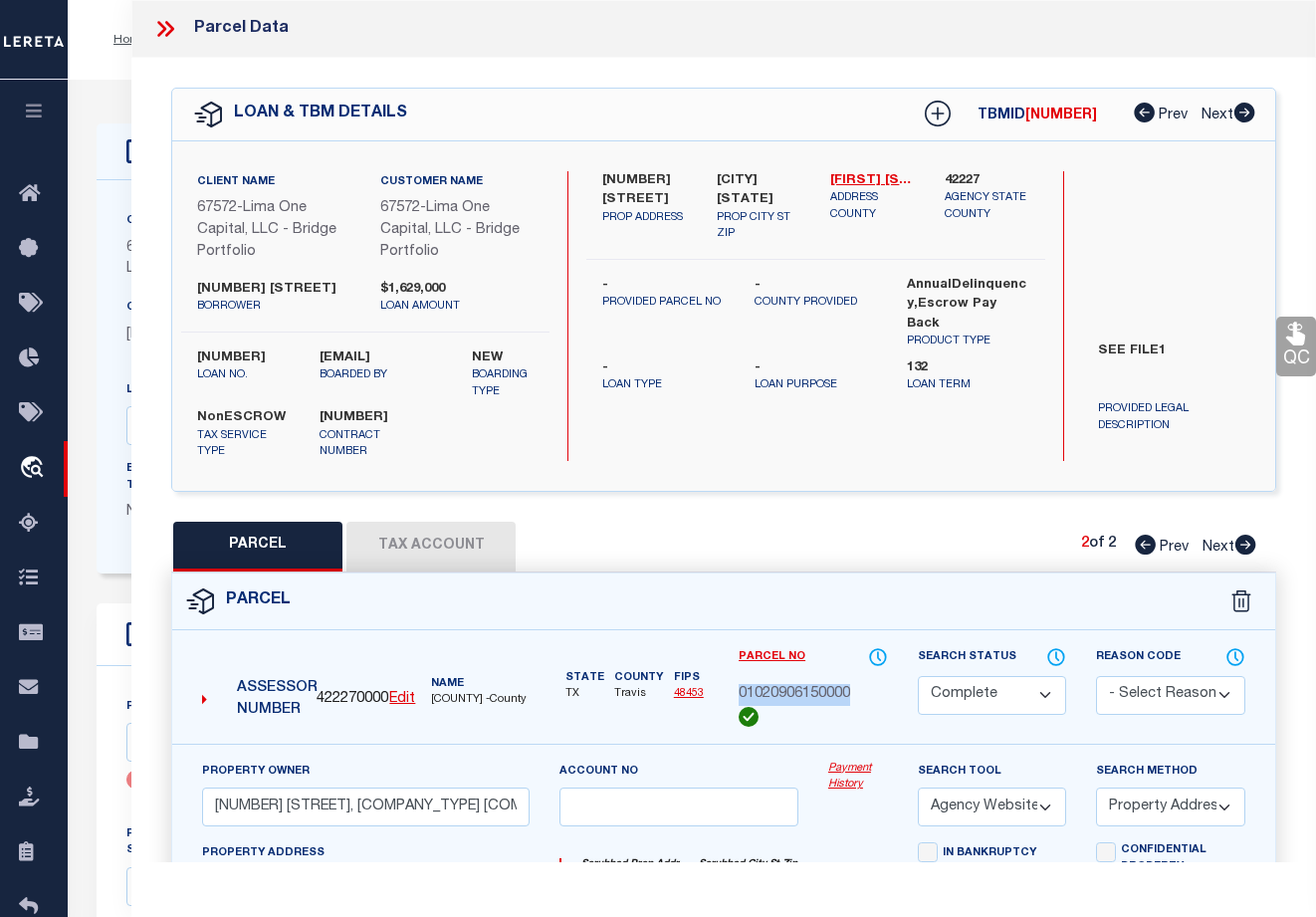 drag, startPoint x: 741, startPoint y: 693, endPoint x: 854, endPoint y: 689, distance: 113.07077 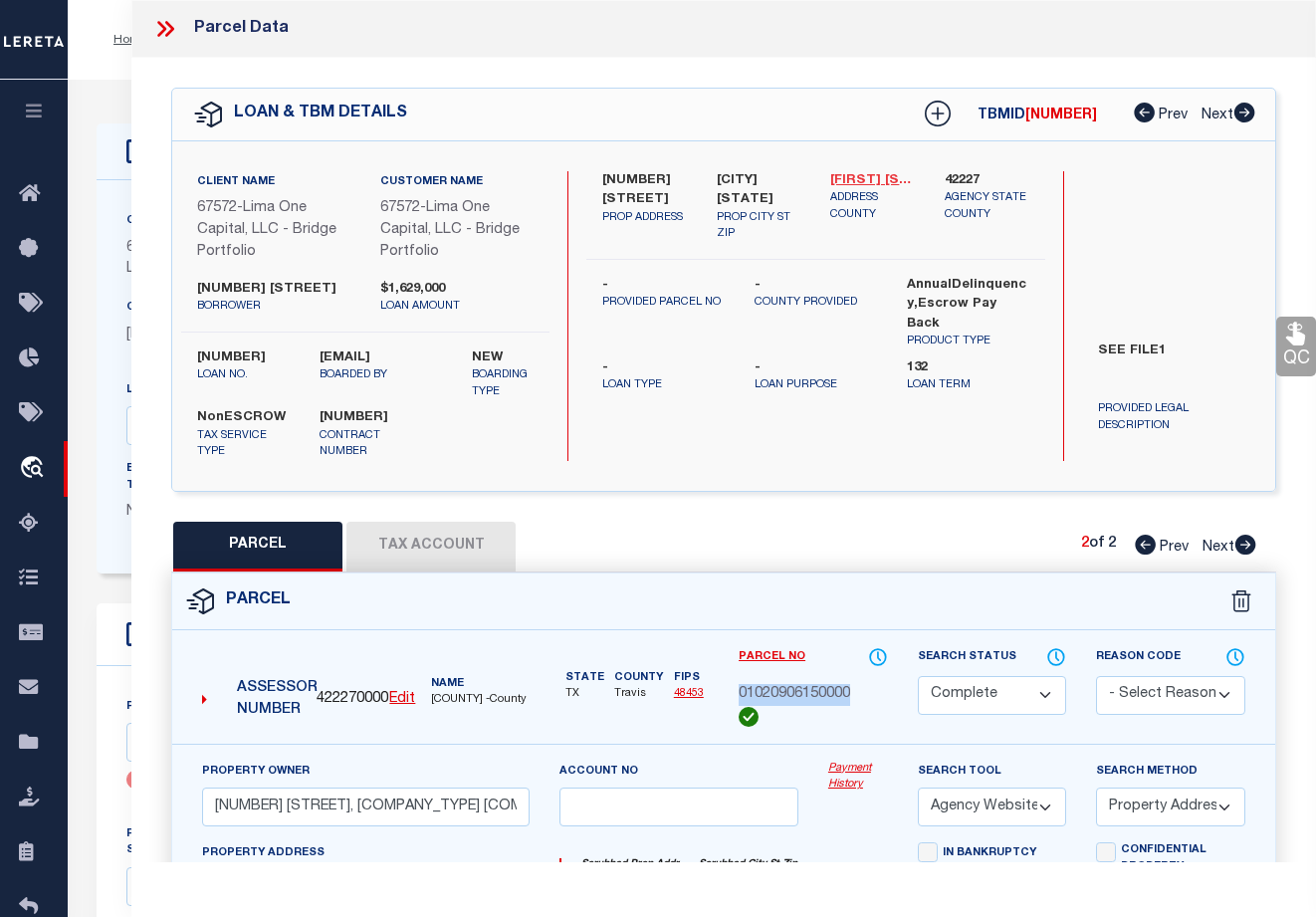 drag, startPoint x: 839, startPoint y: 689, endPoint x: 879, endPoint y: 169, distance: 521.53619 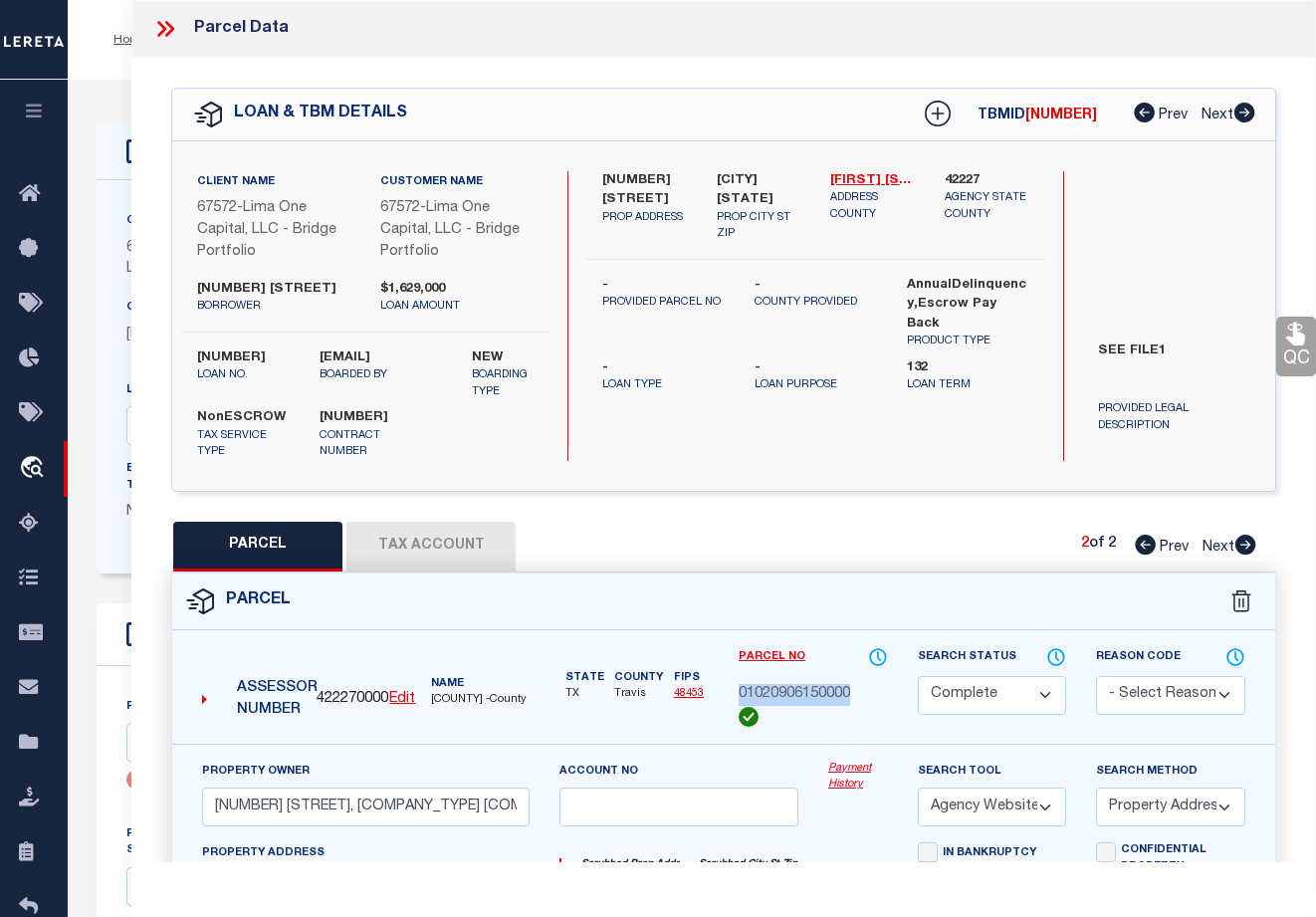 copy on "01020906150000" 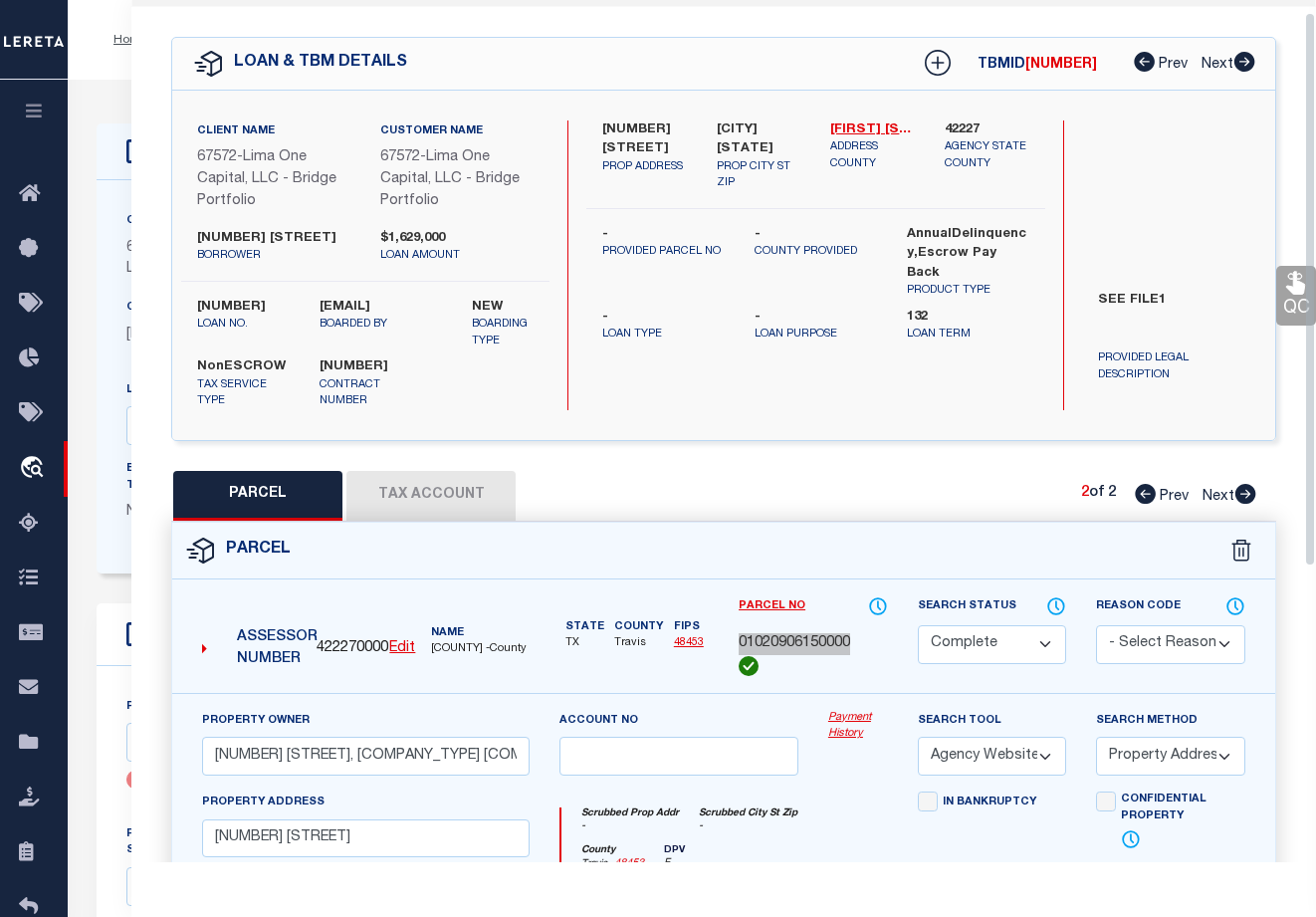 scroll, scrollTop: 0, scrollLeft: 0, axis: both 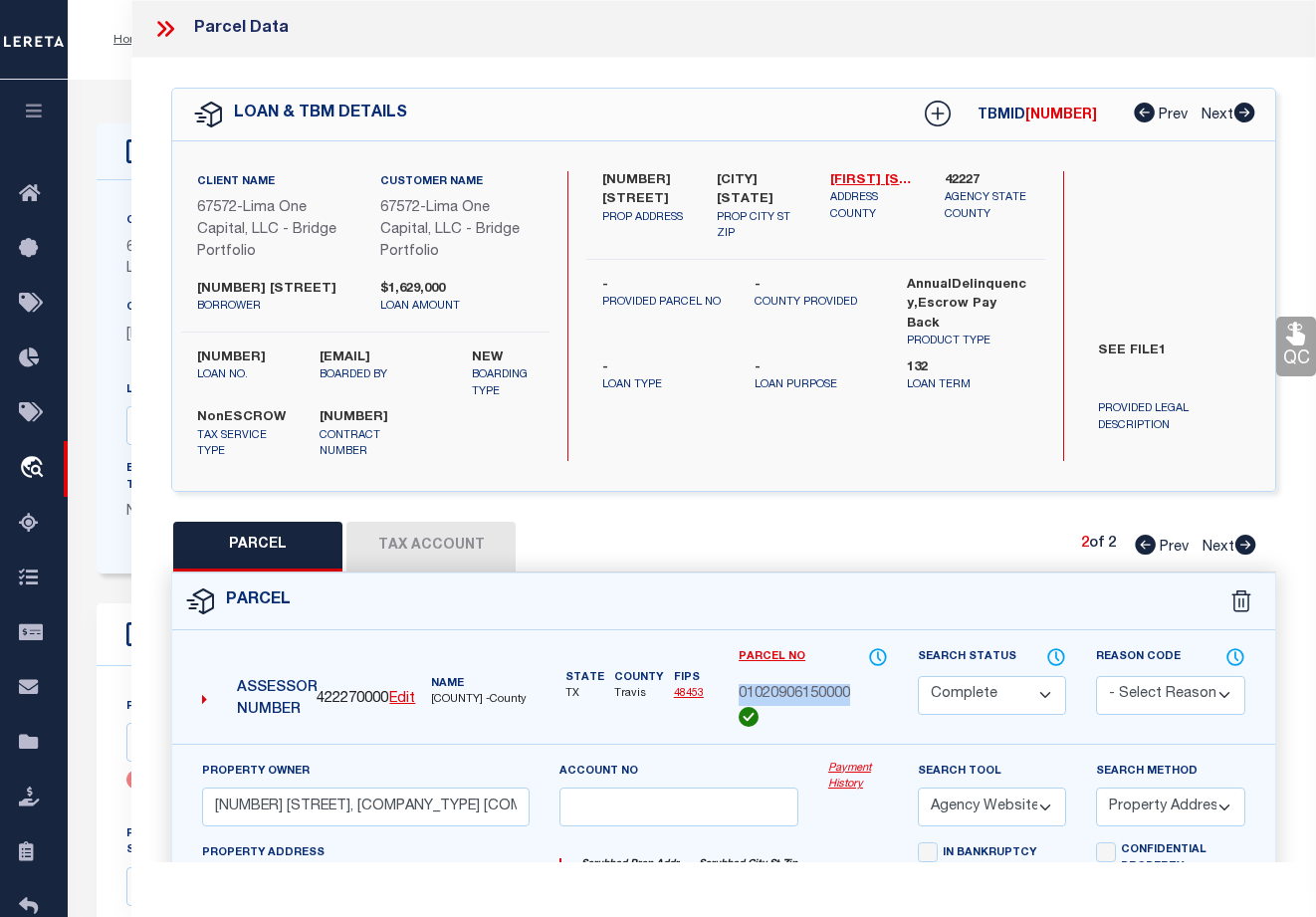 click on "Tax Account" at bounding box center [431, 547] 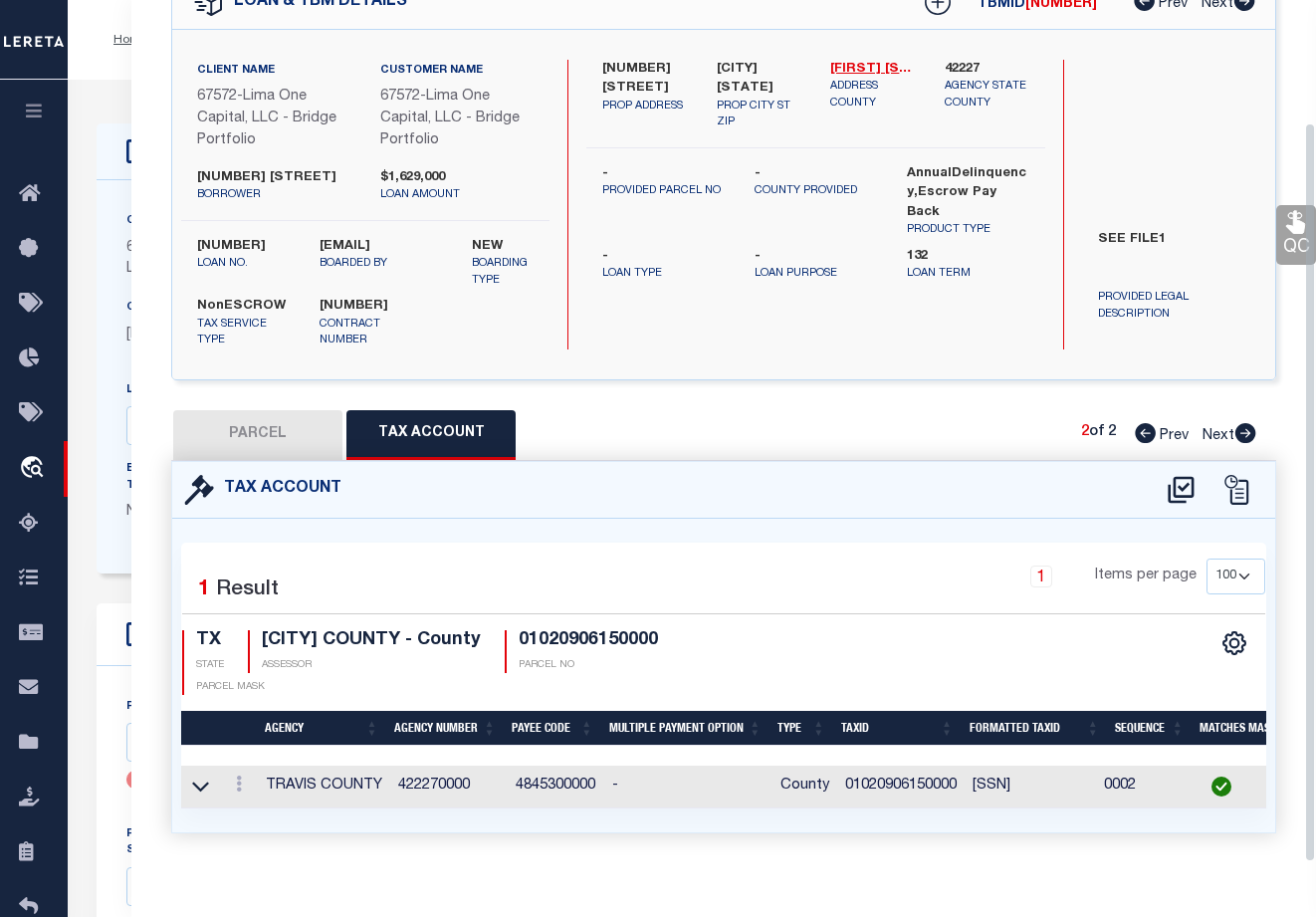 scroll, scrollTop: 142, scrollLeft: 0, axis: vertical 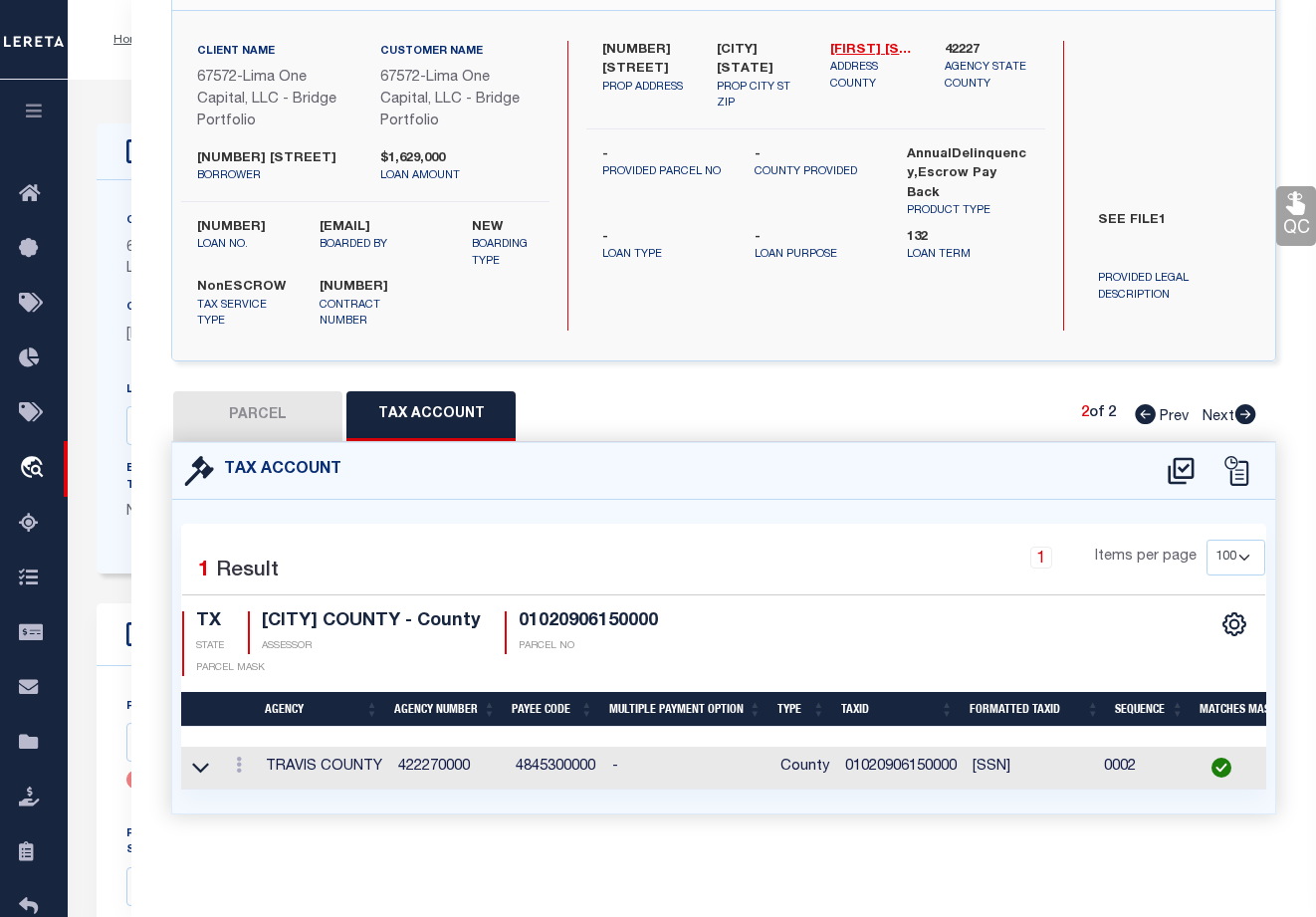 click on "TX" at bounding box center (210, 622) 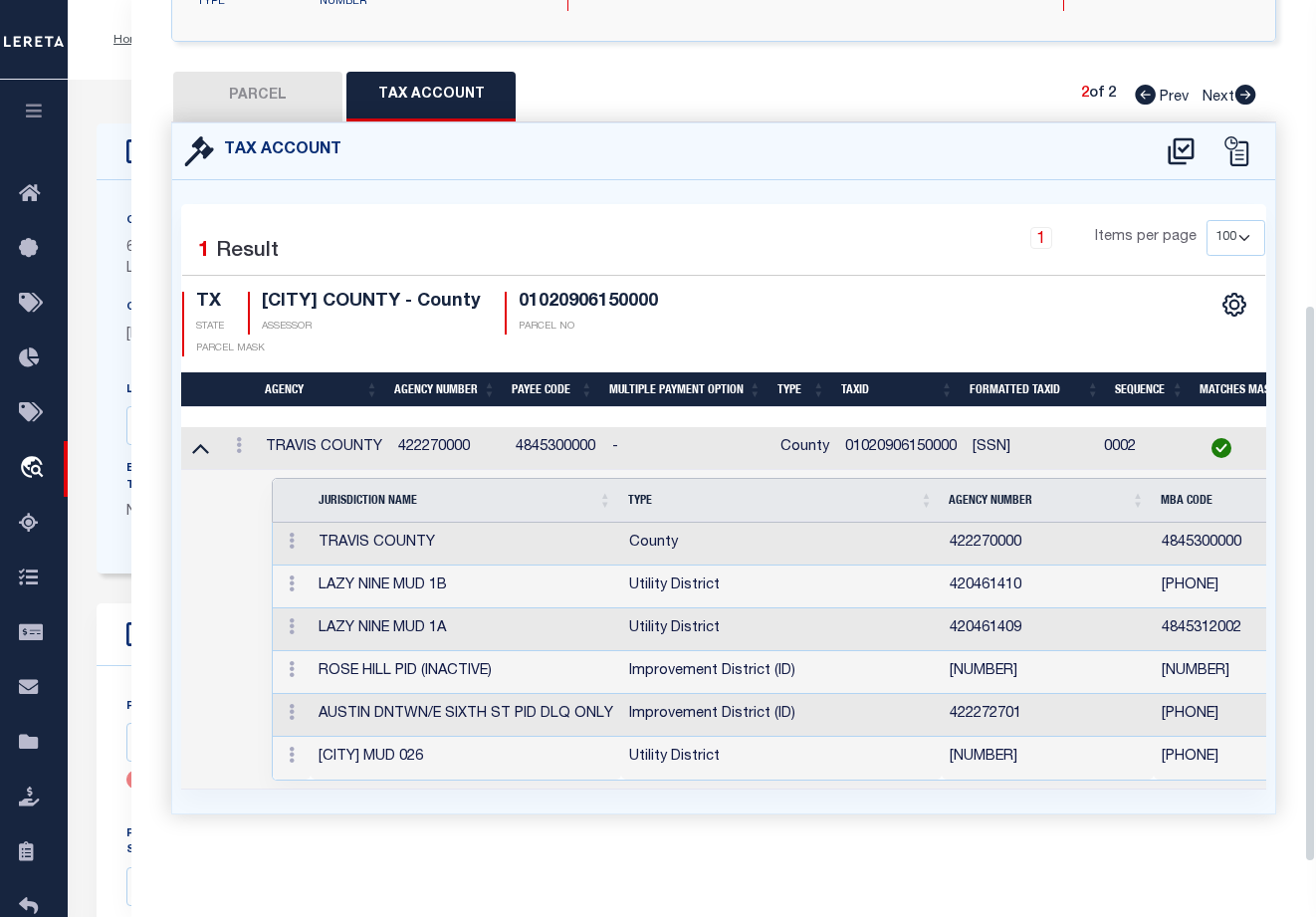scroll, scrollTop: 469, scrollLeft: 0, axis: vertical 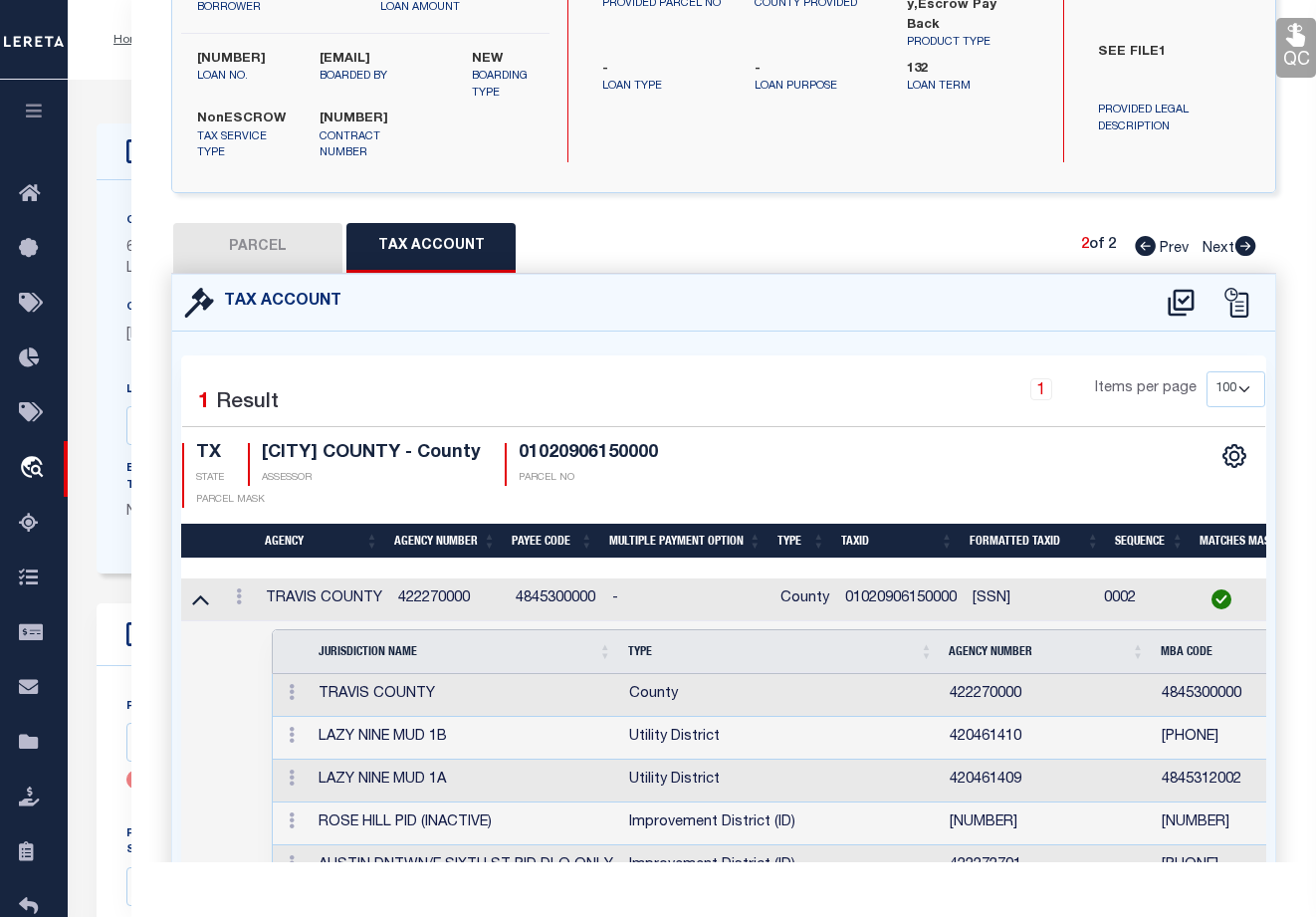 click on "PARCEL" at bounding box center [258, 248] 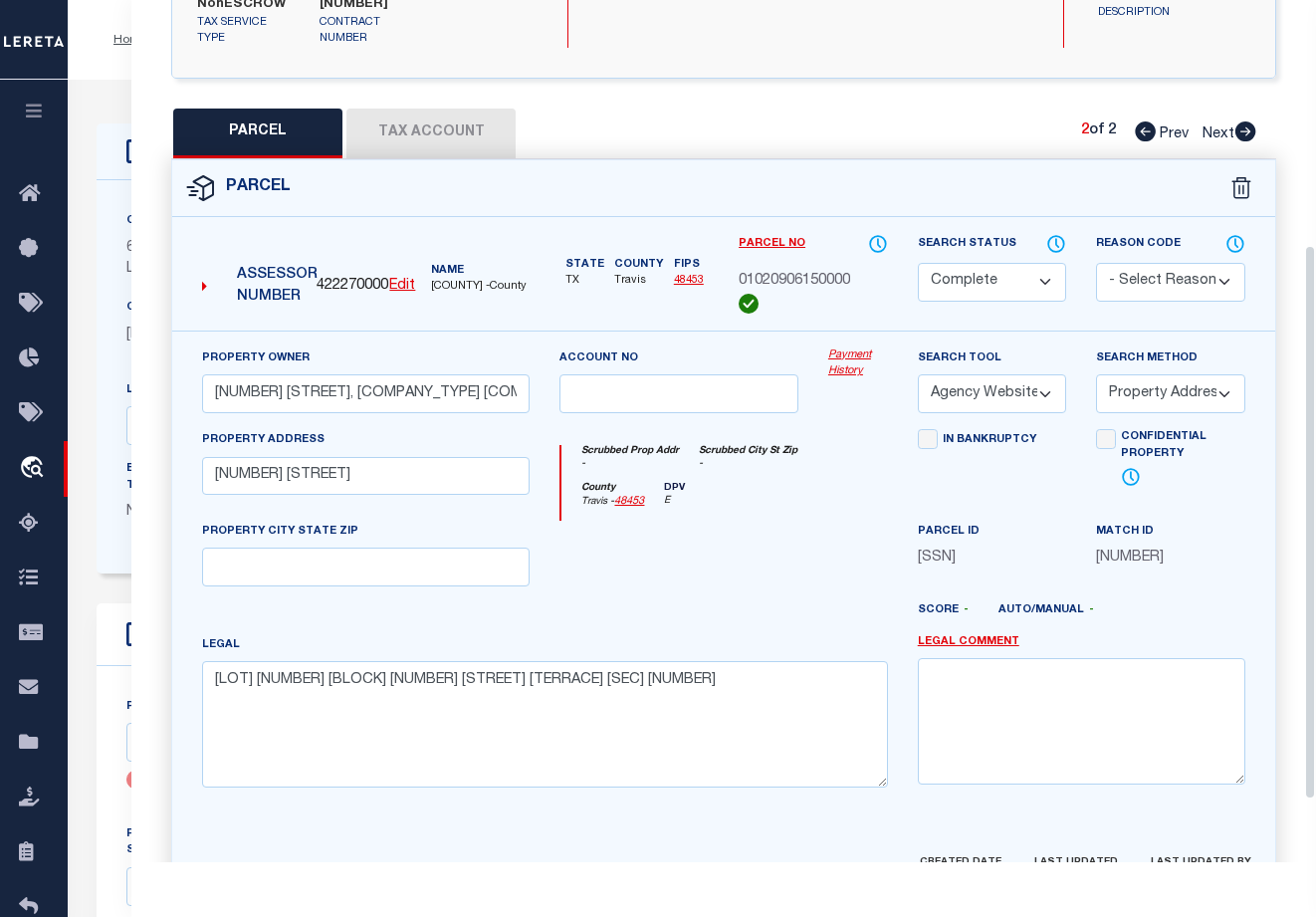 scroll, scrollTop: 478, scrollLeft: 0, axis: vertical 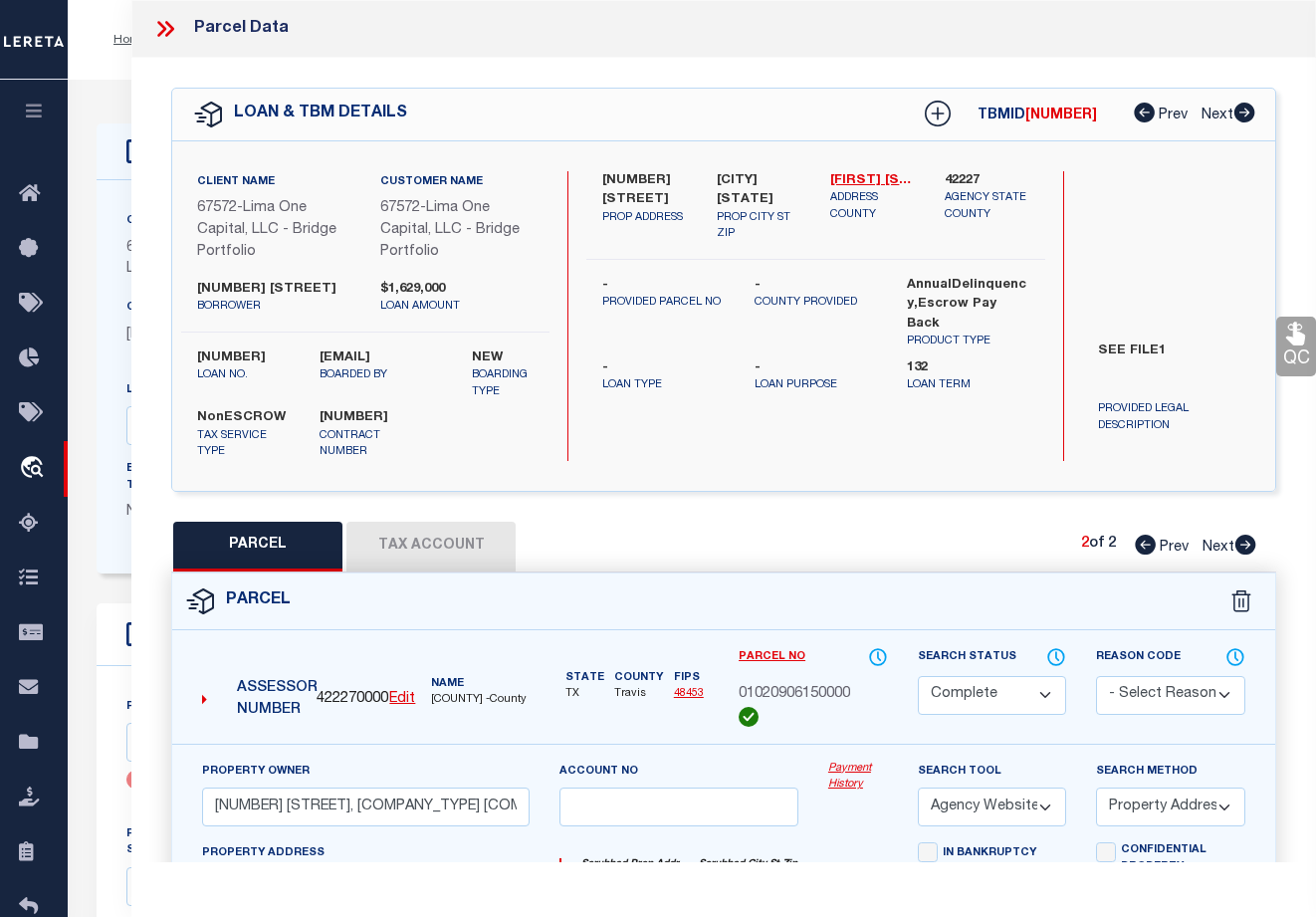 click 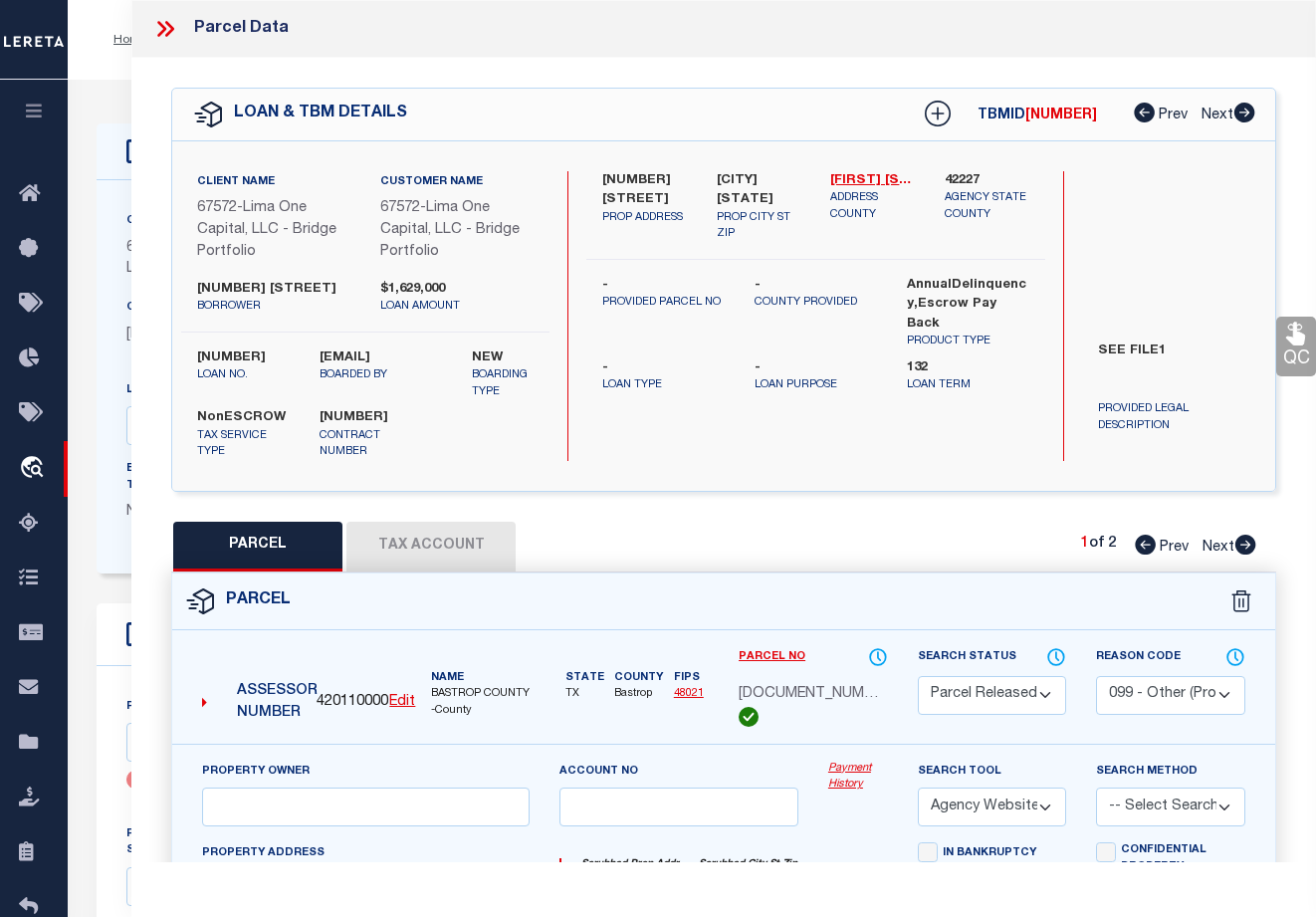 click on "Tax Account" at bounding box center (431, 547) 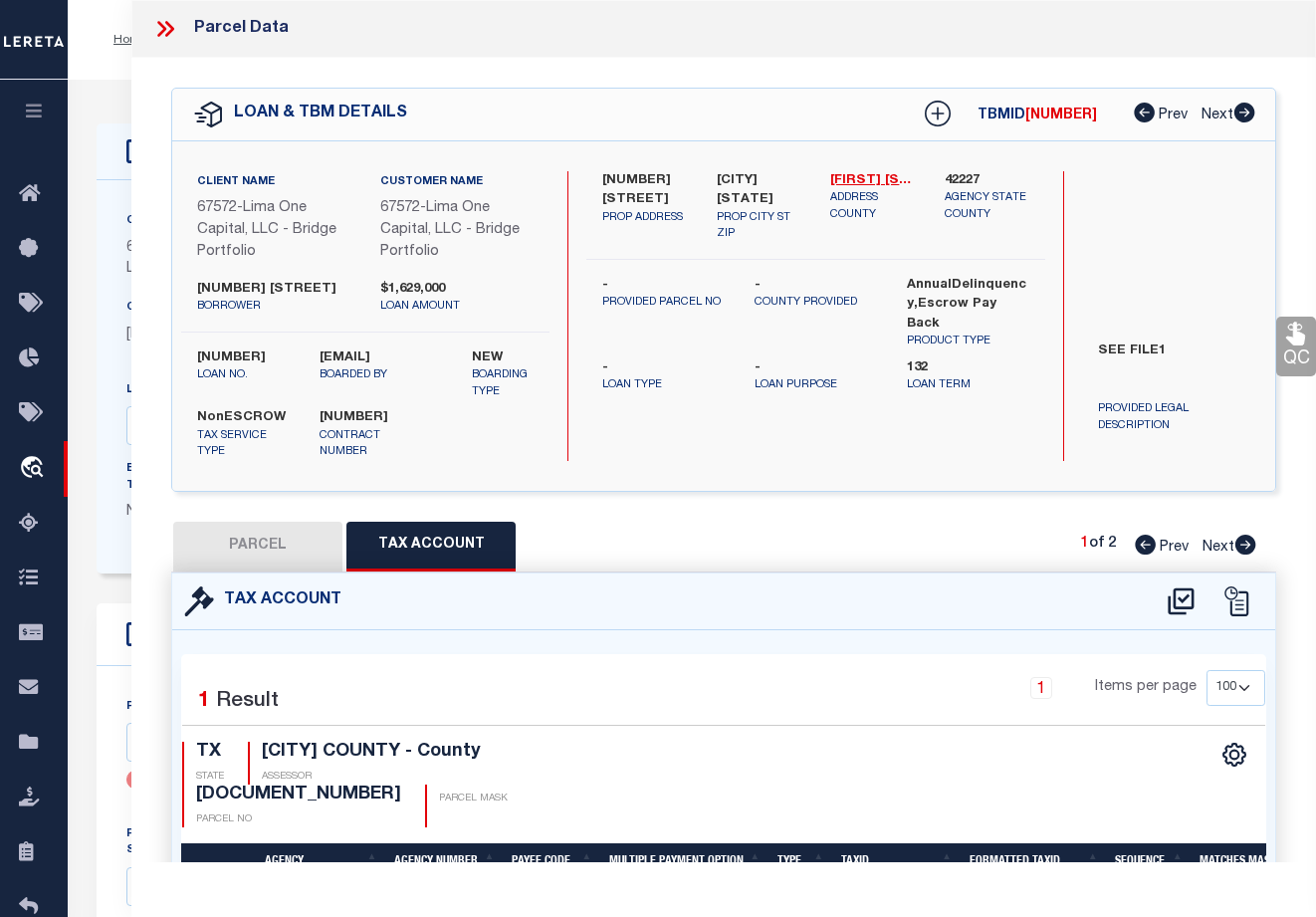 drag, startPoint x: 198, startPoint y: 797, endPoint x: 438, endPoint y: 798, distance: 240.00208 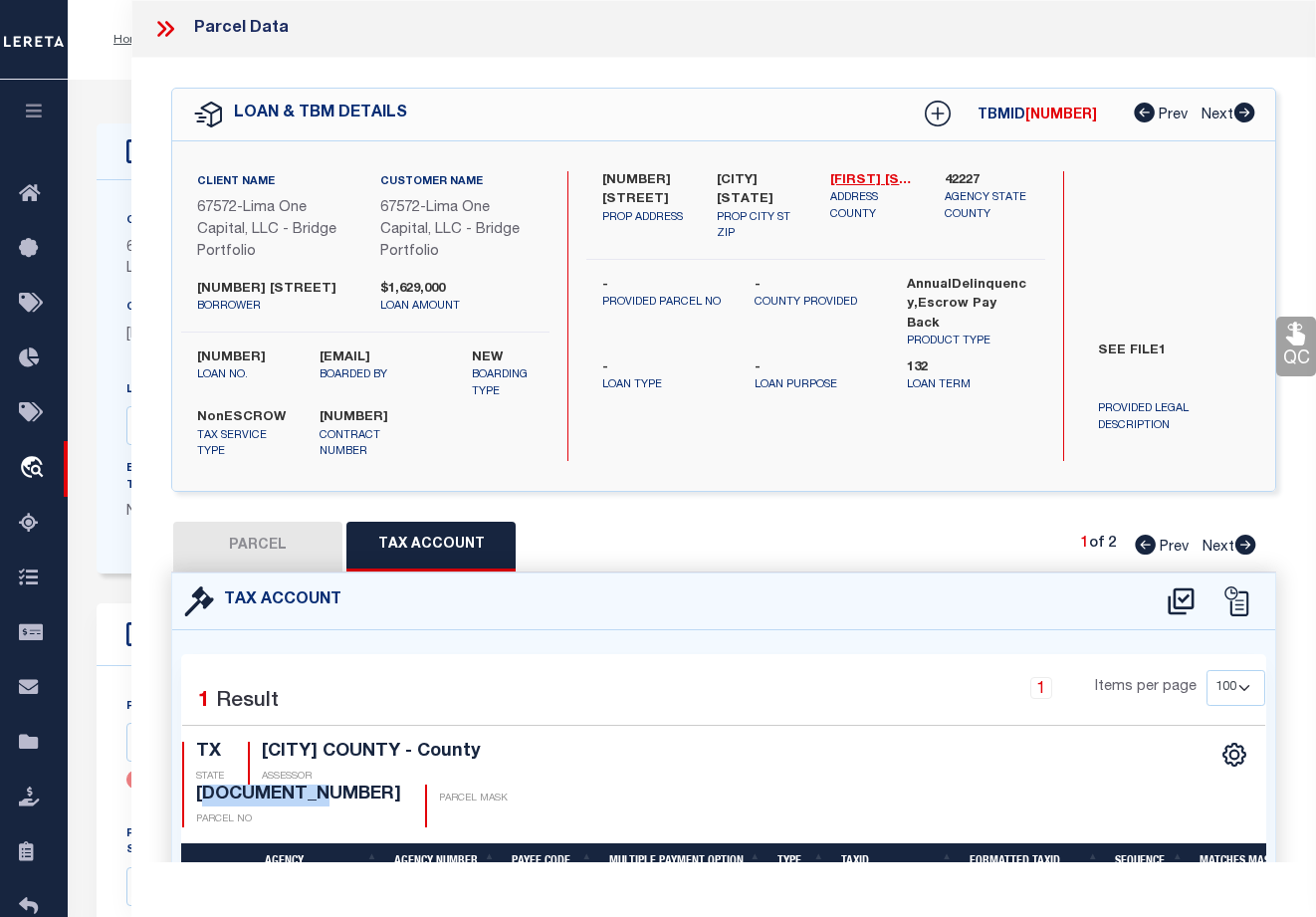 drag, startPoint x: 202, startPoint y: 798, endPoint x: 304, endPoint y: 793, distance: 102.122475 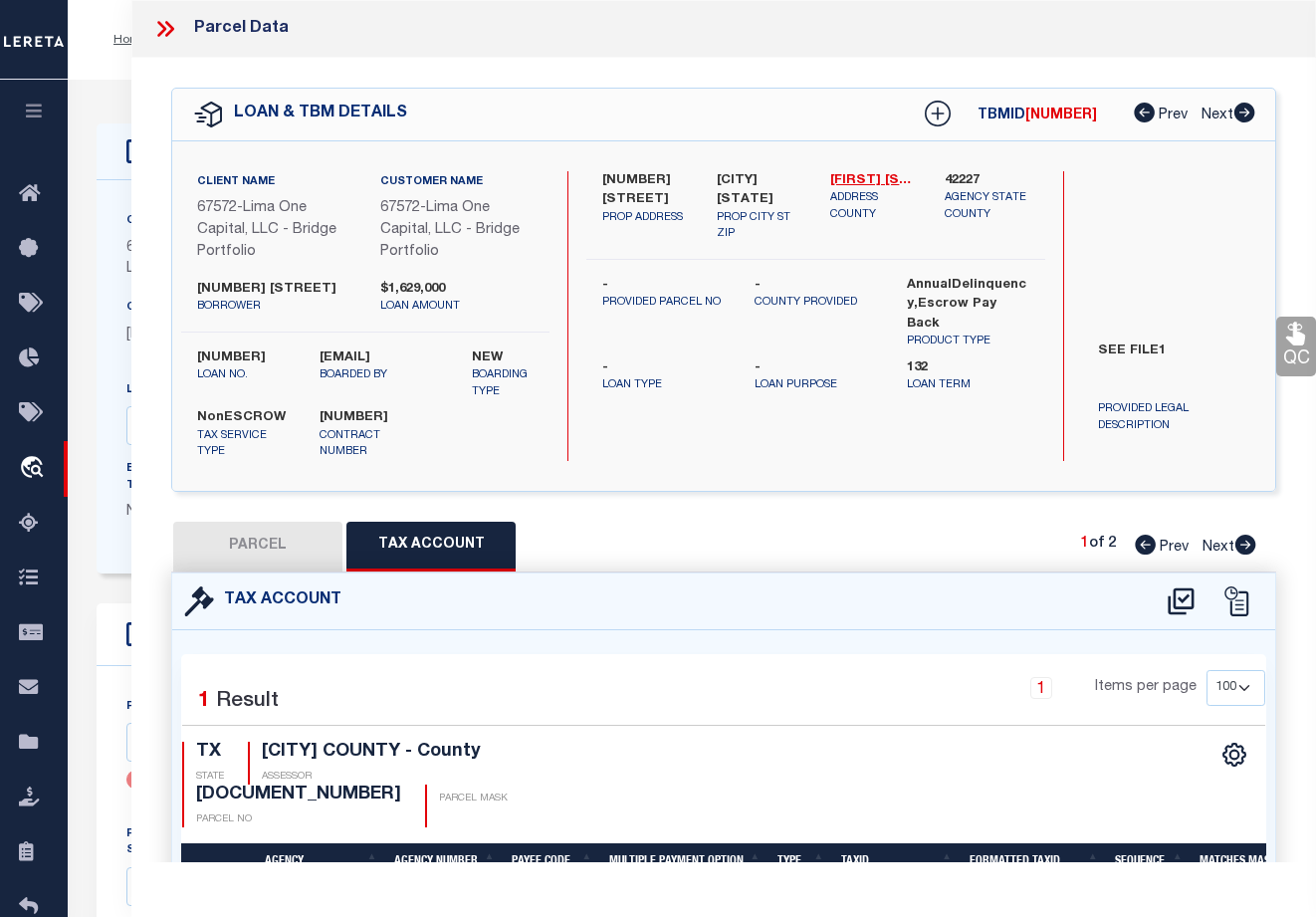 click on "[DOCUMENT_NUMBER]" at bounding box center (299, 796) 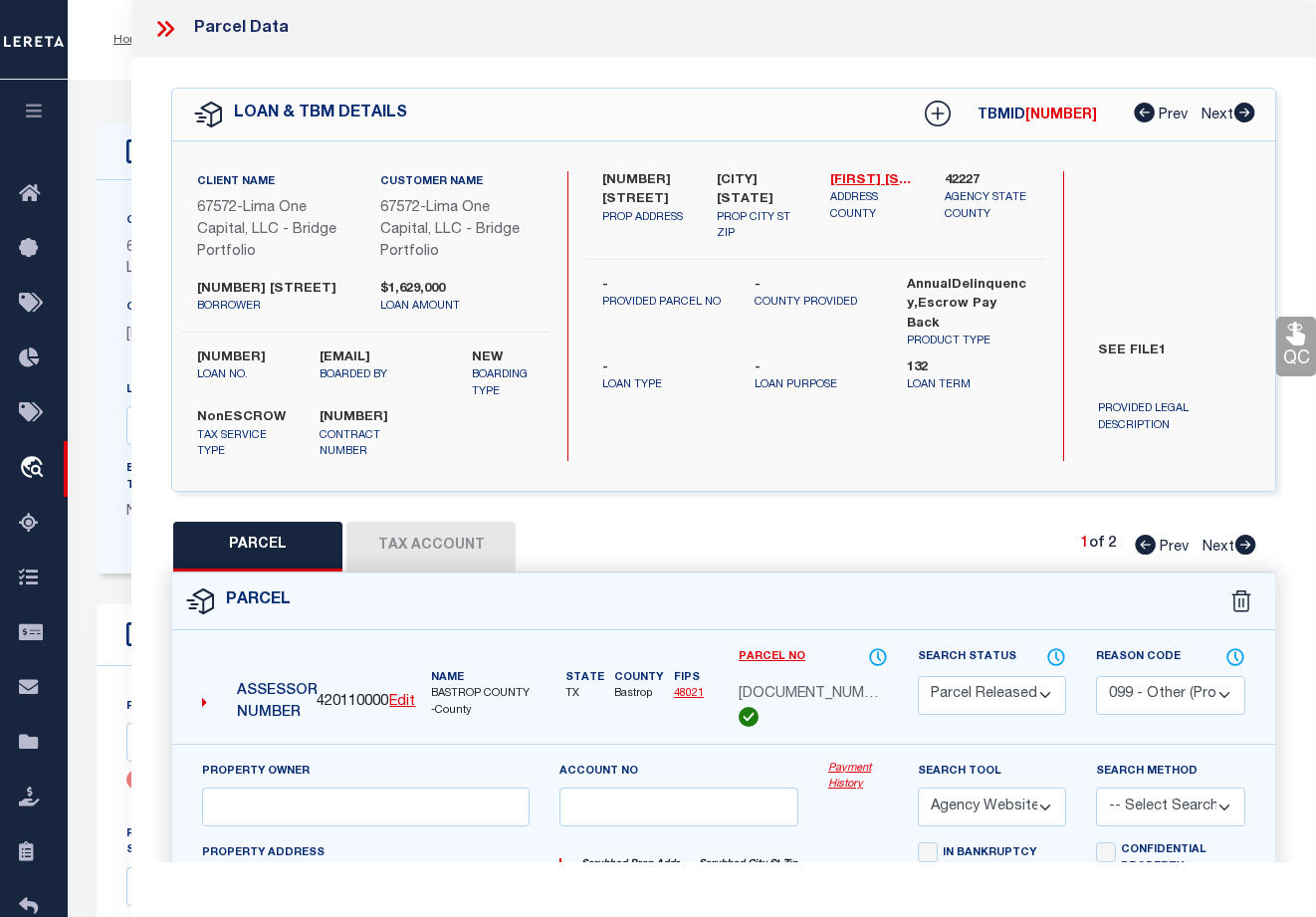 click 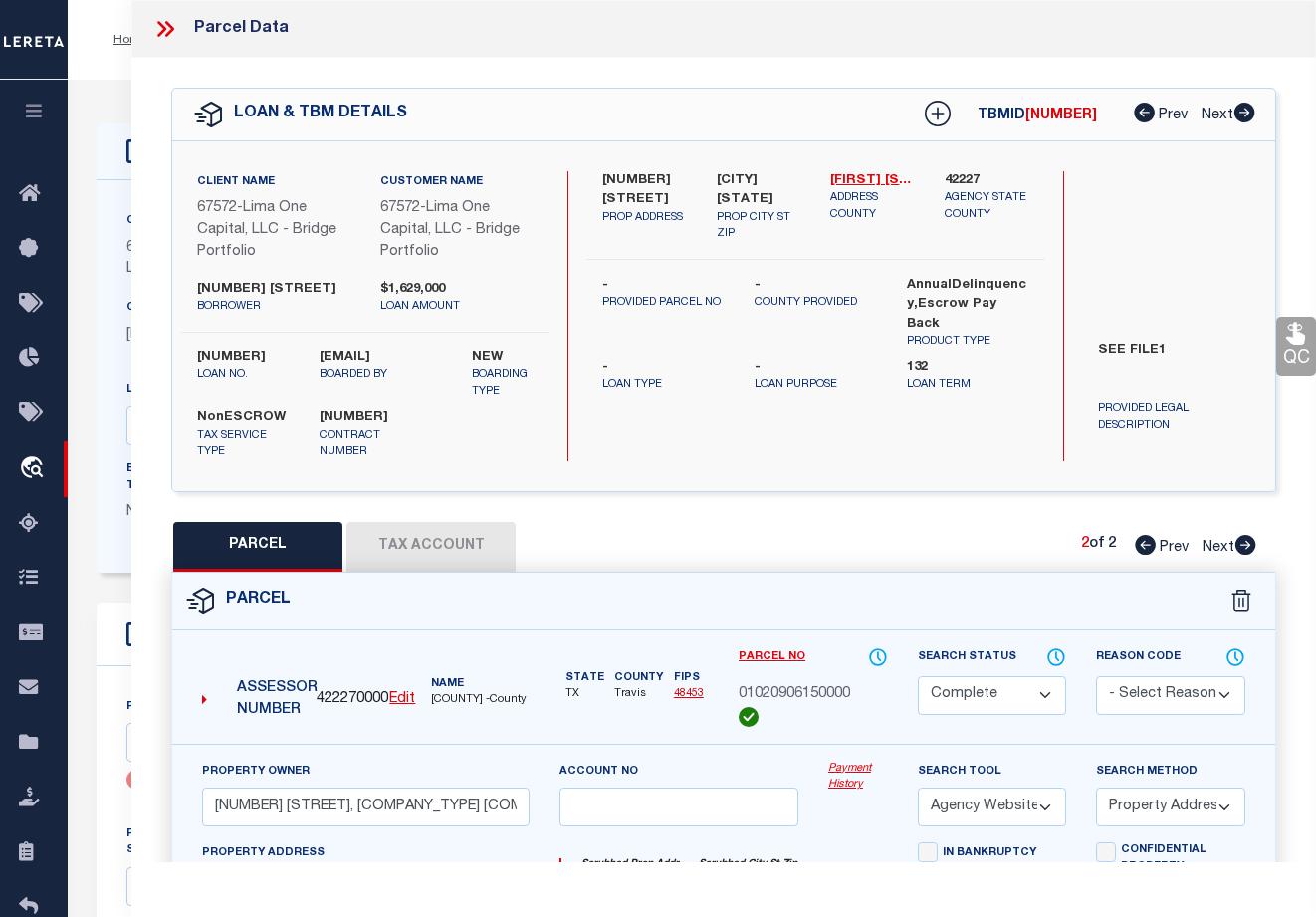 click 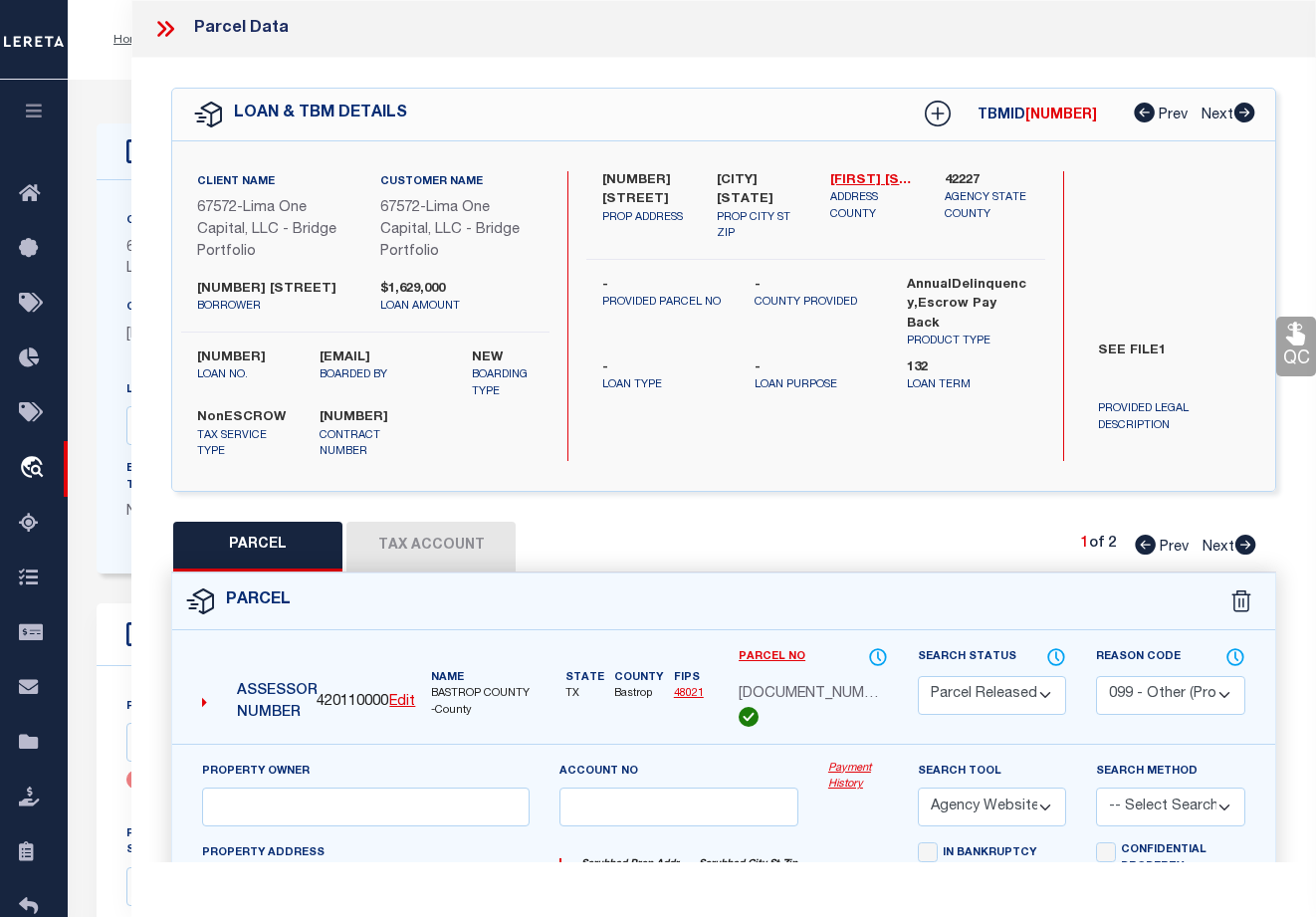 click 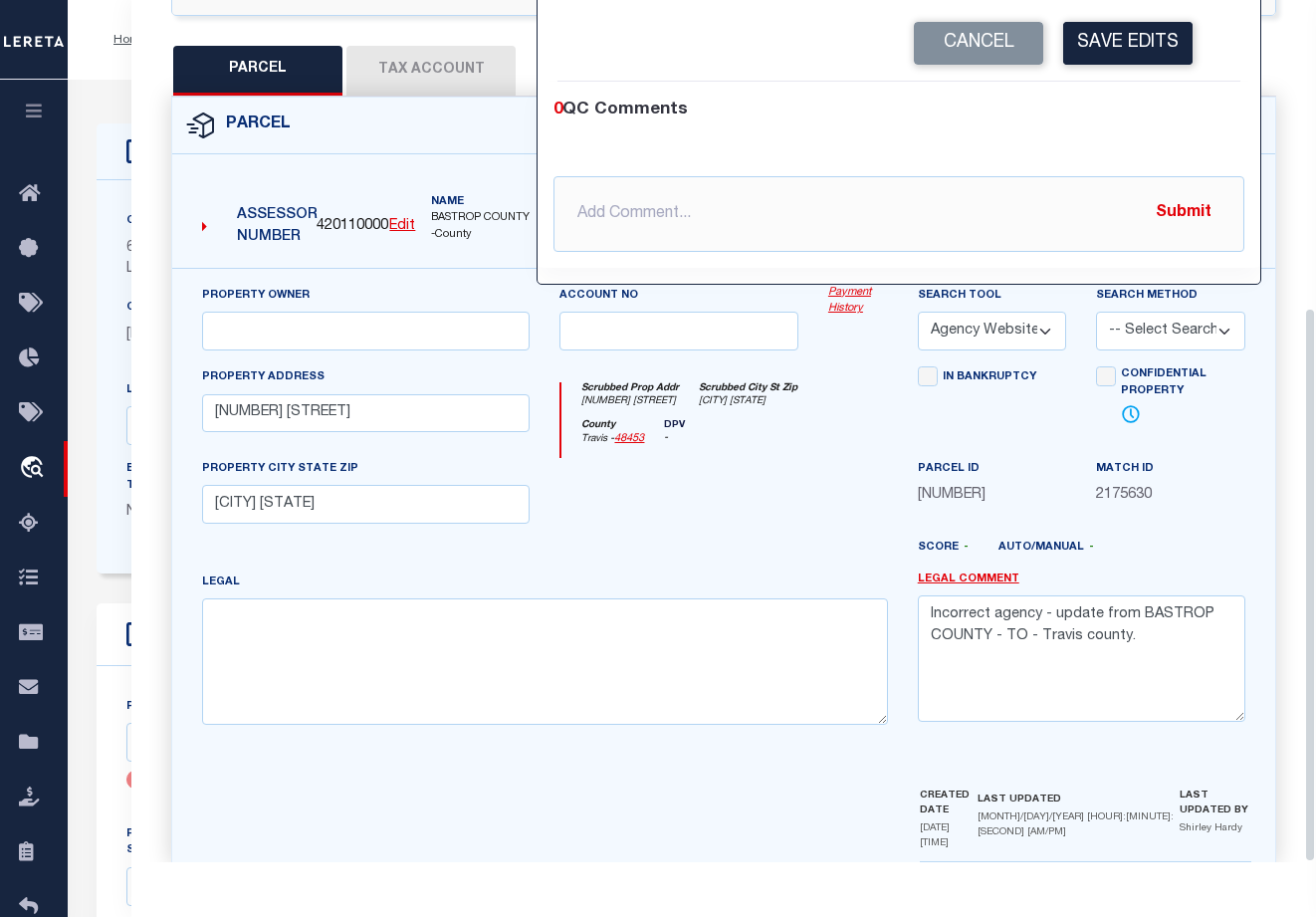 scroll, scrollTop: 478, scrollLeft: 0, axis: vertical 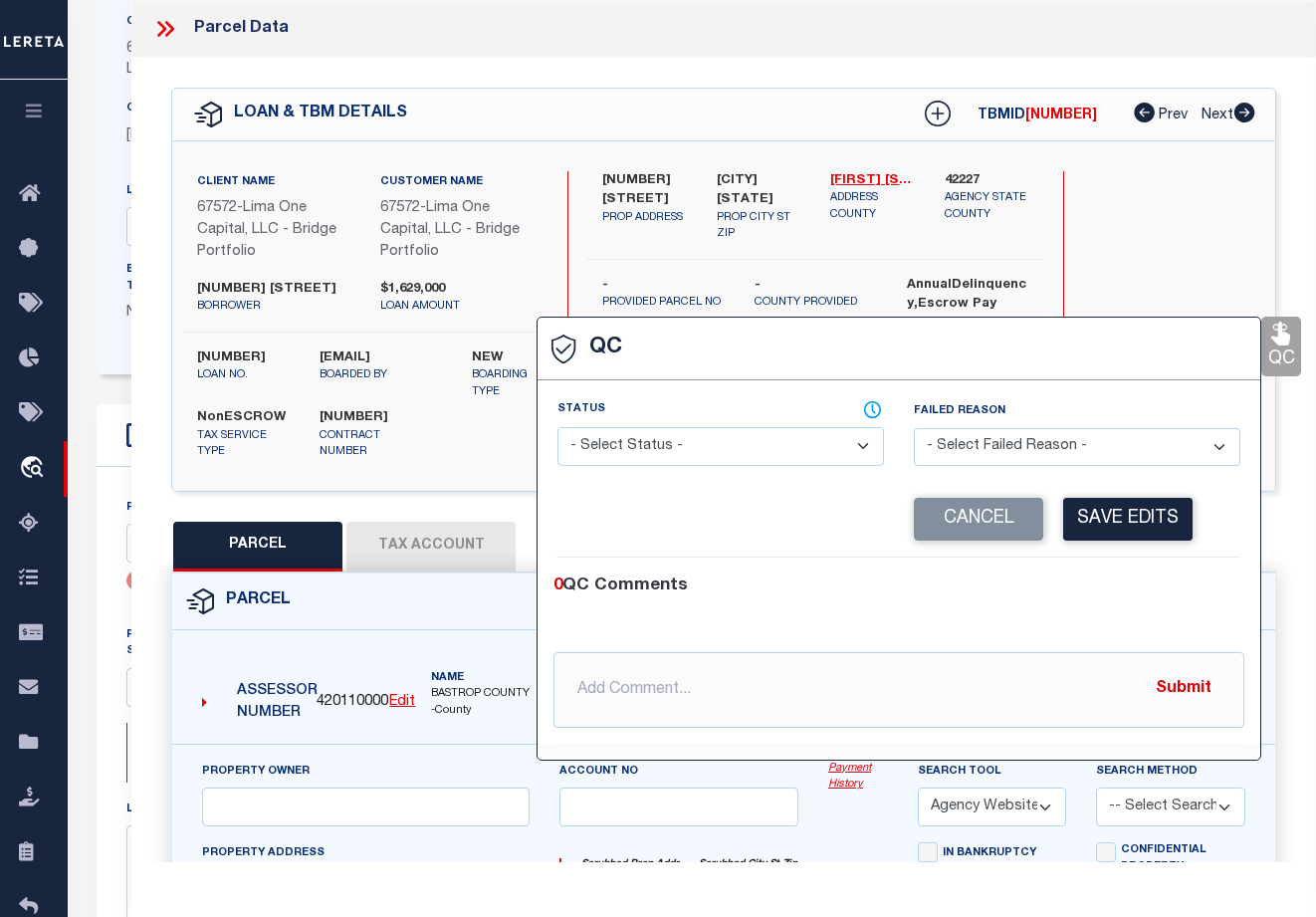 click on "QC" at bounding box center (899, 348) 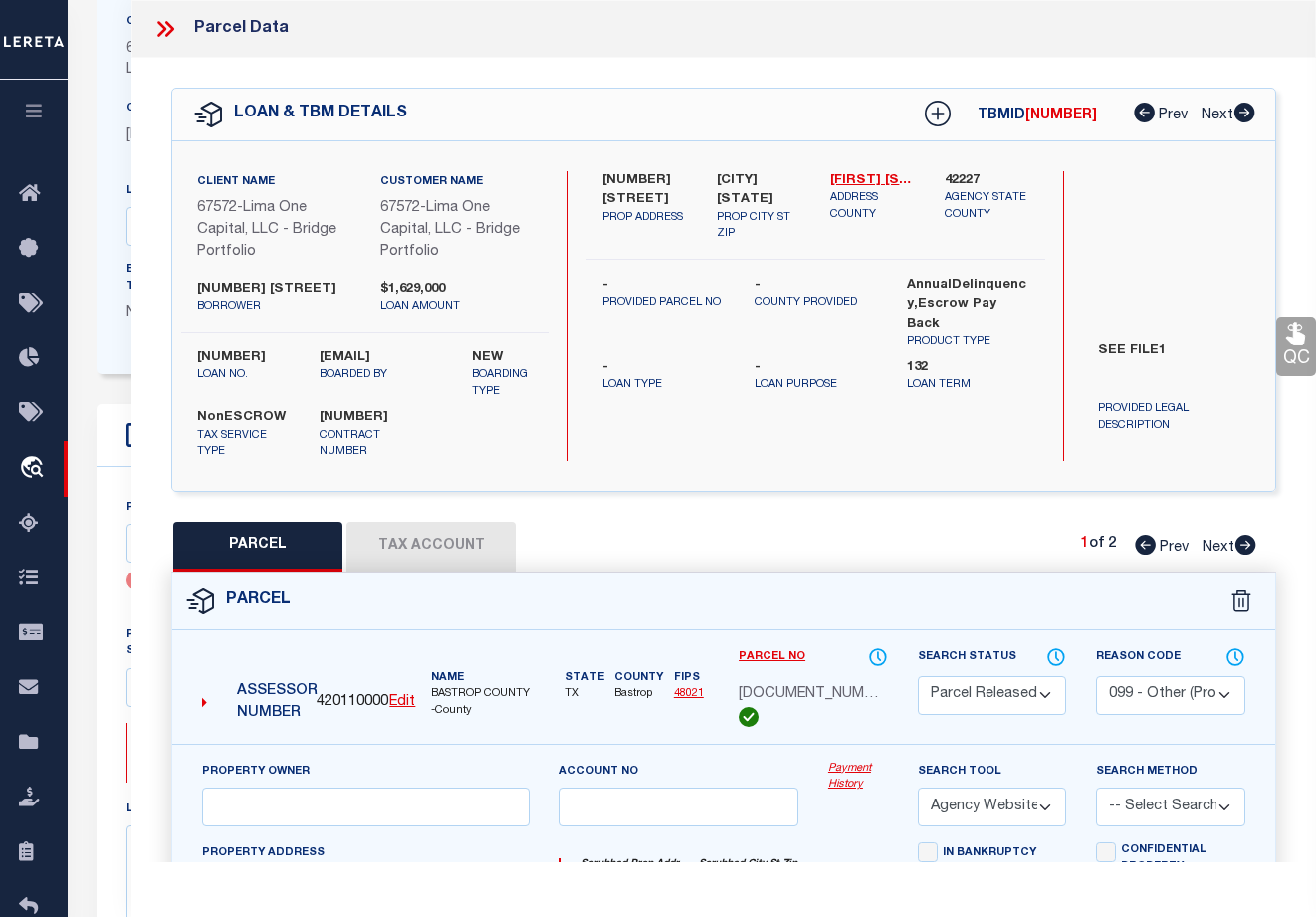 click 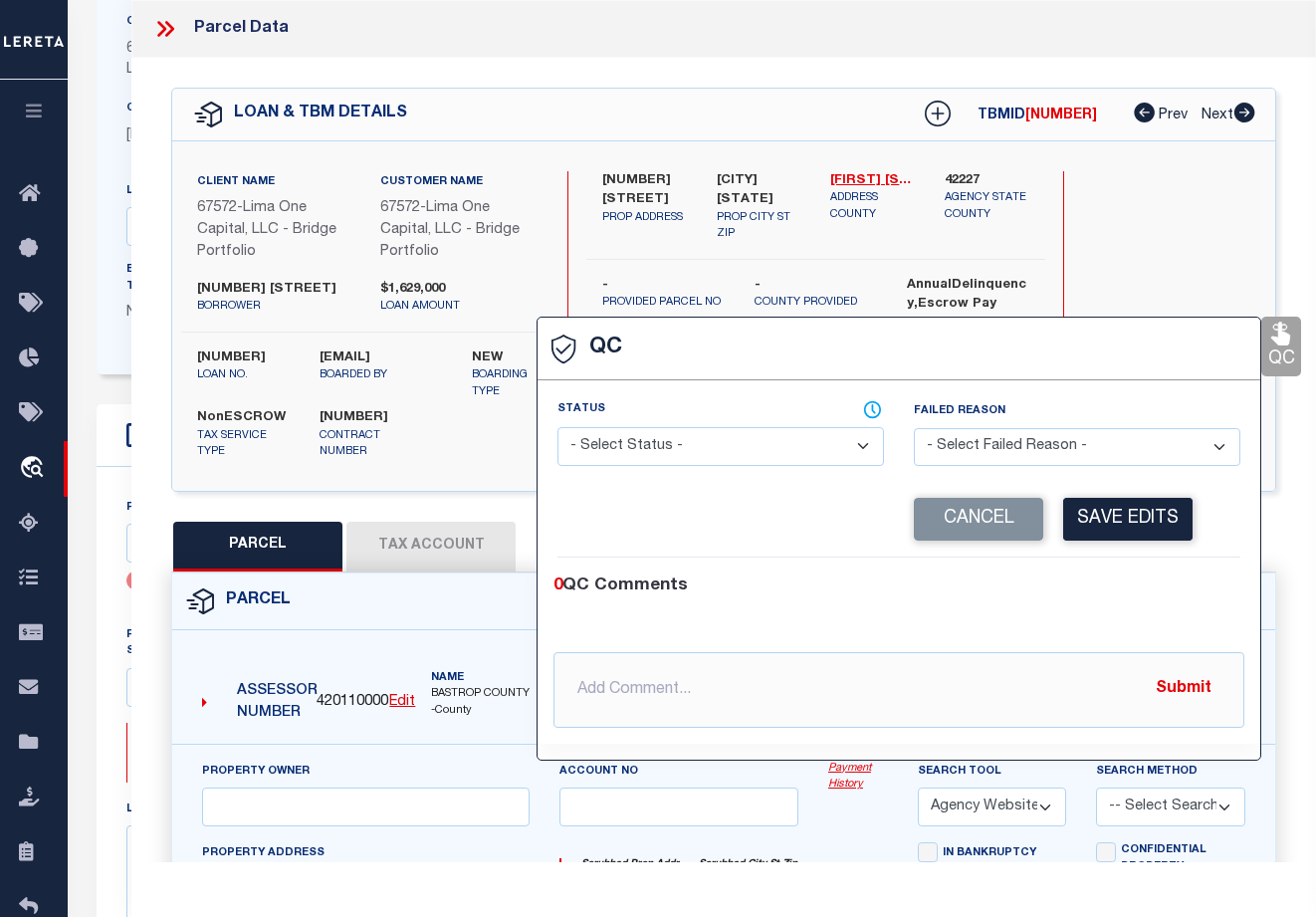 click on "- Select Status -
Ready to QC
Correct
Incorrect" at bounding box center (721, 446) 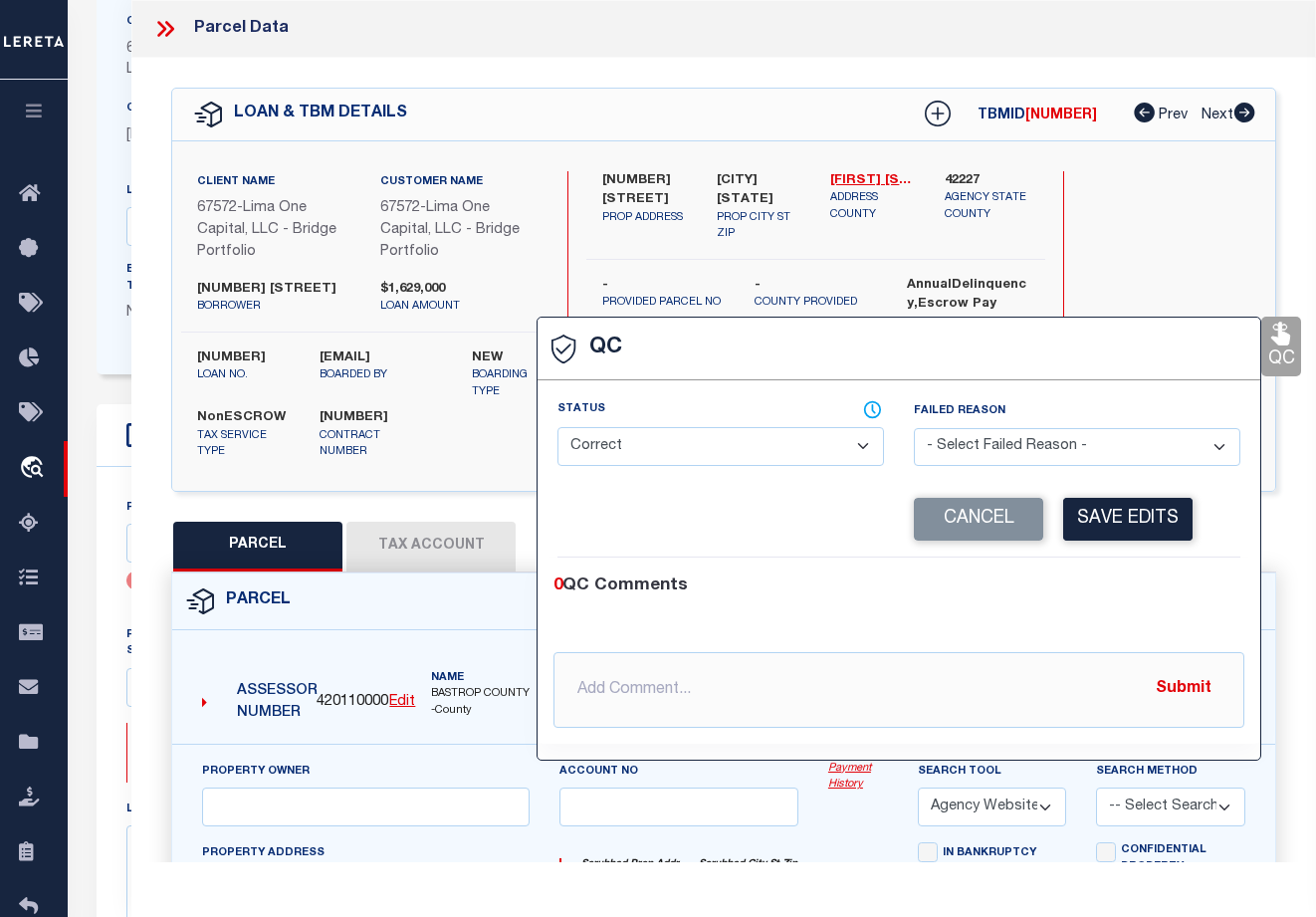 click on "- Select Status -
Ready to QC
Correct
Incorrect" at bounding box center (721, 446) 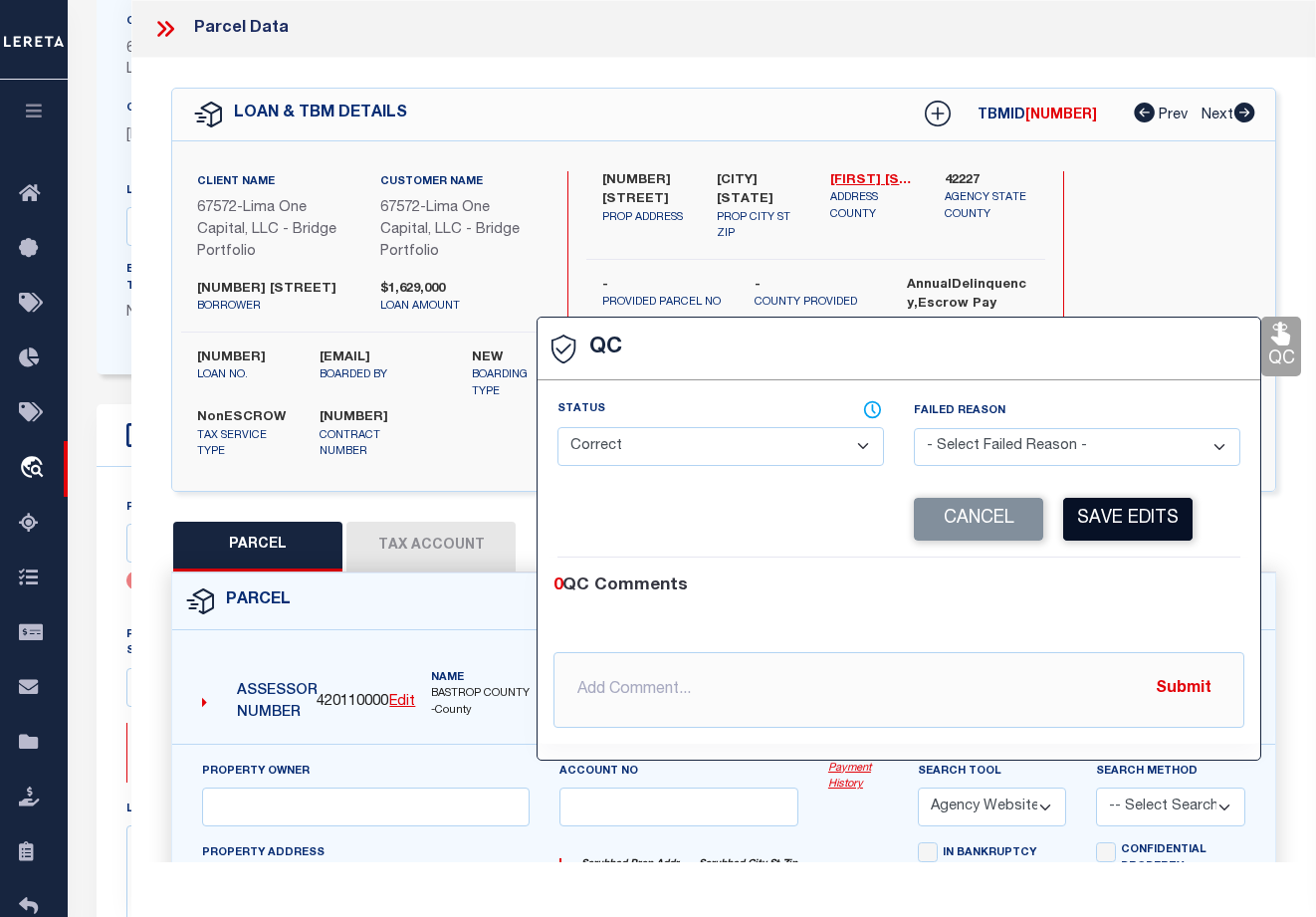 click on "Save Edits" at bounding box center (1128, 519) 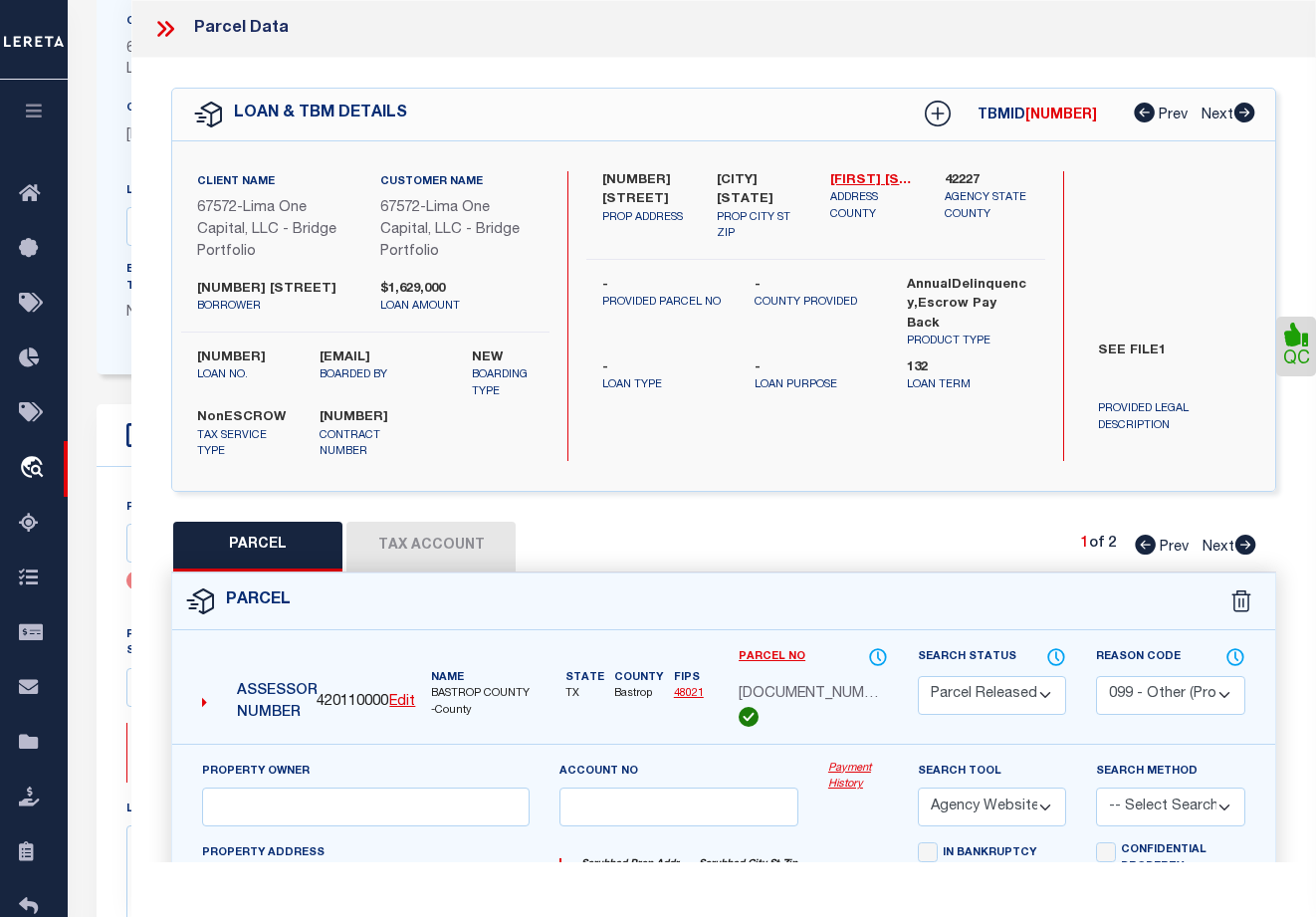 click 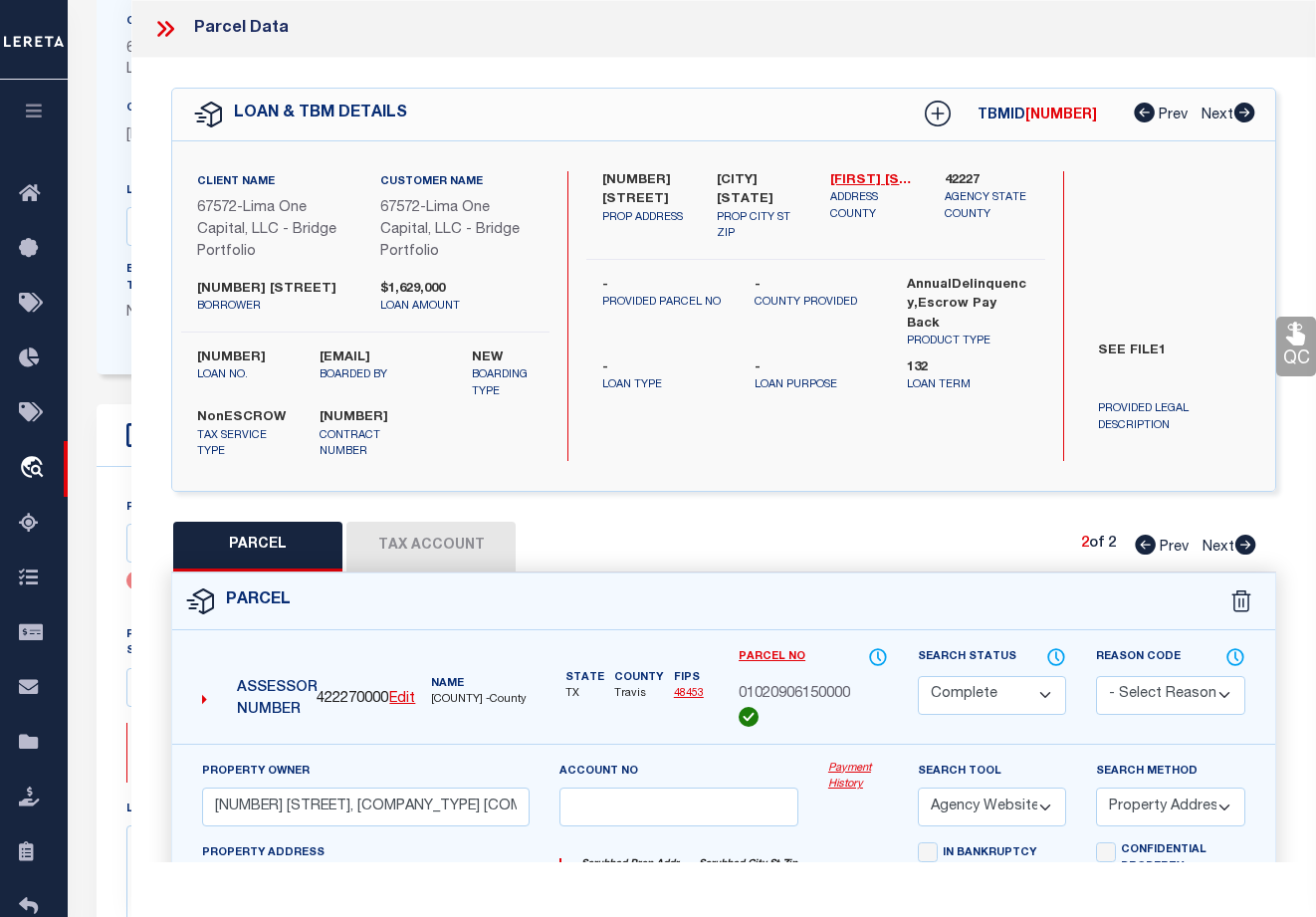 click 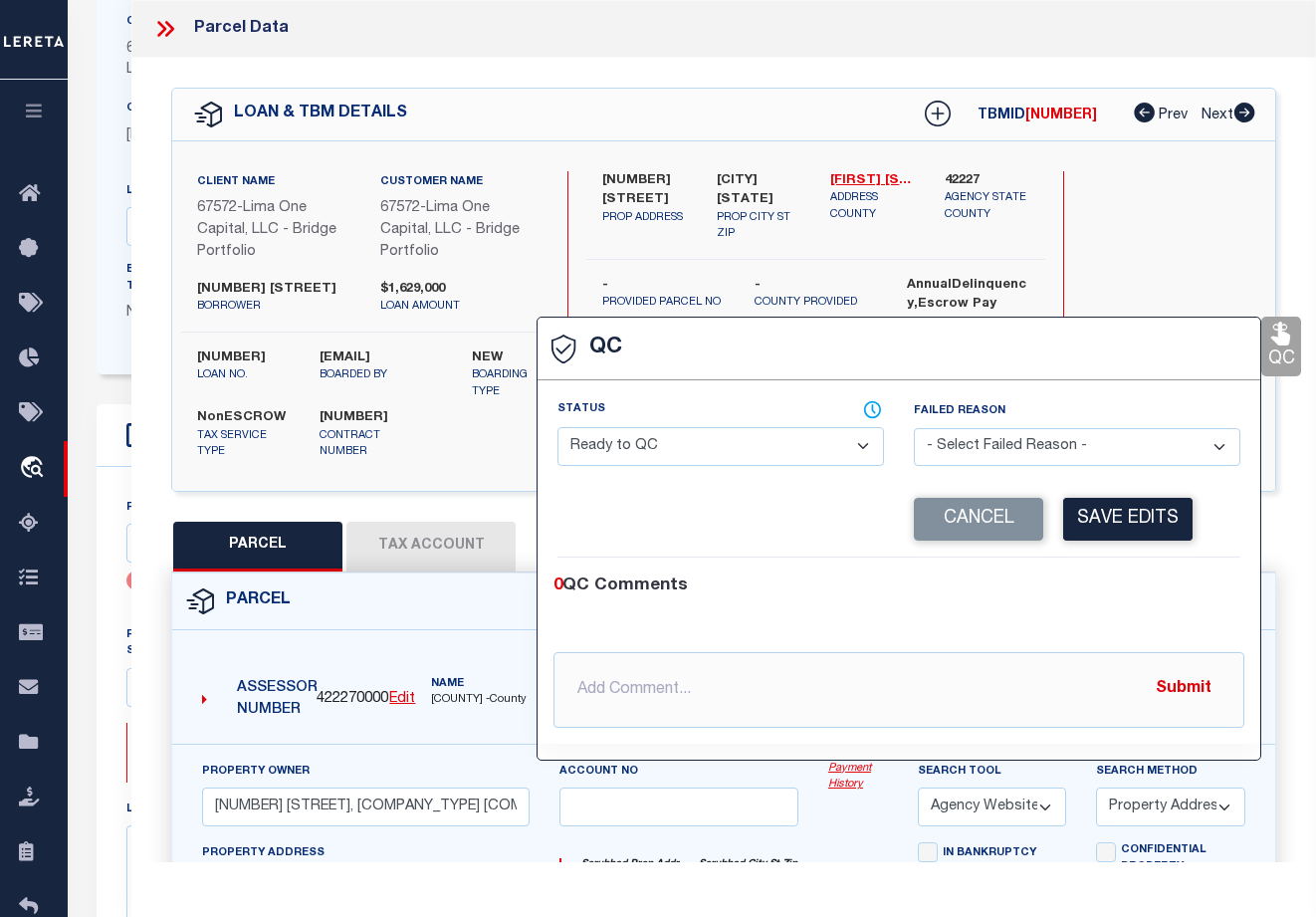 click on "- Select Status -
Ready to QC
Correct
Incorrect" at bounding box center (721, 446) 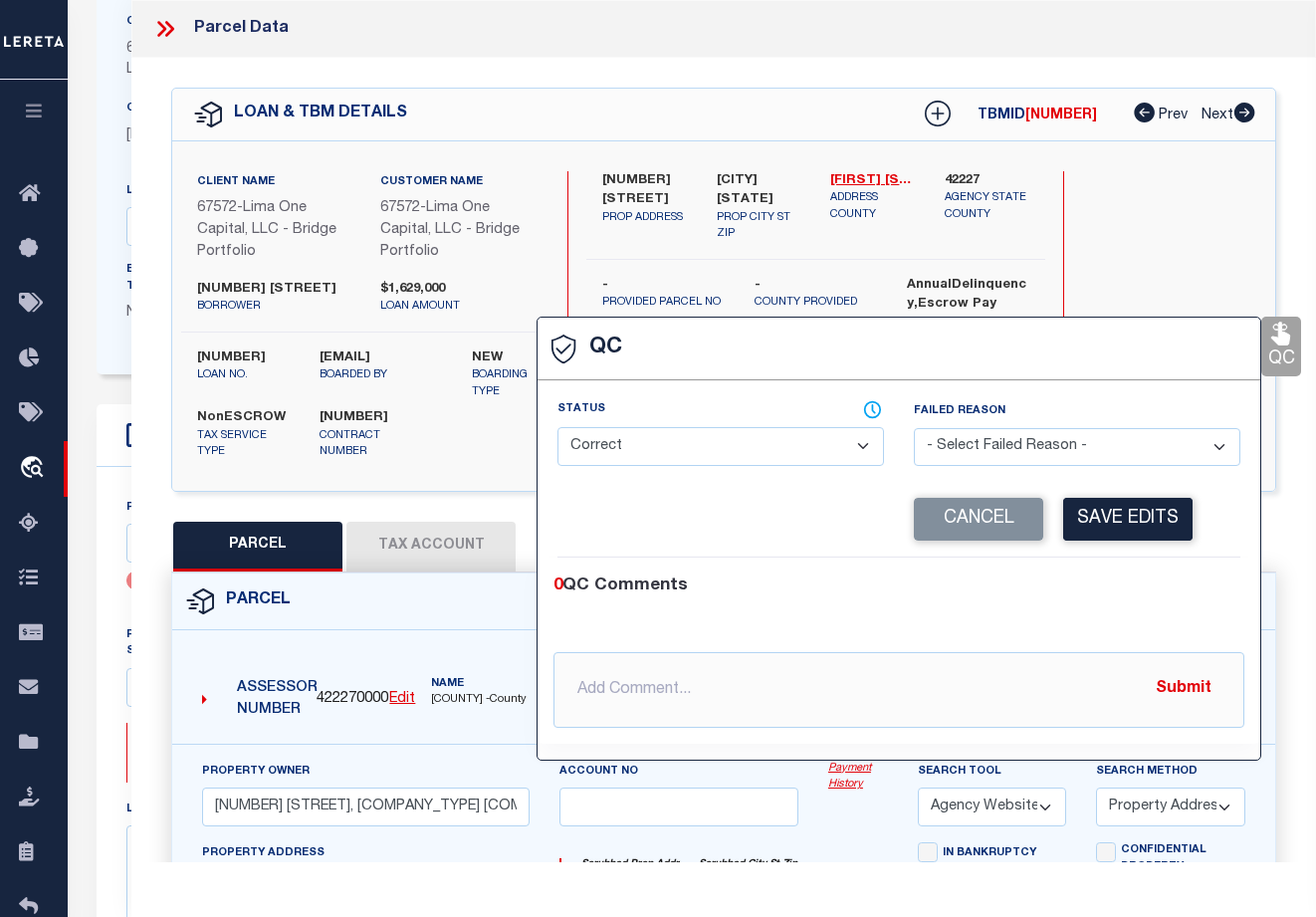 click on "- Select Status -
Ready to QC
Correct
Incorrect" at bounding box center [721, 446] 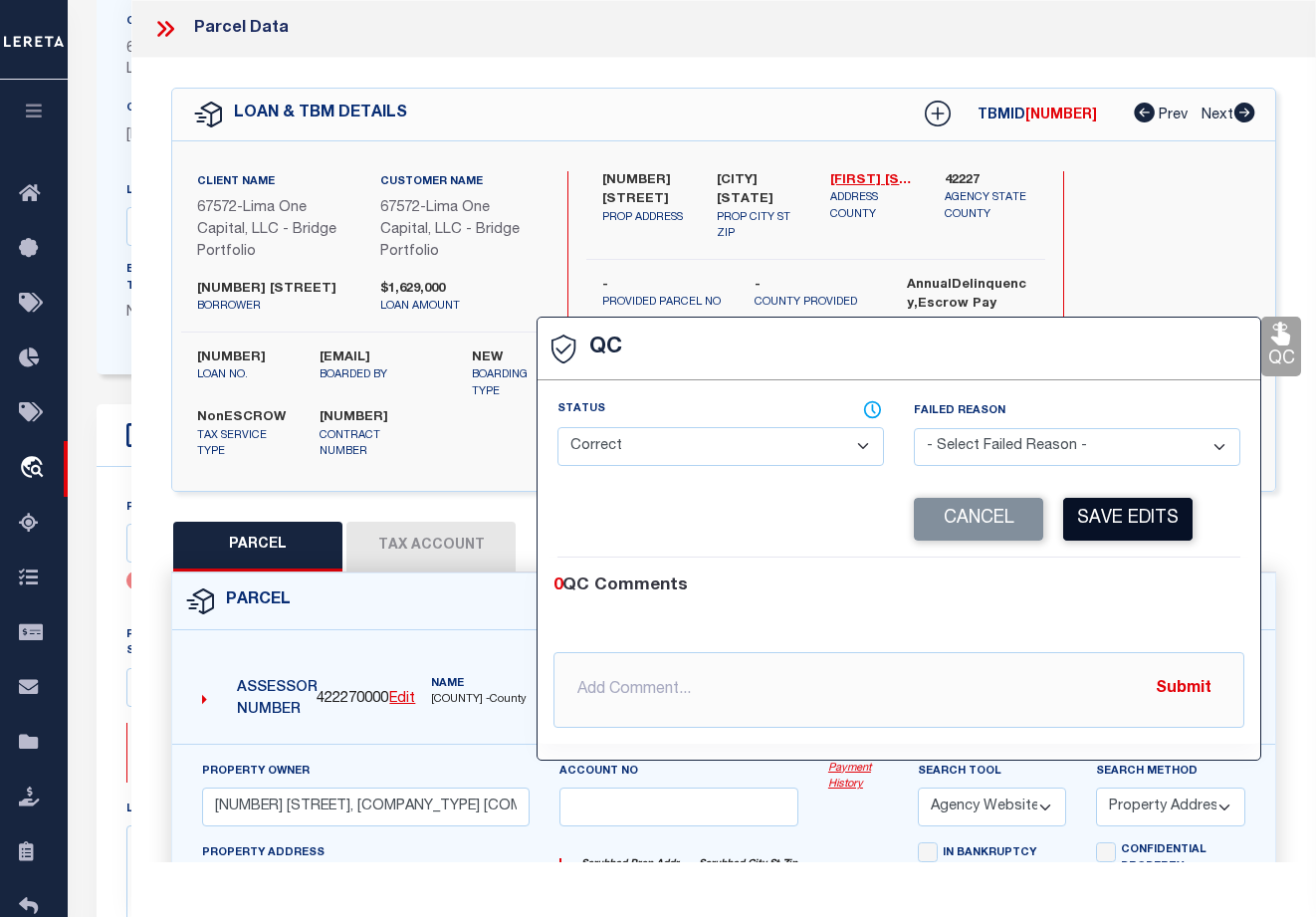 click on "Save Edits" at bounding box center (1128, 519) 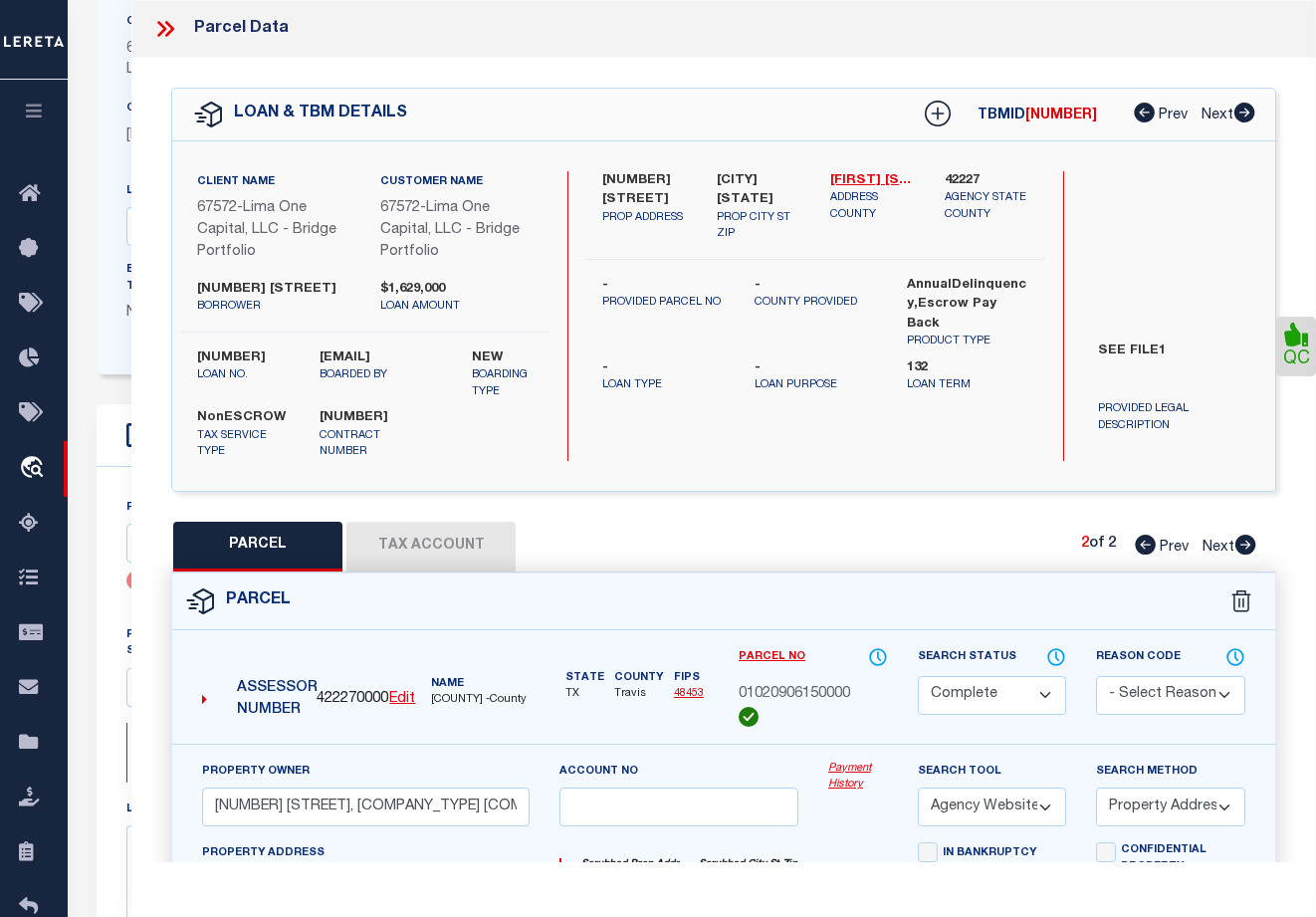 click 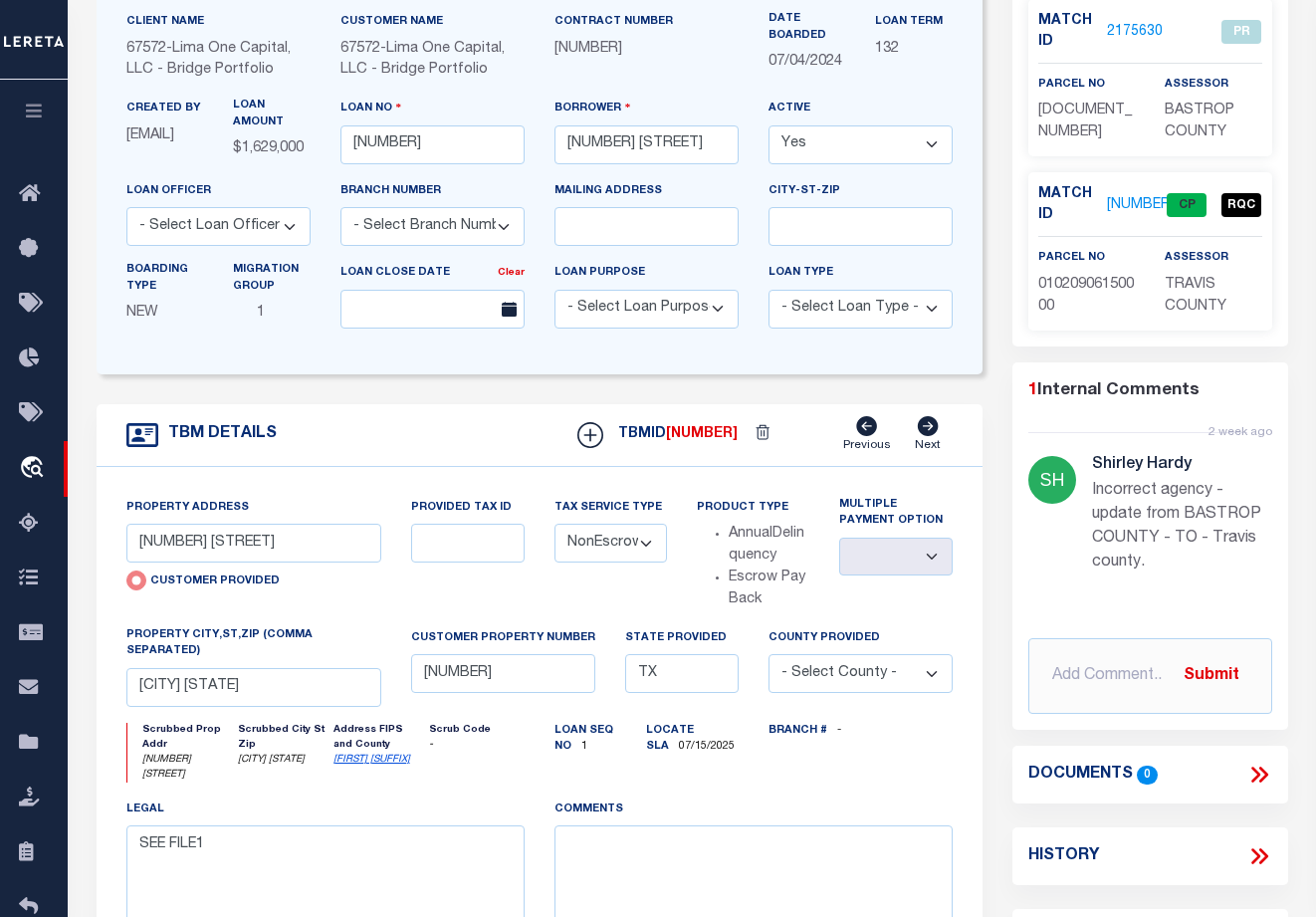 scroll, scrollTop: 0, scrollLeft: 0, axis: both 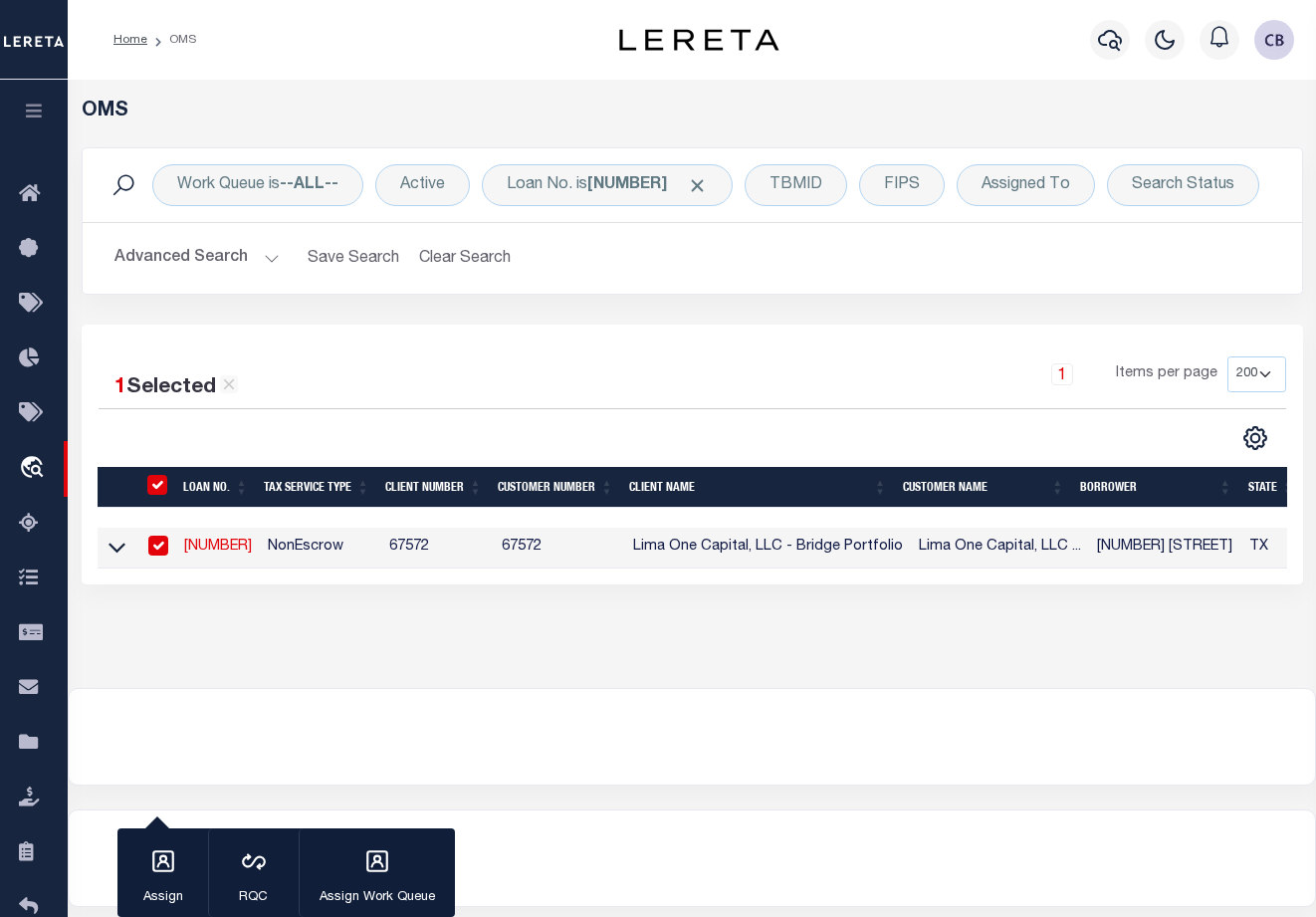 click on "[NUMBER]" at bounding box center [218, 547] 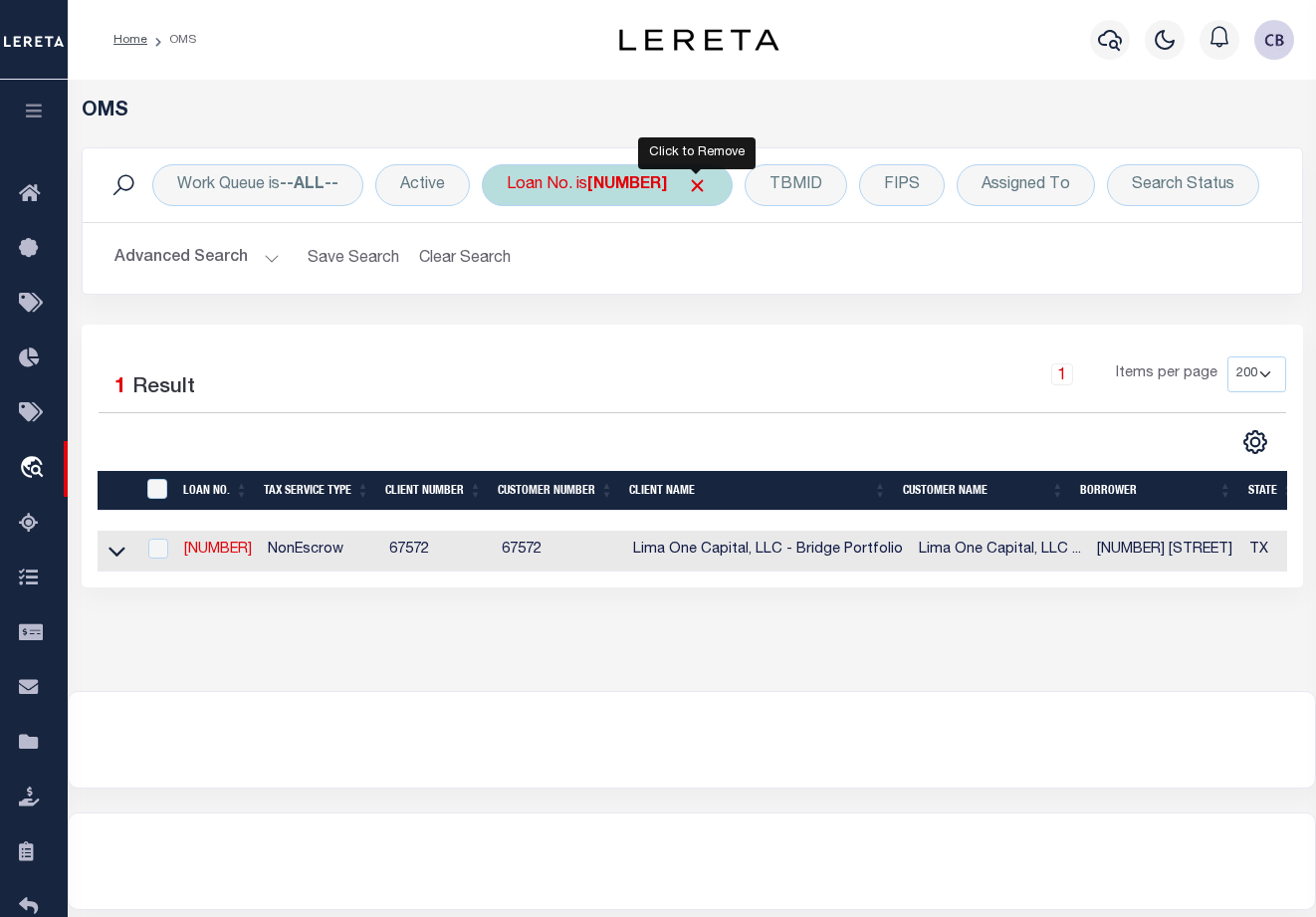 click at bounding box center (697, 185) 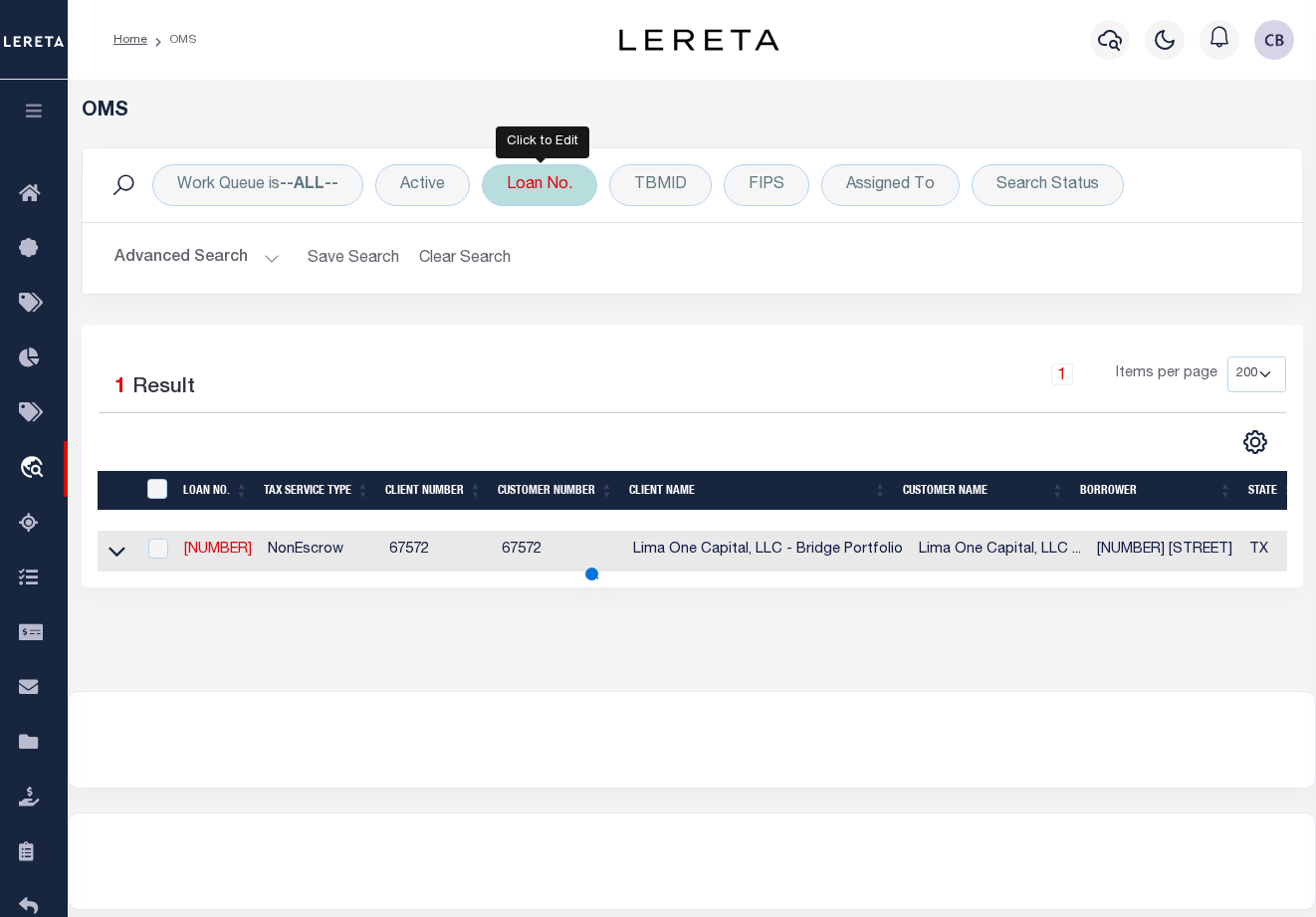 click on "Loan No." at bounding box center (540, 185) 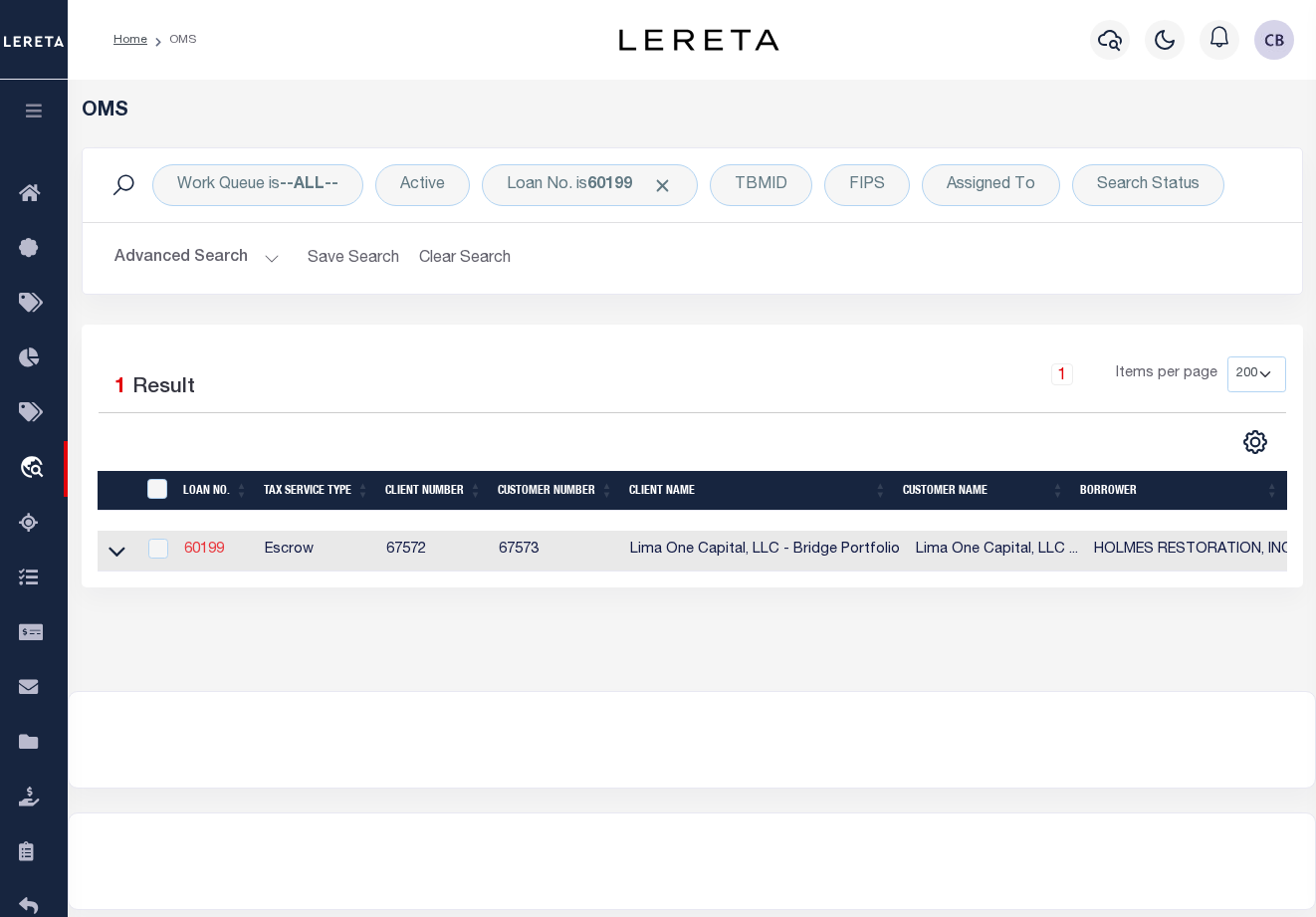 click on "60199" at bounding box center [204, 550] 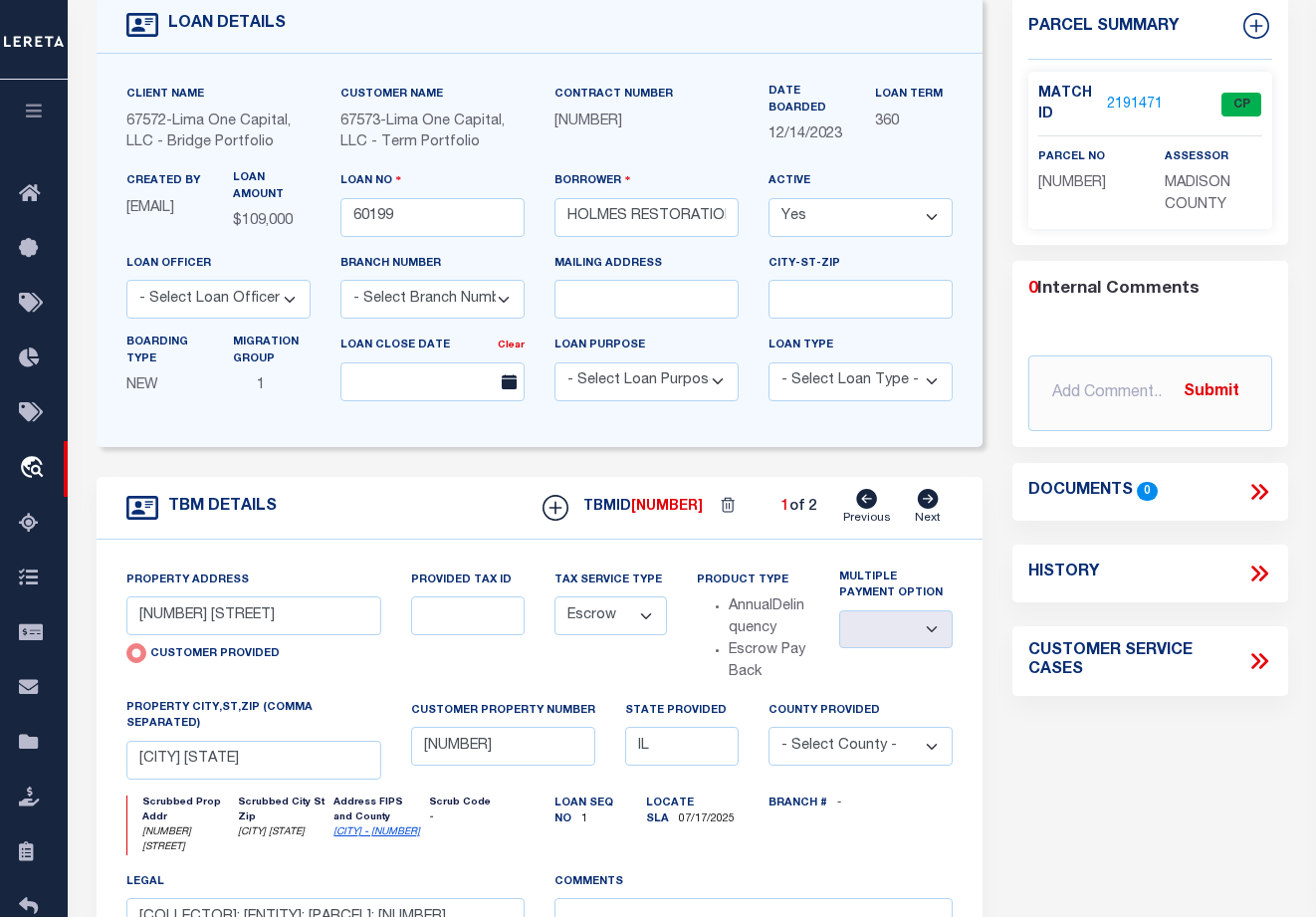 scroll, scrollTop: 100, scrollLeft: 0, axis: vertical 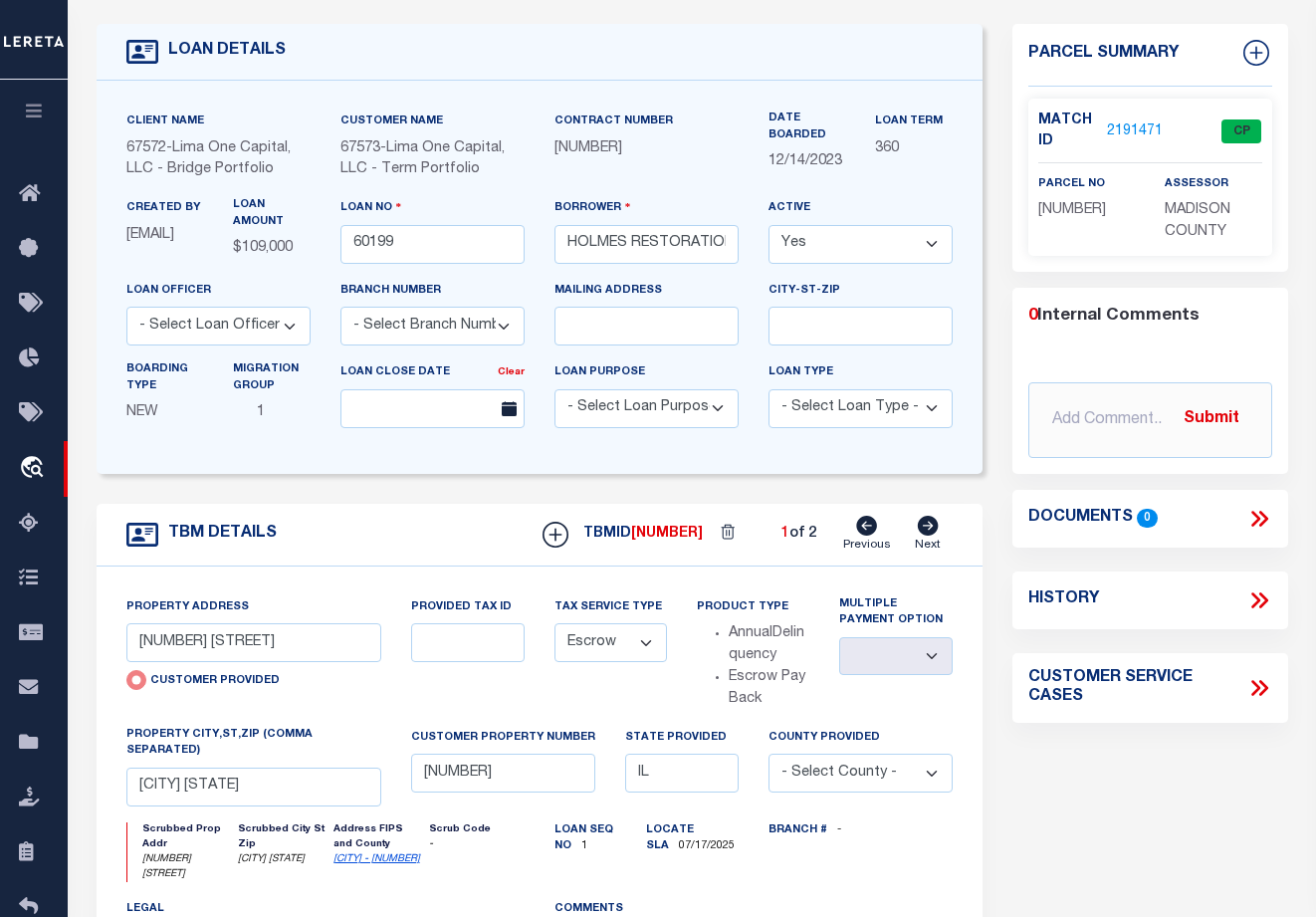 click 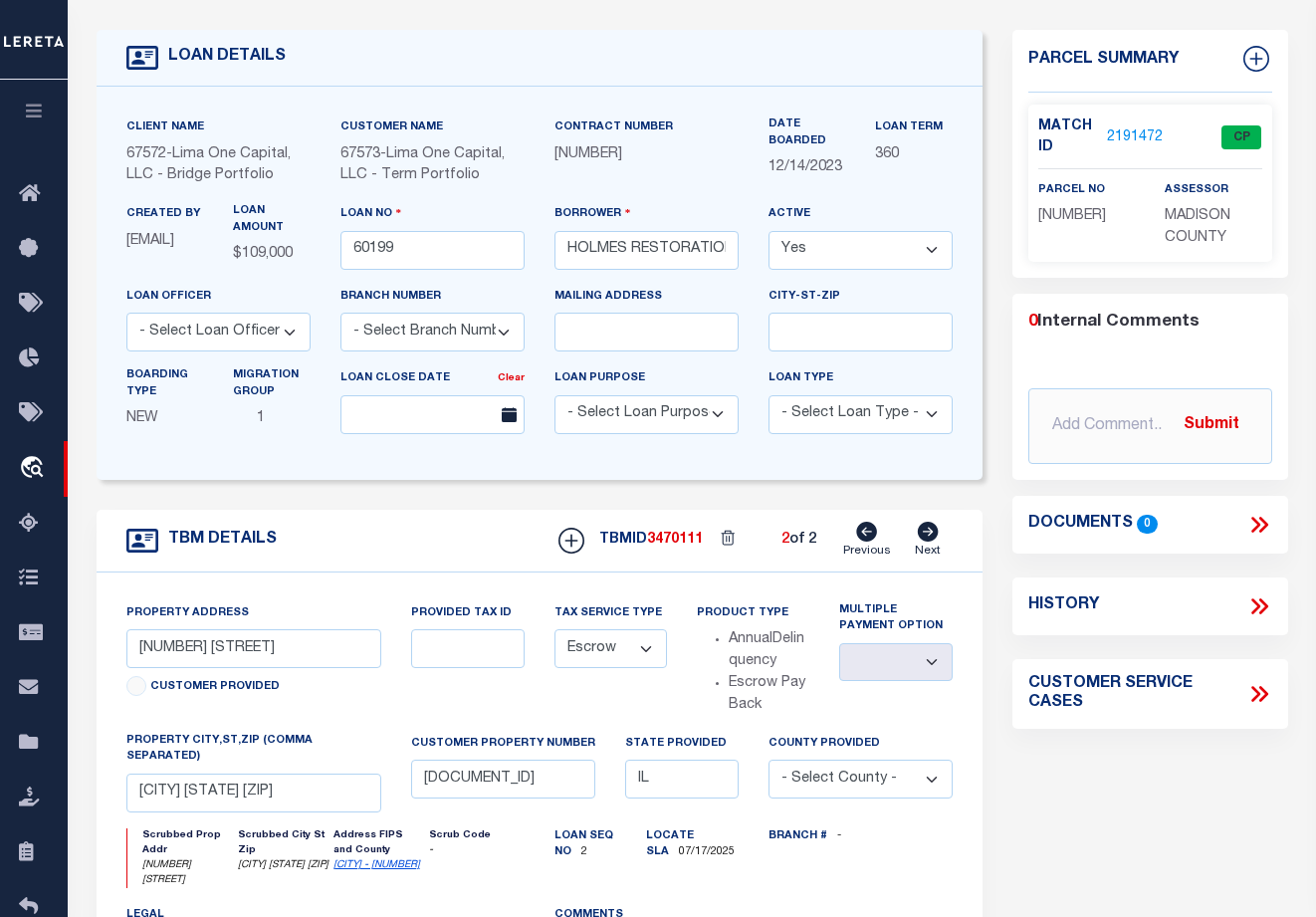 scroll, scrollTop: 0, scrollLeft: 0, axis: both 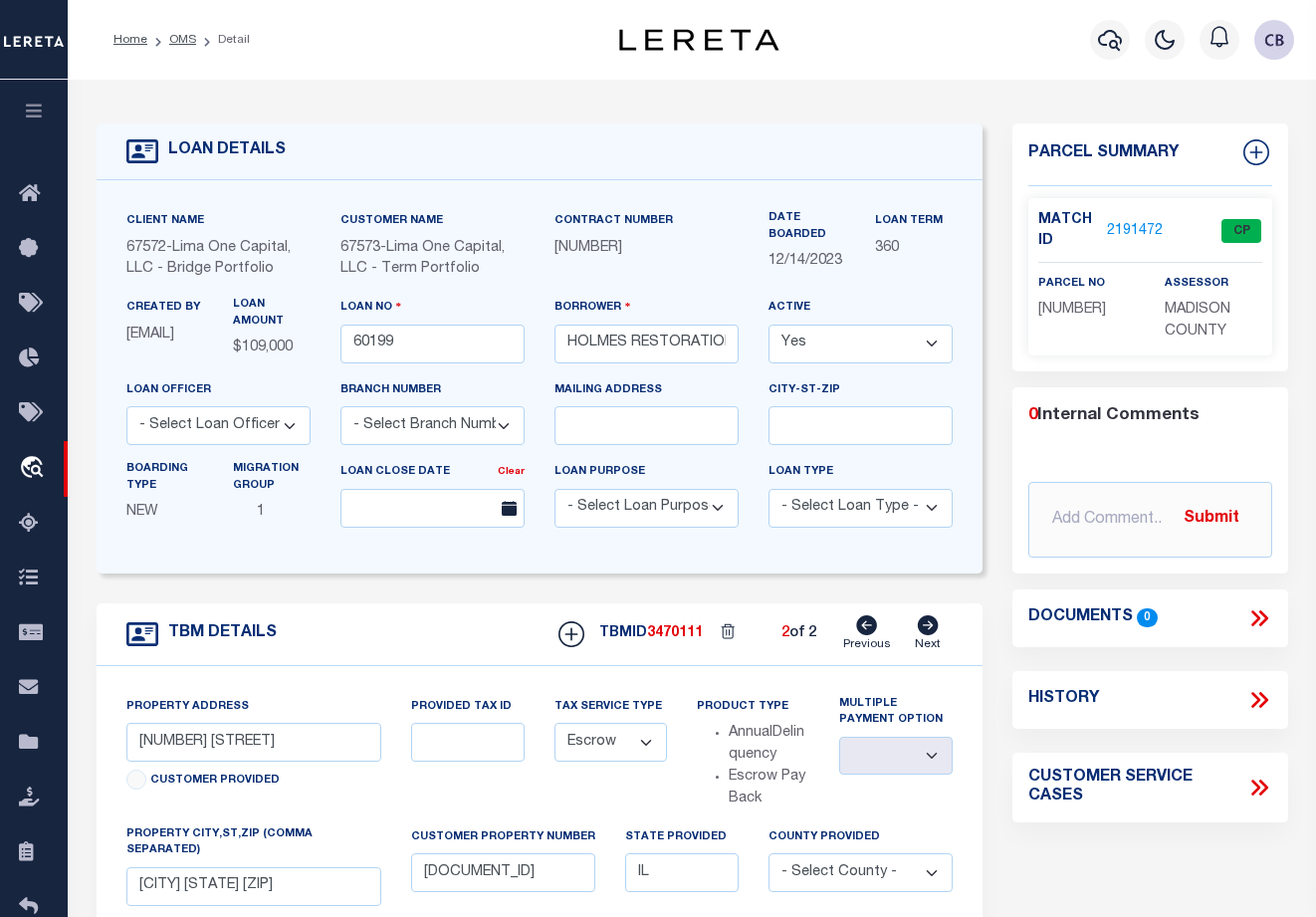click 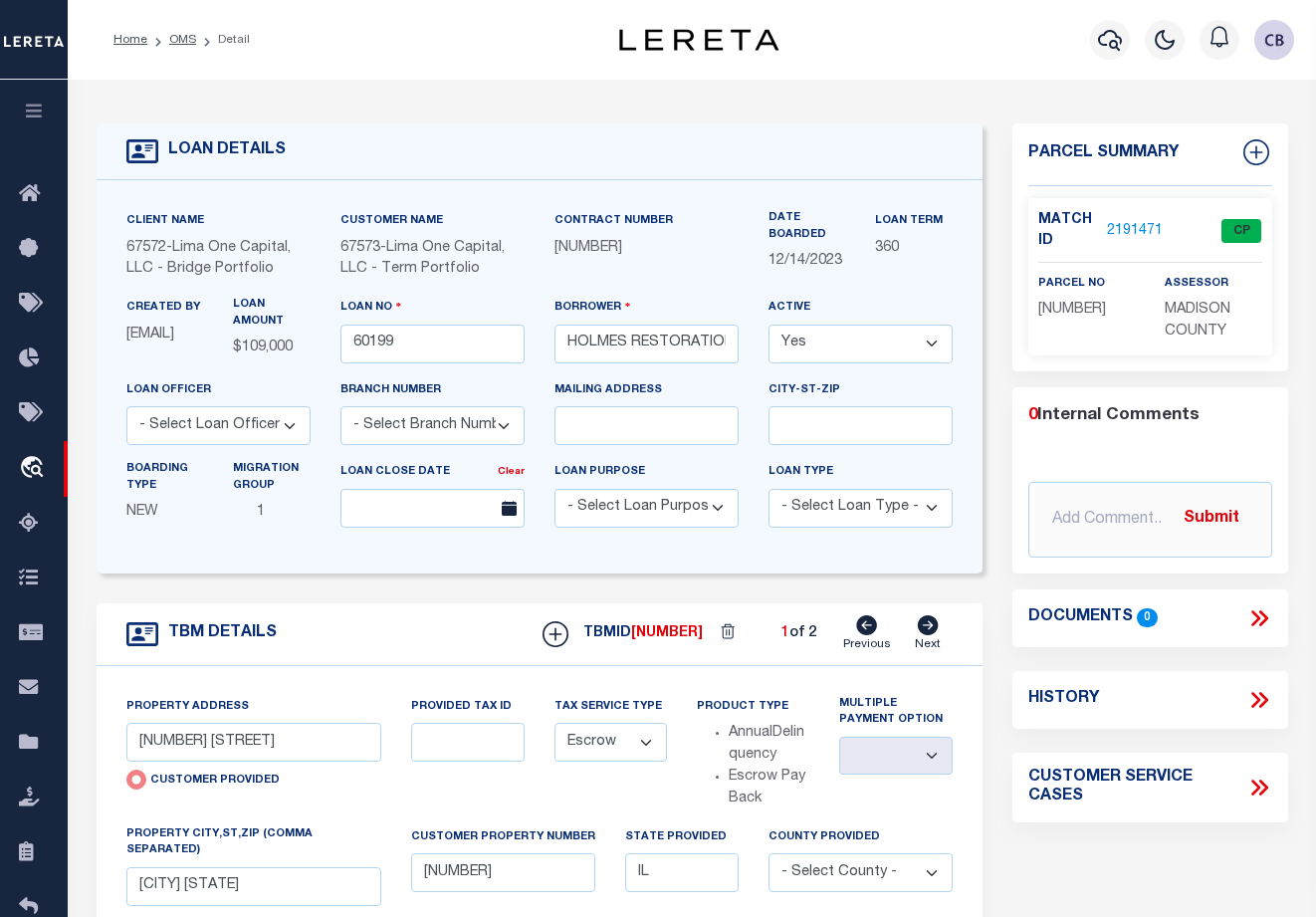 click on "2191471" at bounding box center [1135, 231] 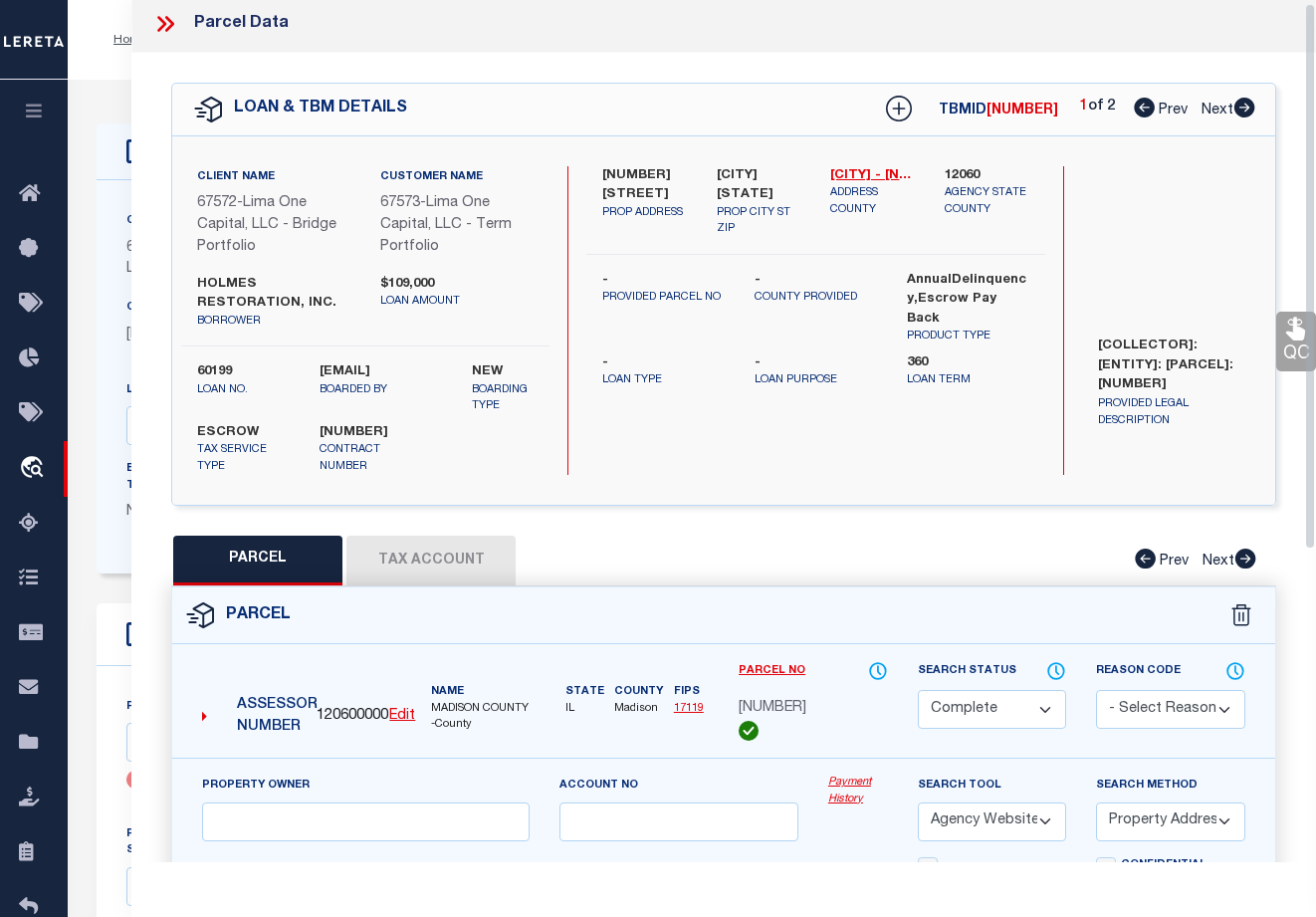 scroll, scrollTop: 0, scrollLeft: 0, axis: both 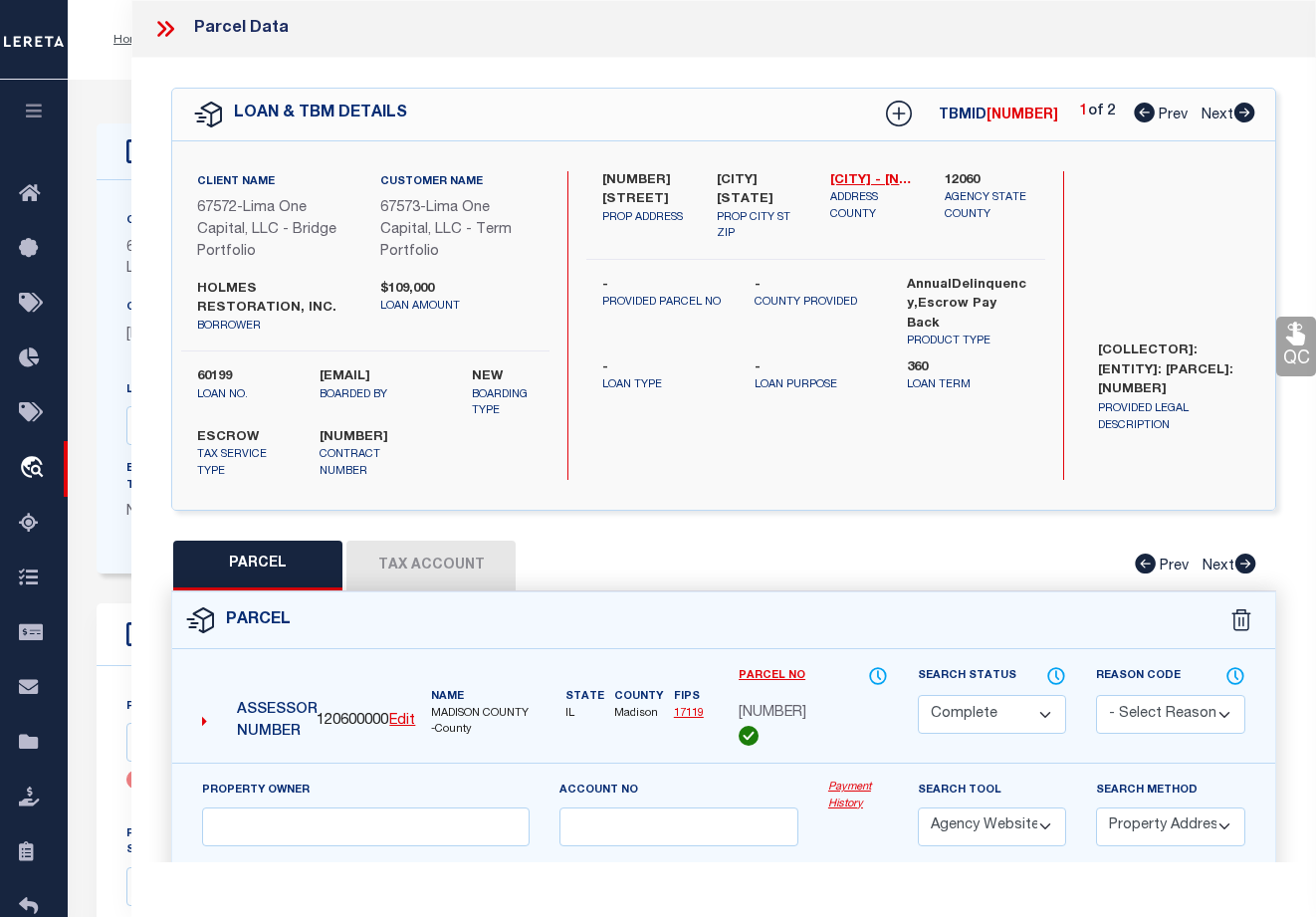 click 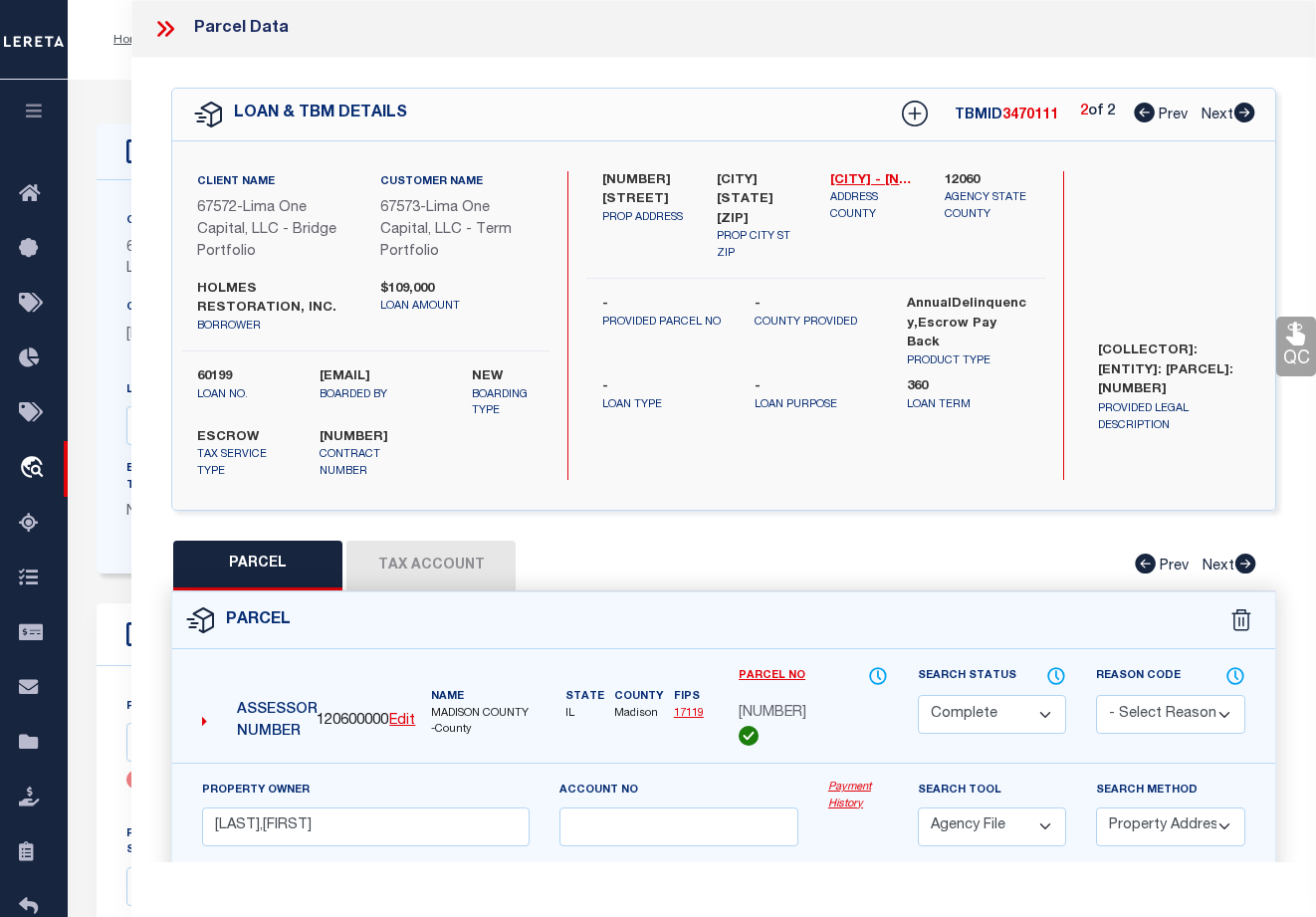 click on "2   of 2" at bounding box center (1097, 112) 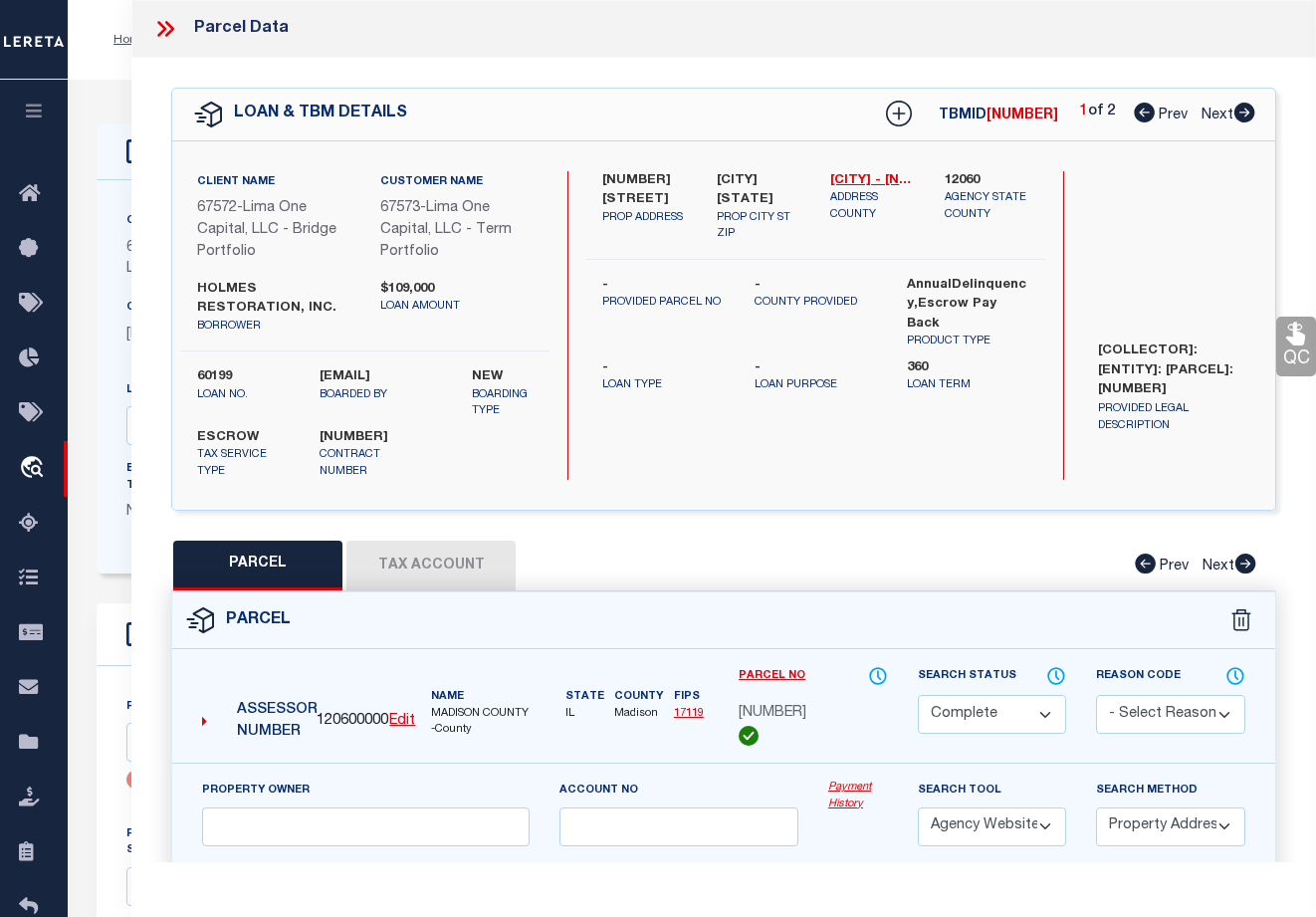 click 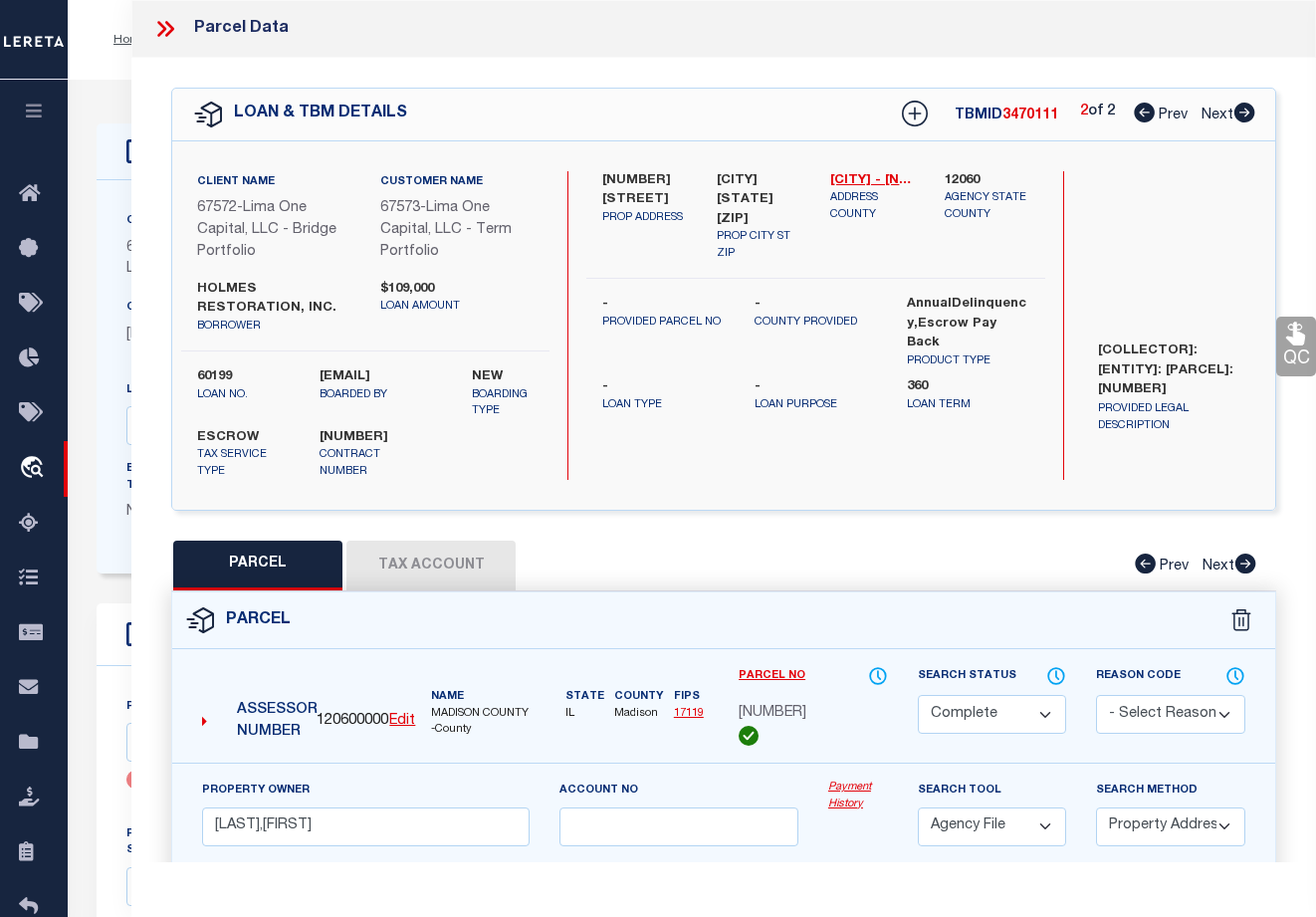 click 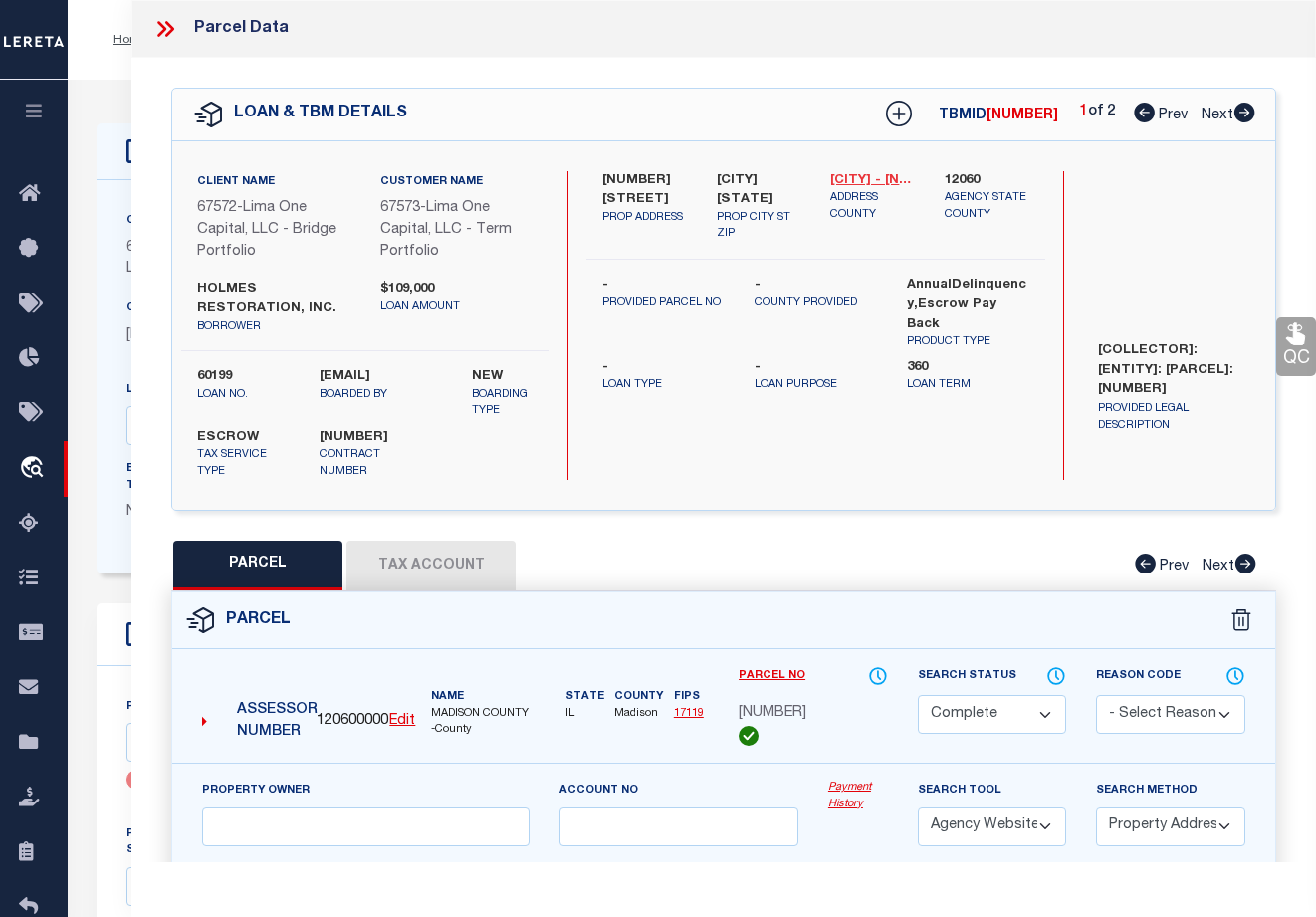 click on "[CITY] - [NUMBER]" at bounding box center [872, 181] 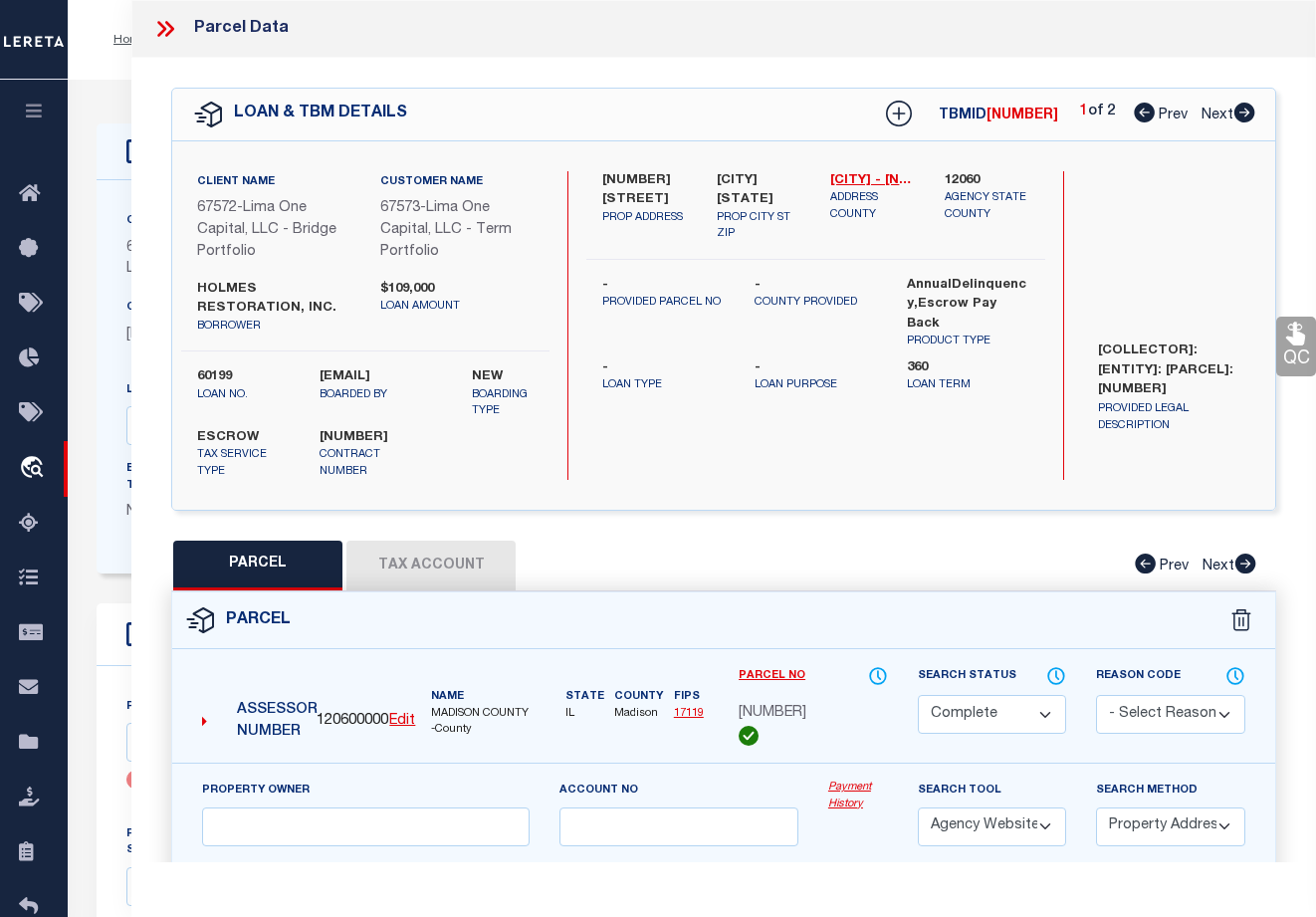 click on "Tax Account" at bounding box center (431, 566) 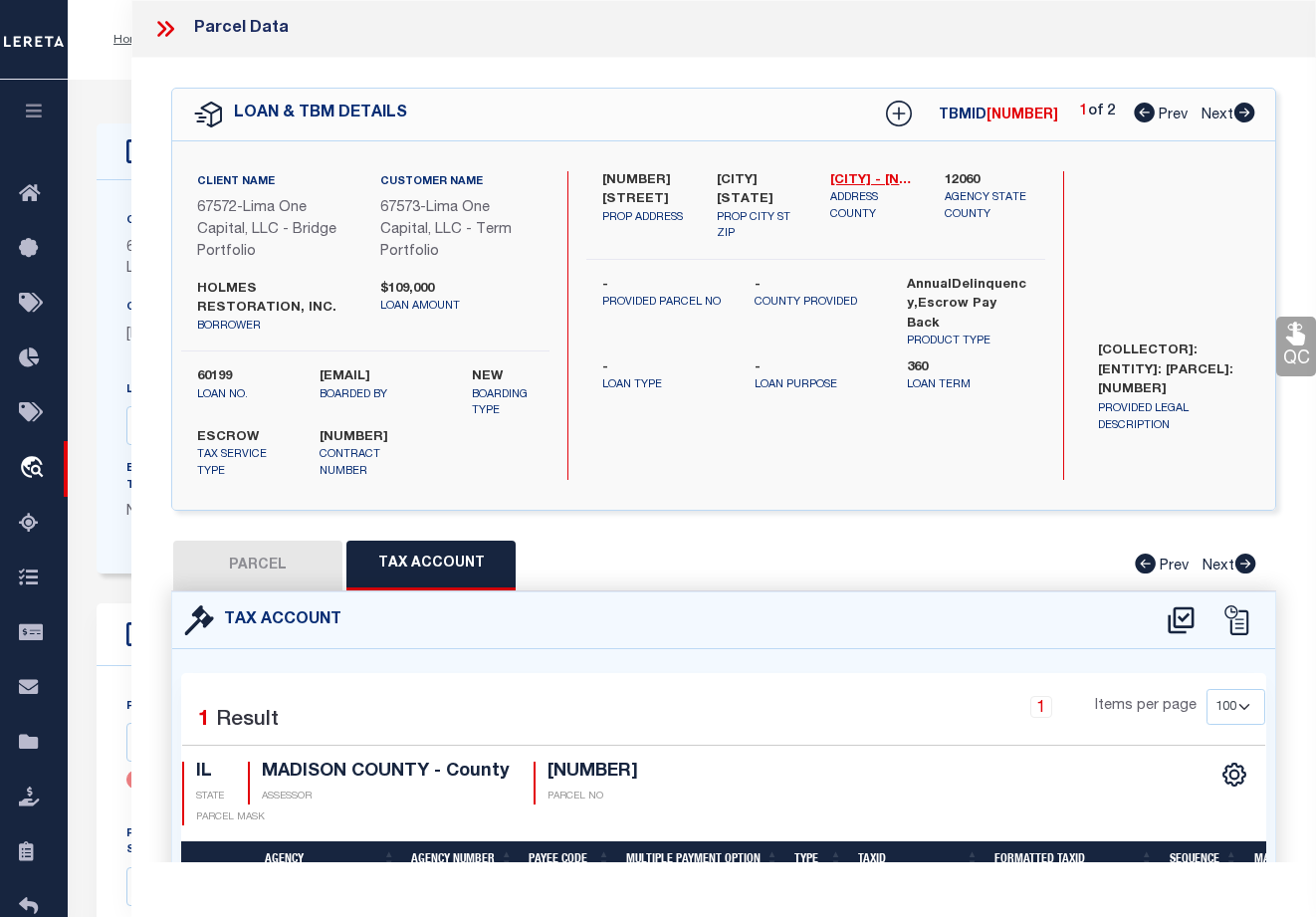 drag, startPoint x: 196, startPoint y: 819, endPoint x: 434, endPoint y: 810, distance: 238.1701 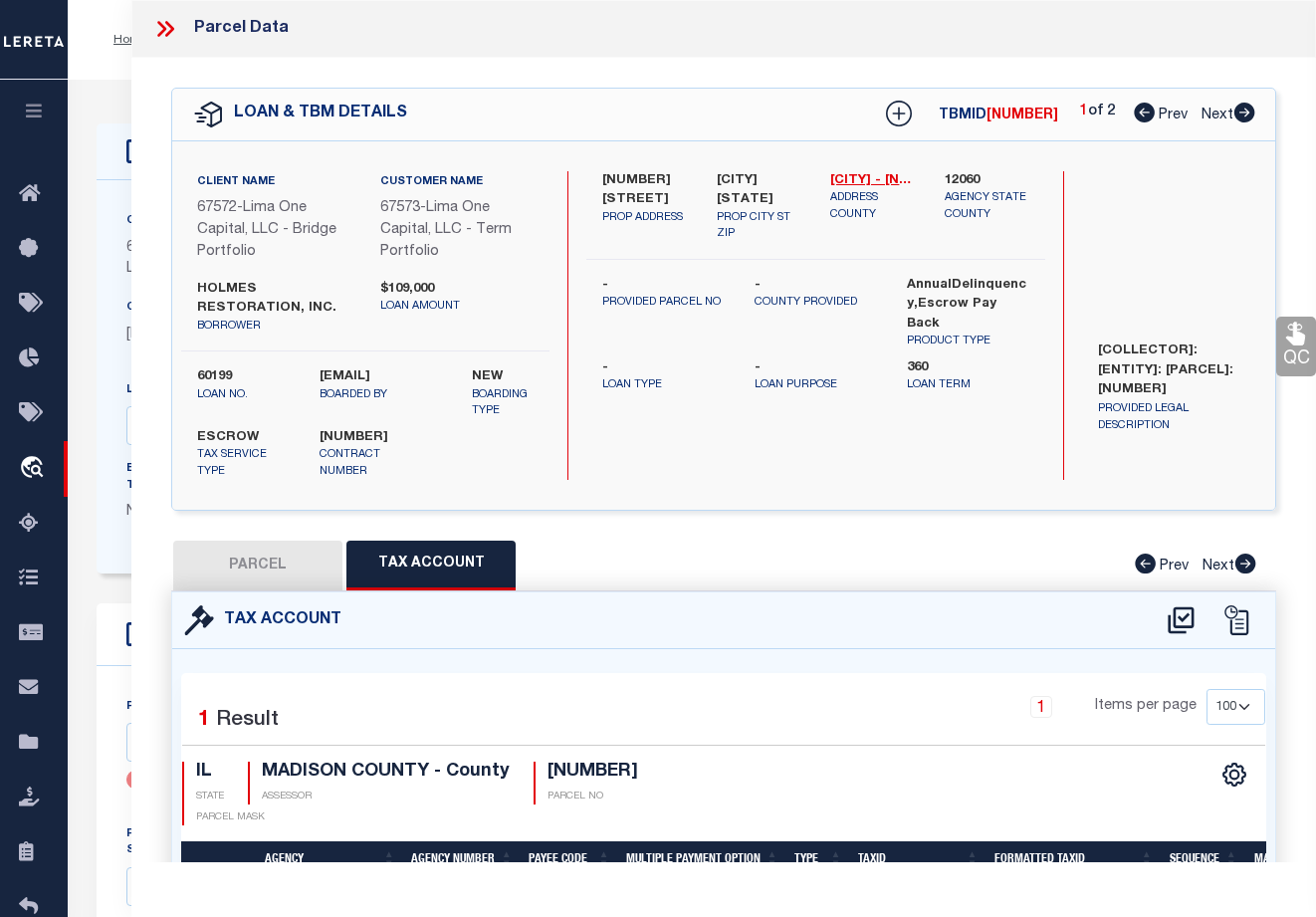 click 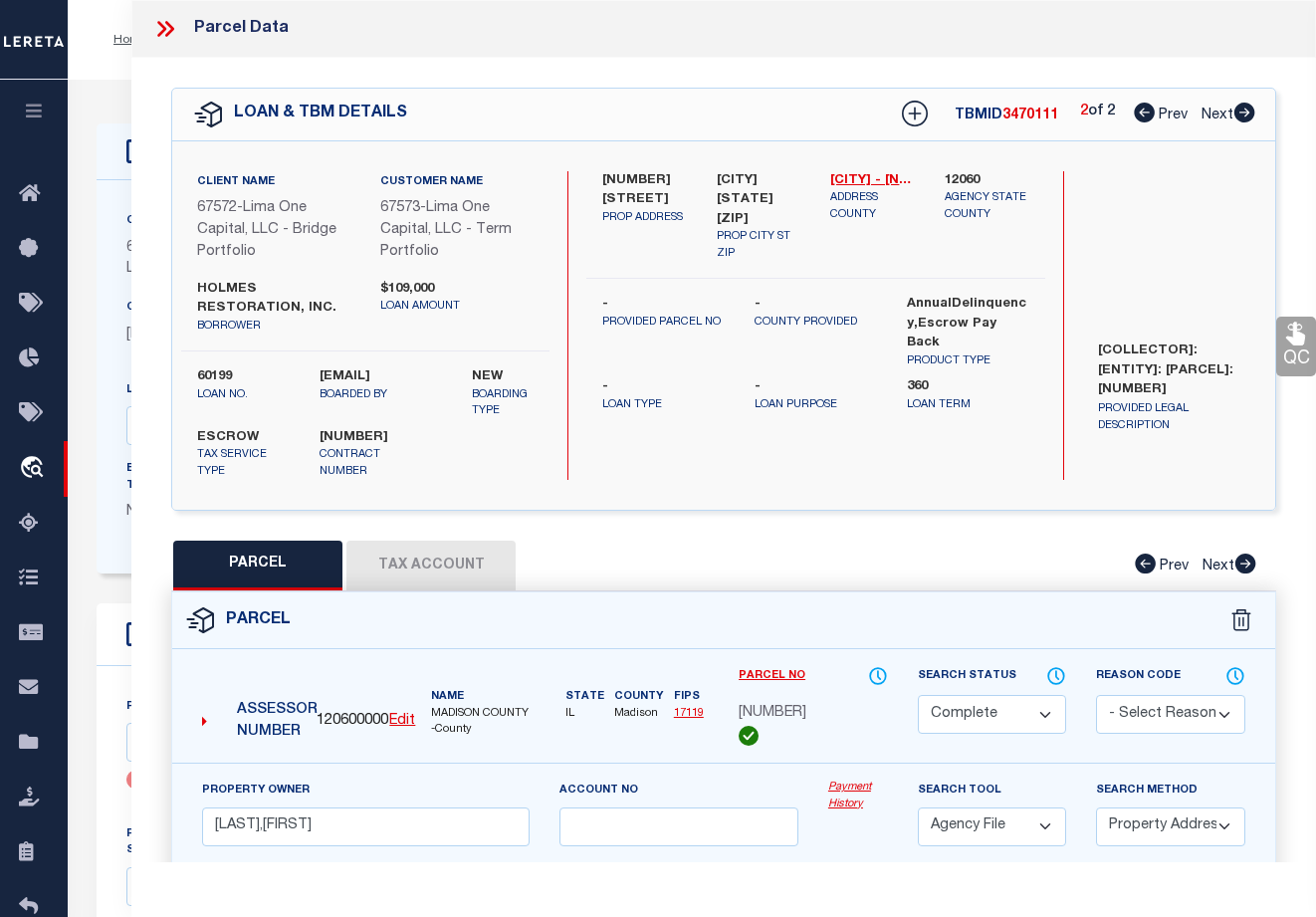 click on "Tax Account" at bounding box center (431, 566) 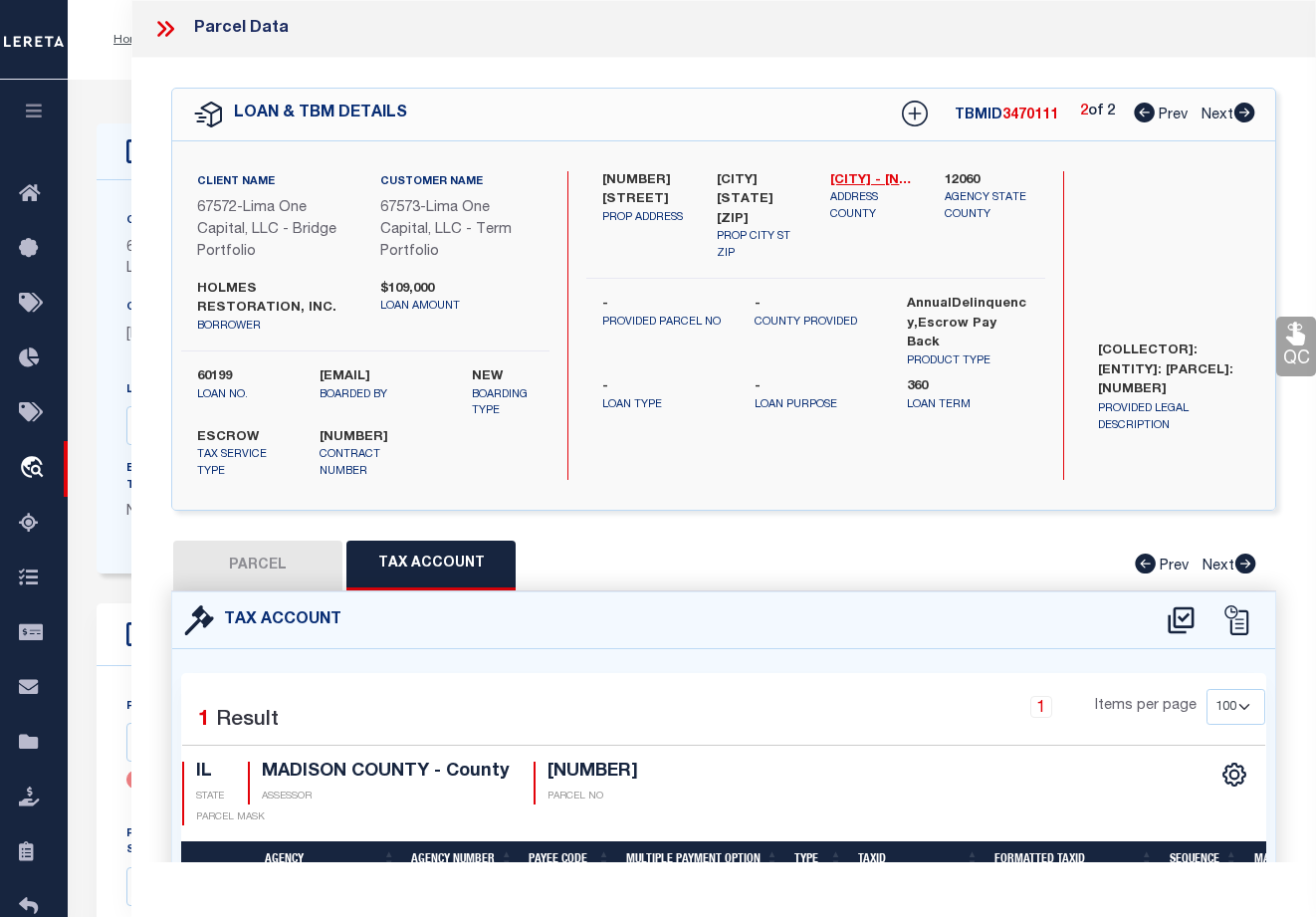 click 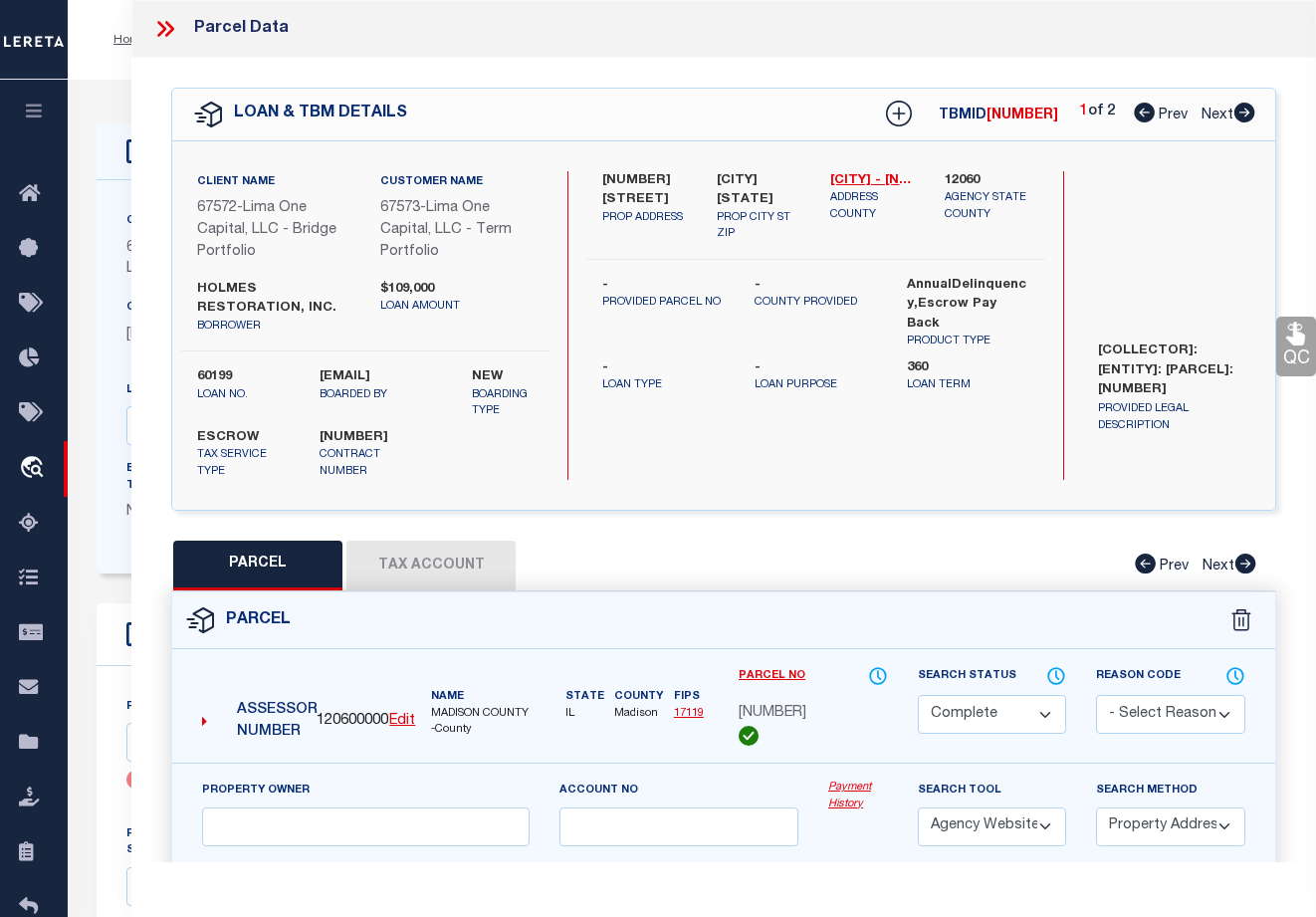 click on "Parcel" at bounding box center (724, 620) 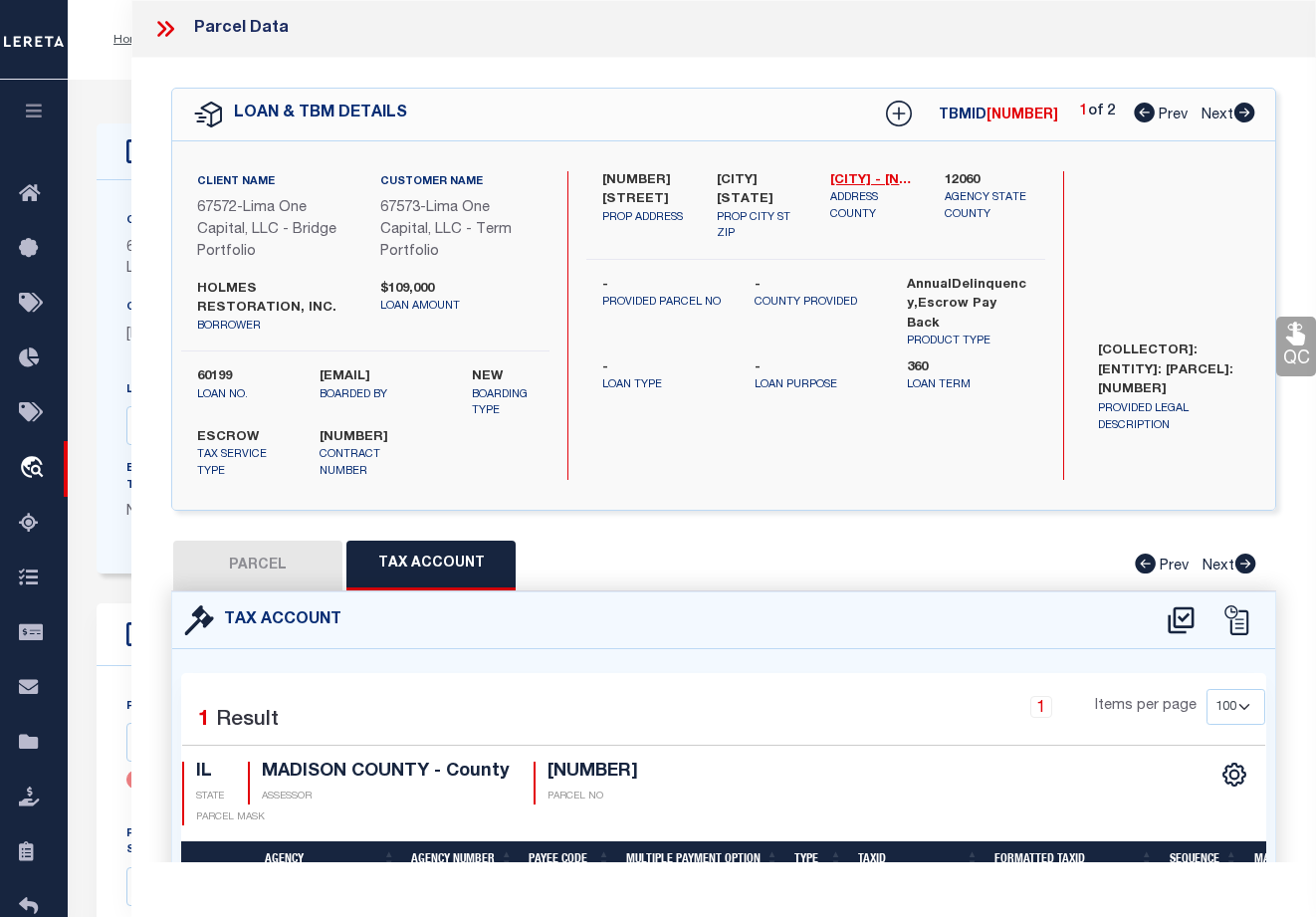 click on "PARCEL" at bounding box center (258, 566) 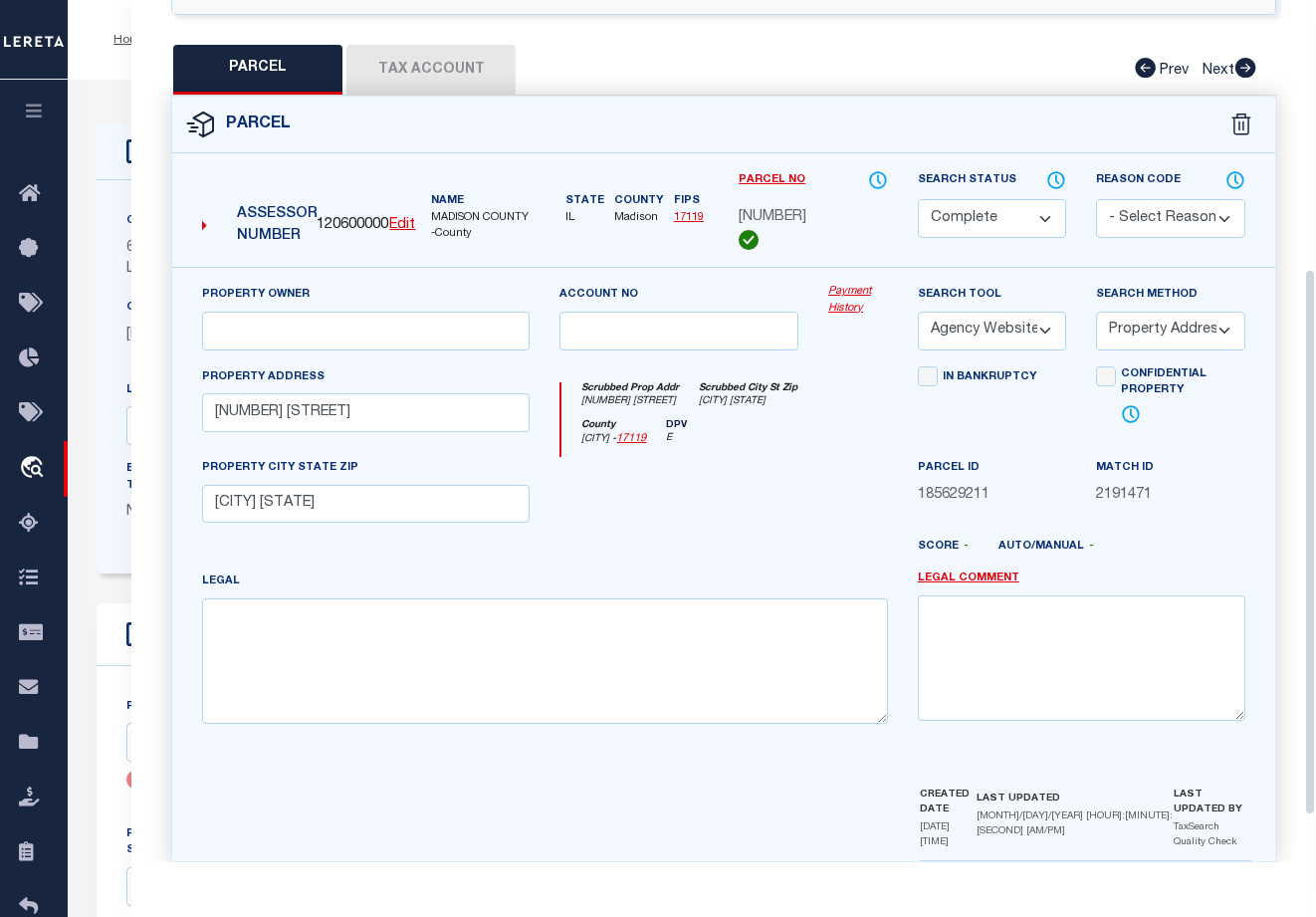 scroll, scrollTop: 498, scrollLeft: 0, axis: vertical 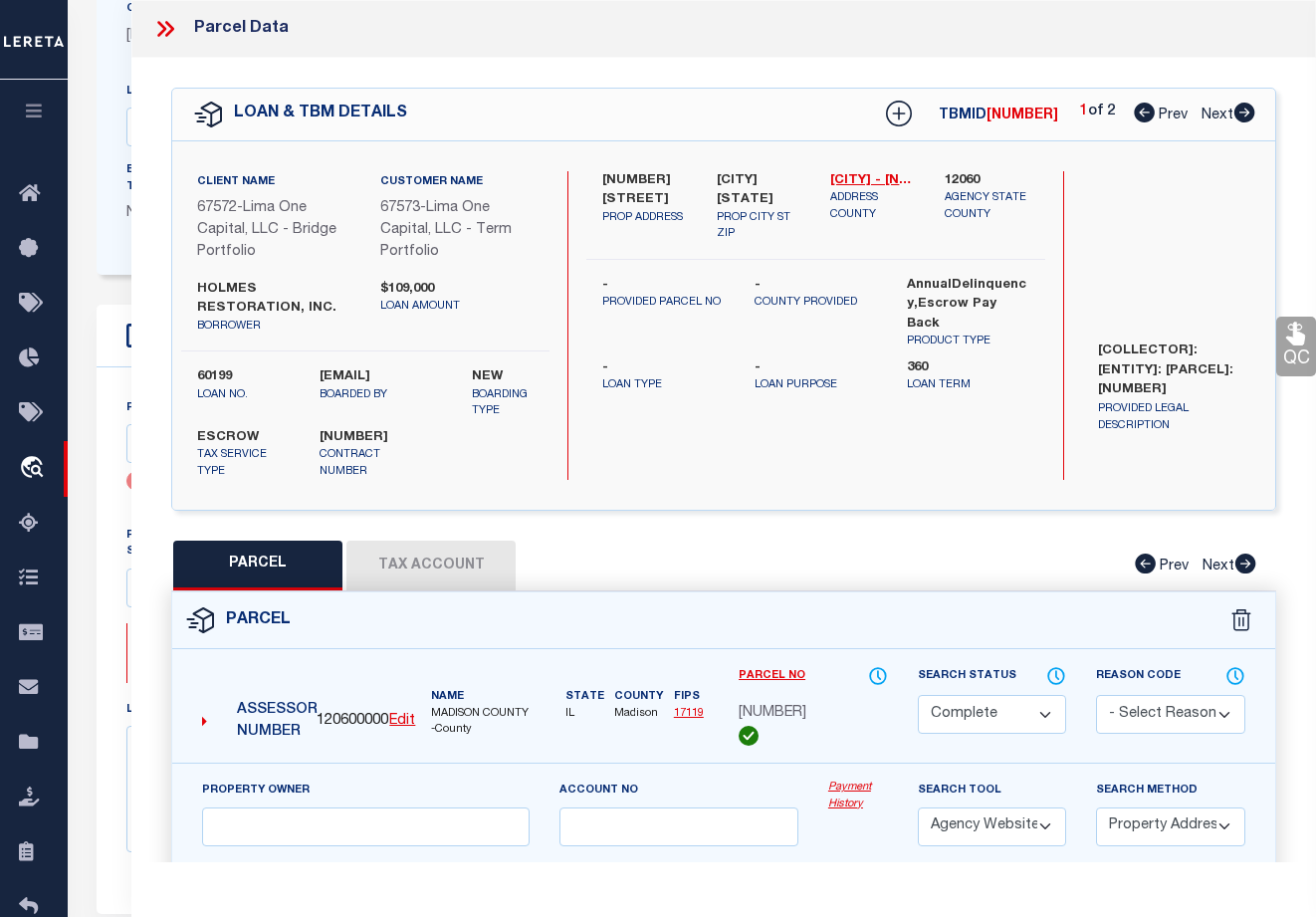 click on "[NUMBER] [STREET] [AVENUE]
[PROPERTY]
[CITY] [STATE] [ZIP]
[PROPERTY]
[COUNTY] - [NUMBER]
[ADDRESS]
[NUMBER] [PROPERTY] [COUNTY] - [PRODUCT] [TYPE]" at bounding box center [816, 326] 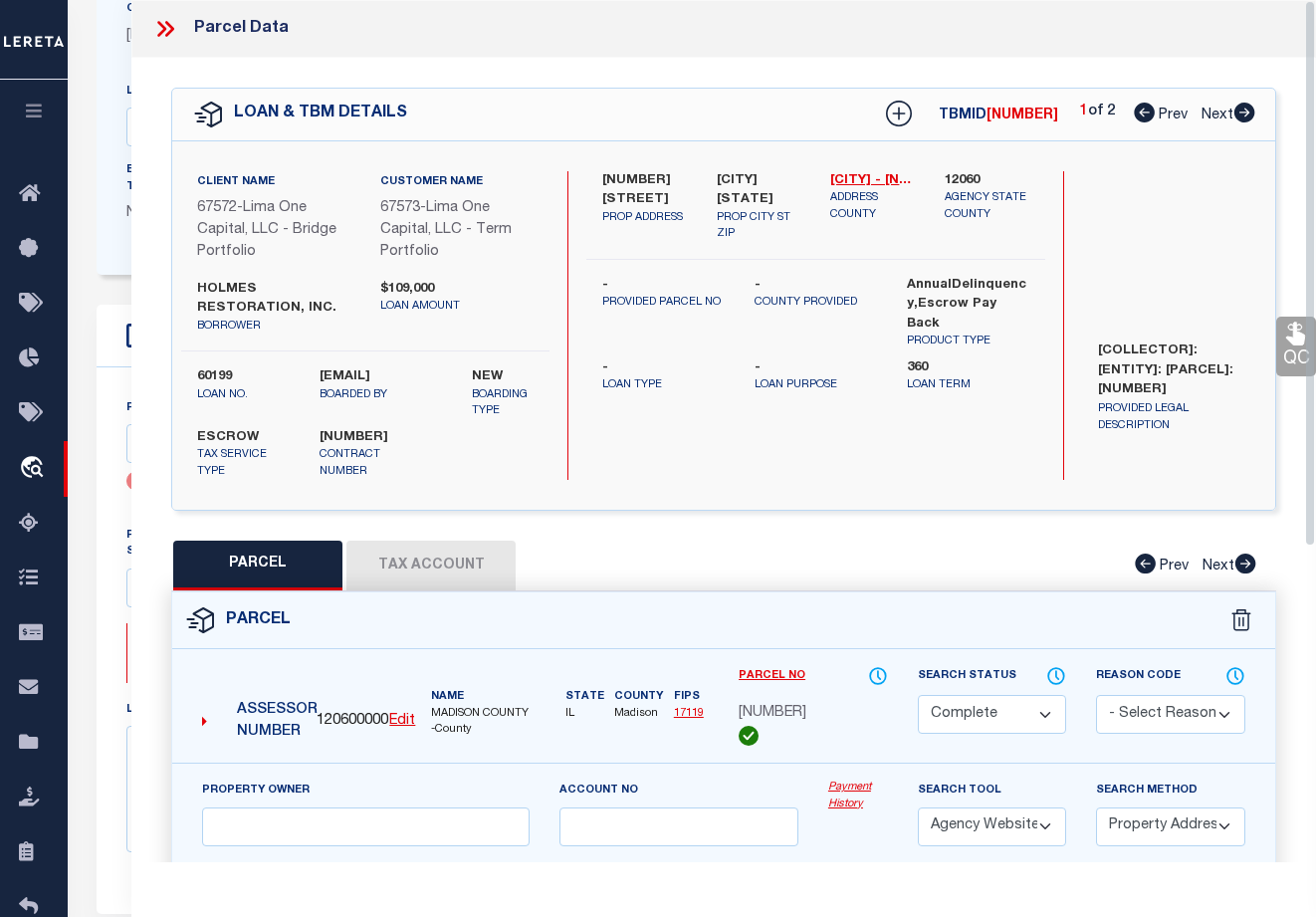 click 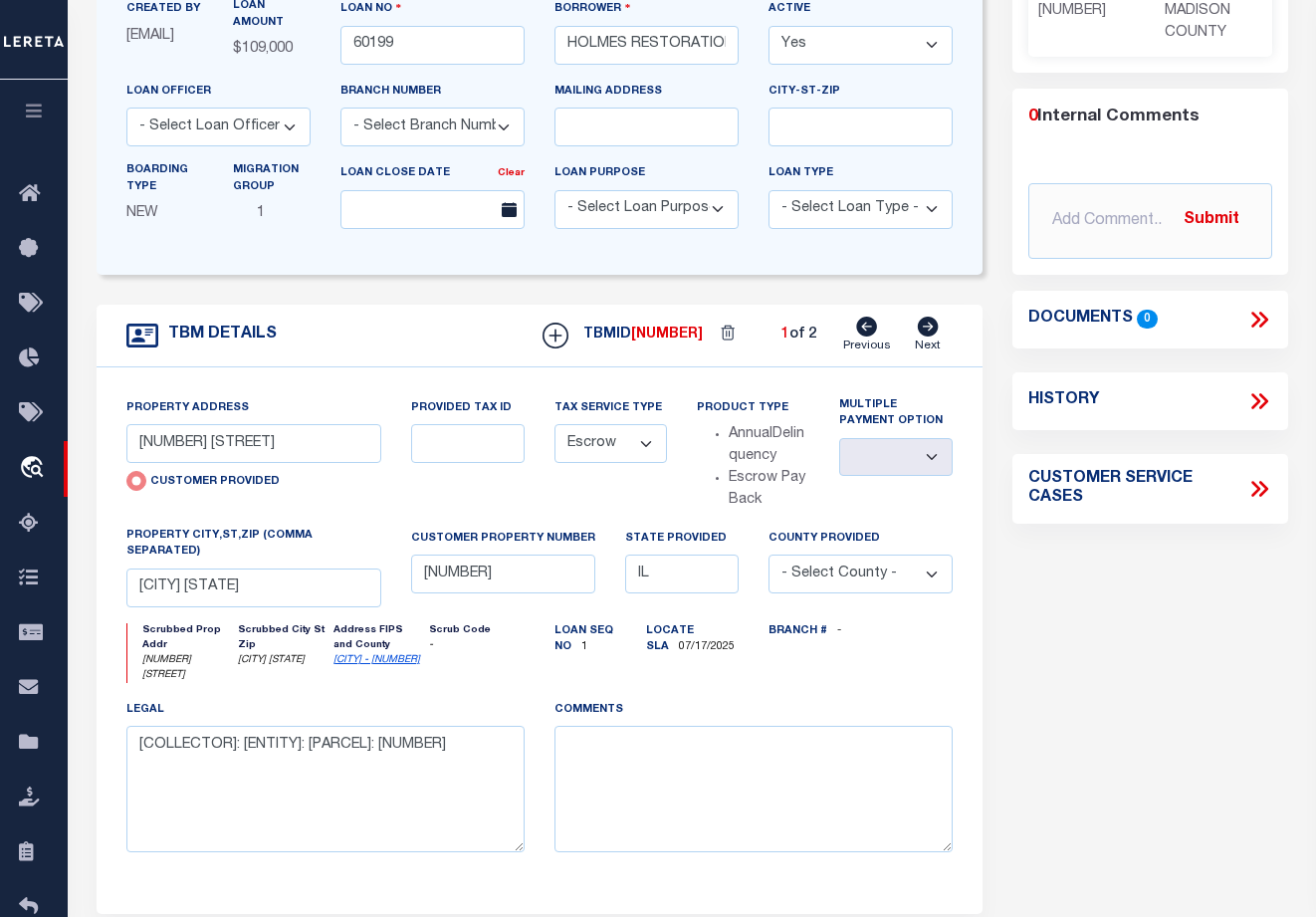 click on "LOAN DETAILS
Client Name
67572  -  Customer Name" at bounding box center (540, 408) 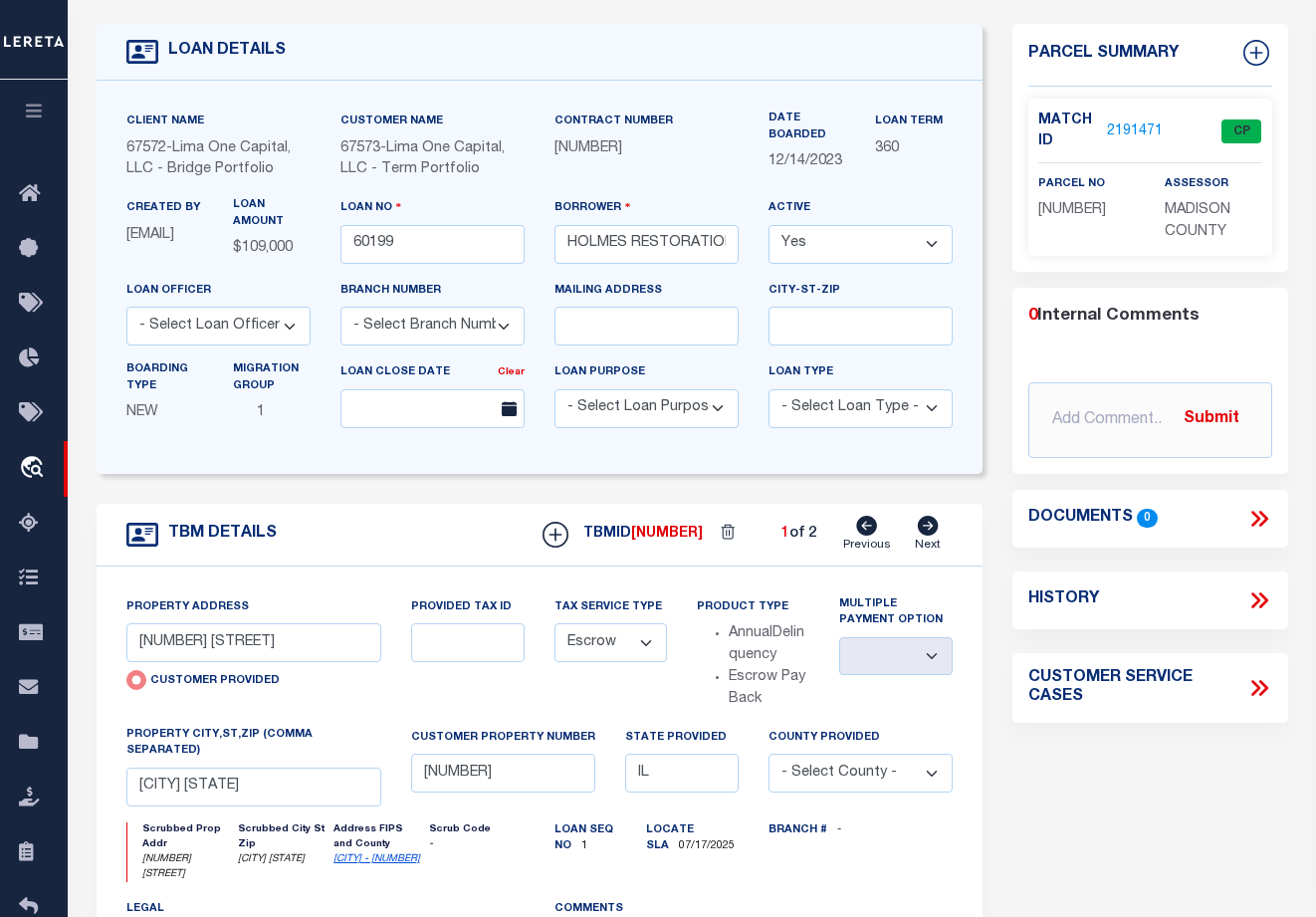 scroll, scrollTop: 0, scrollLeft: 0, axis: both 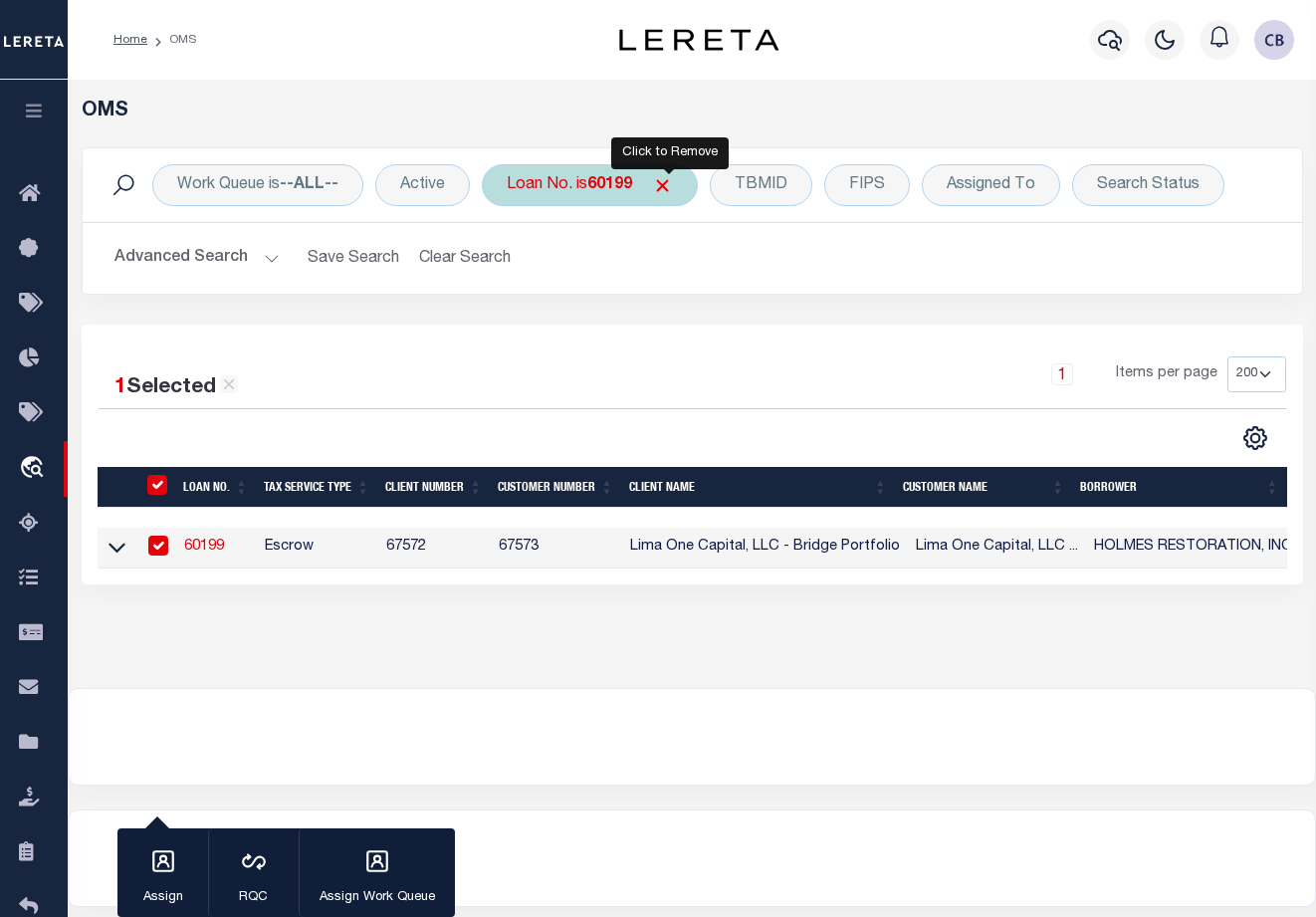 click at bounding box center [662, 185] 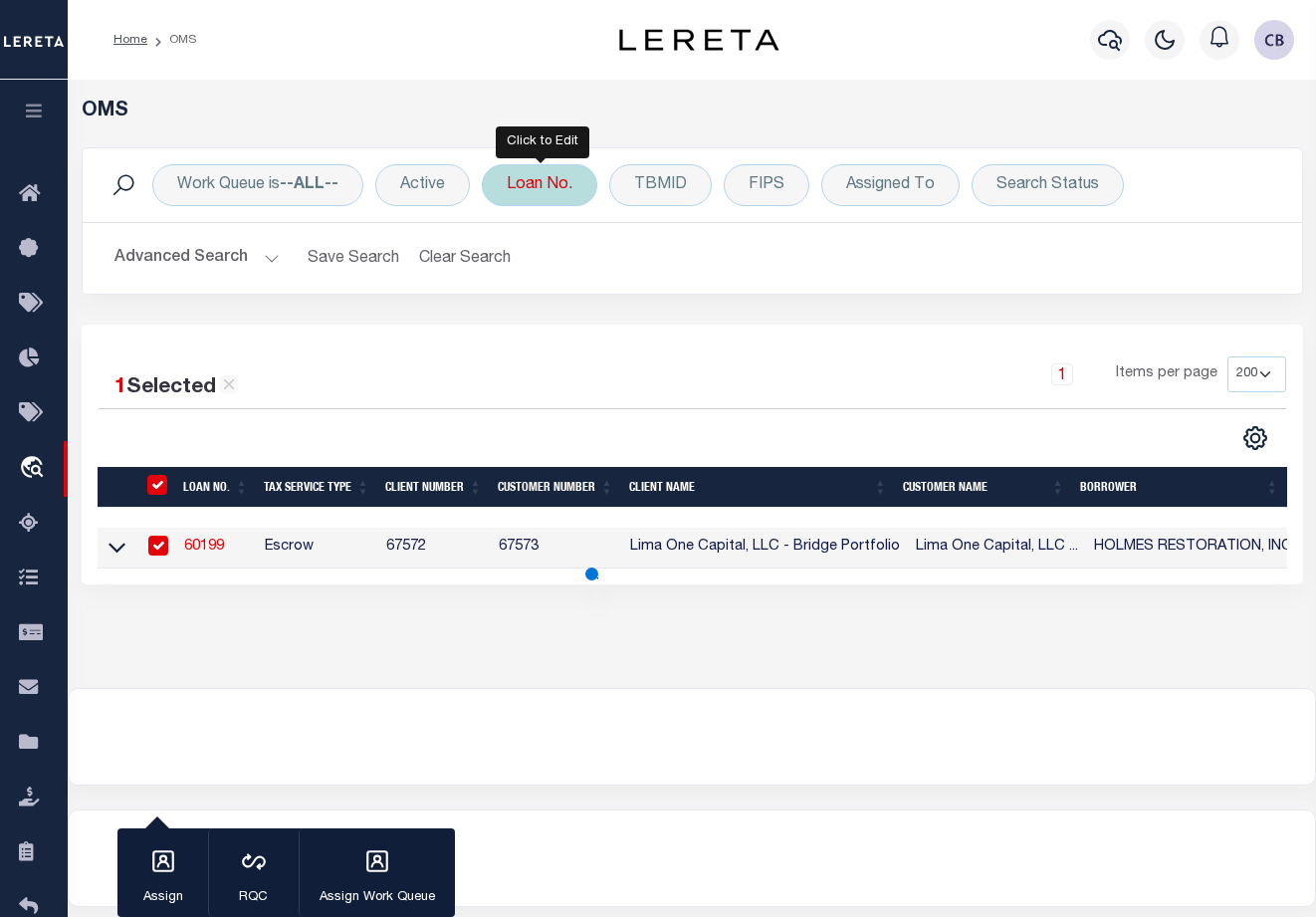 click on "Loan No." at bounding box center [540, 185] 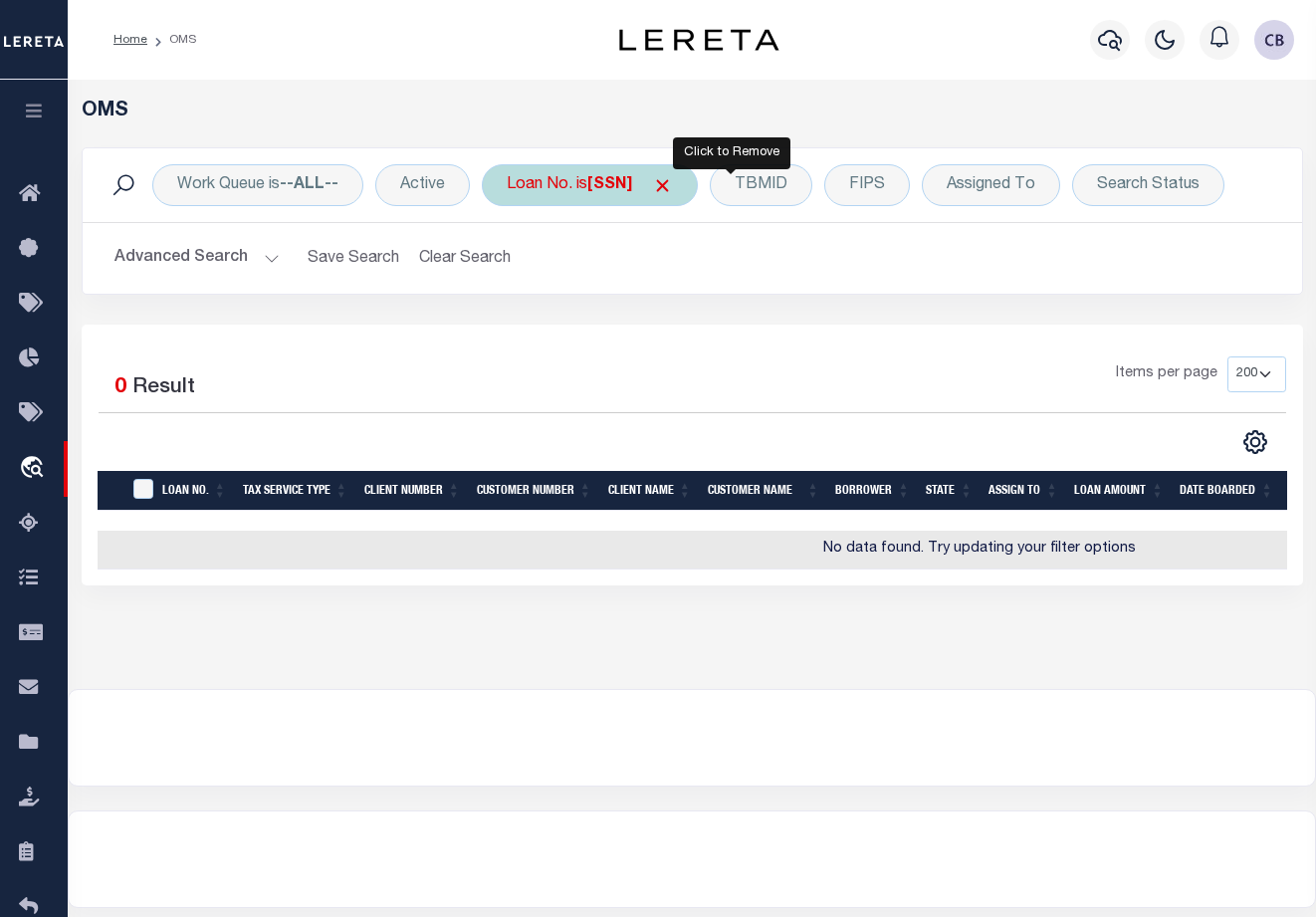 click at bounding box center (662, 185) 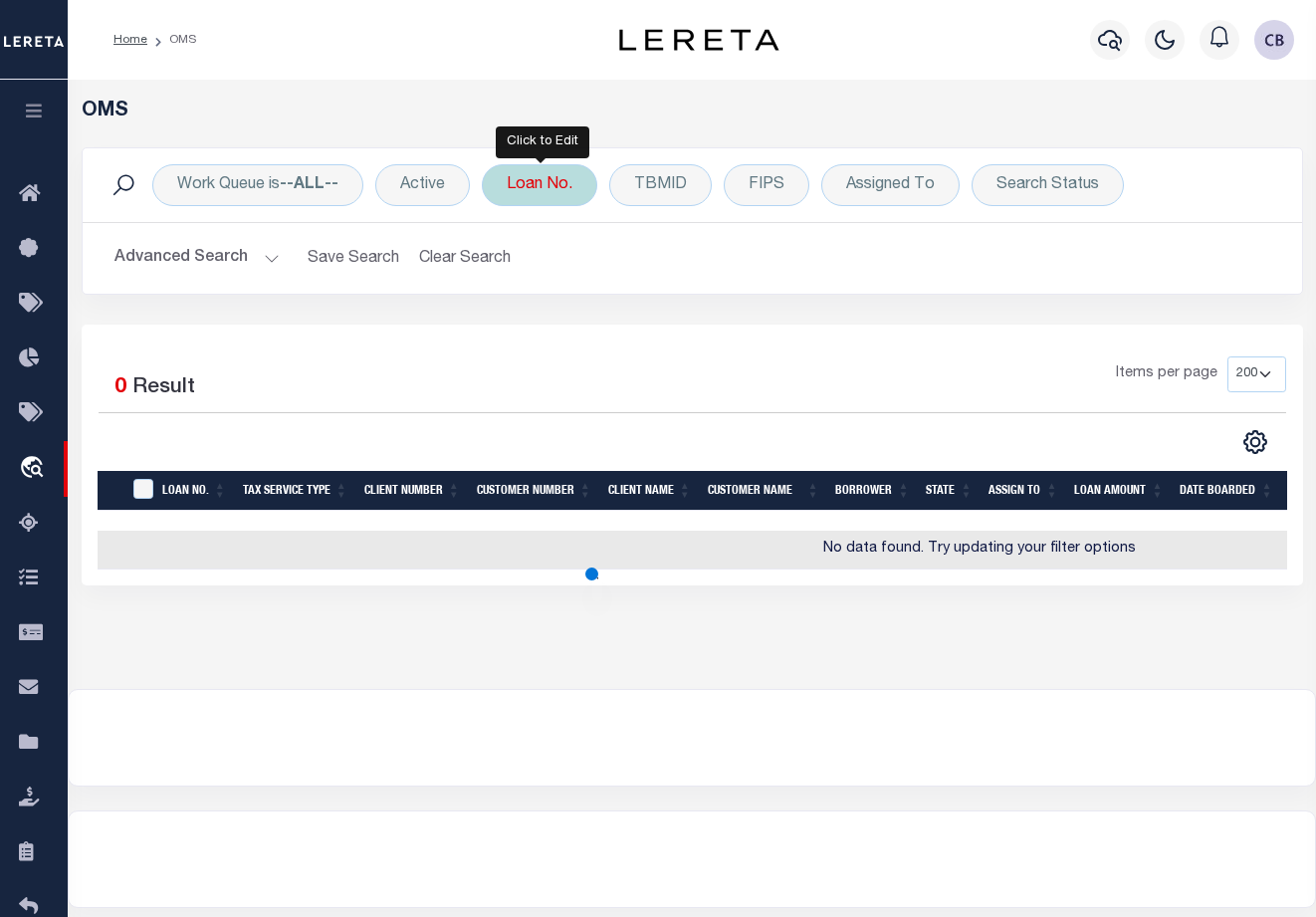 click on "Loan No." at bounding box center [540, 185] 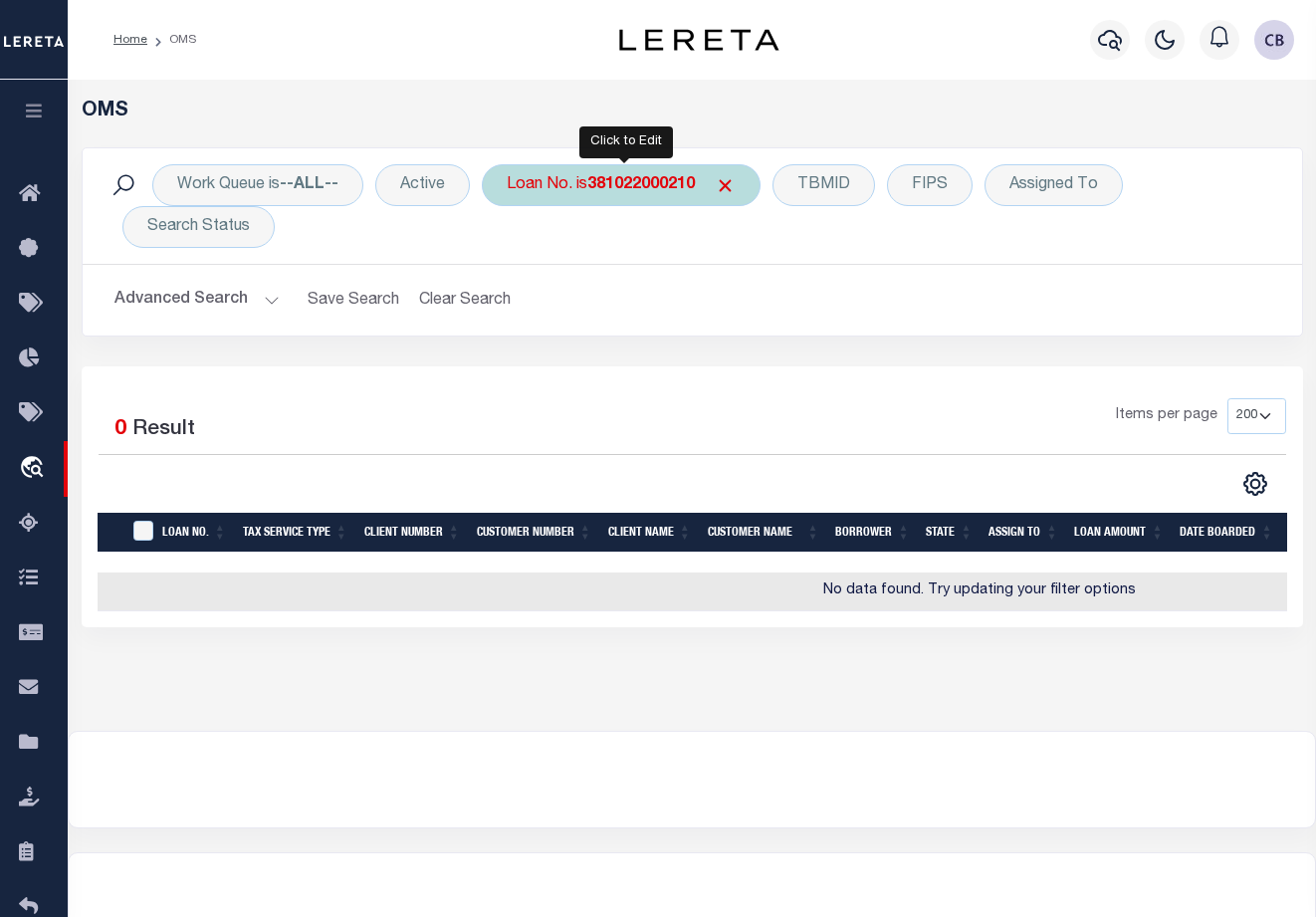 click on "[DOCUMENT_ID]" at bounding box center (621, 185) 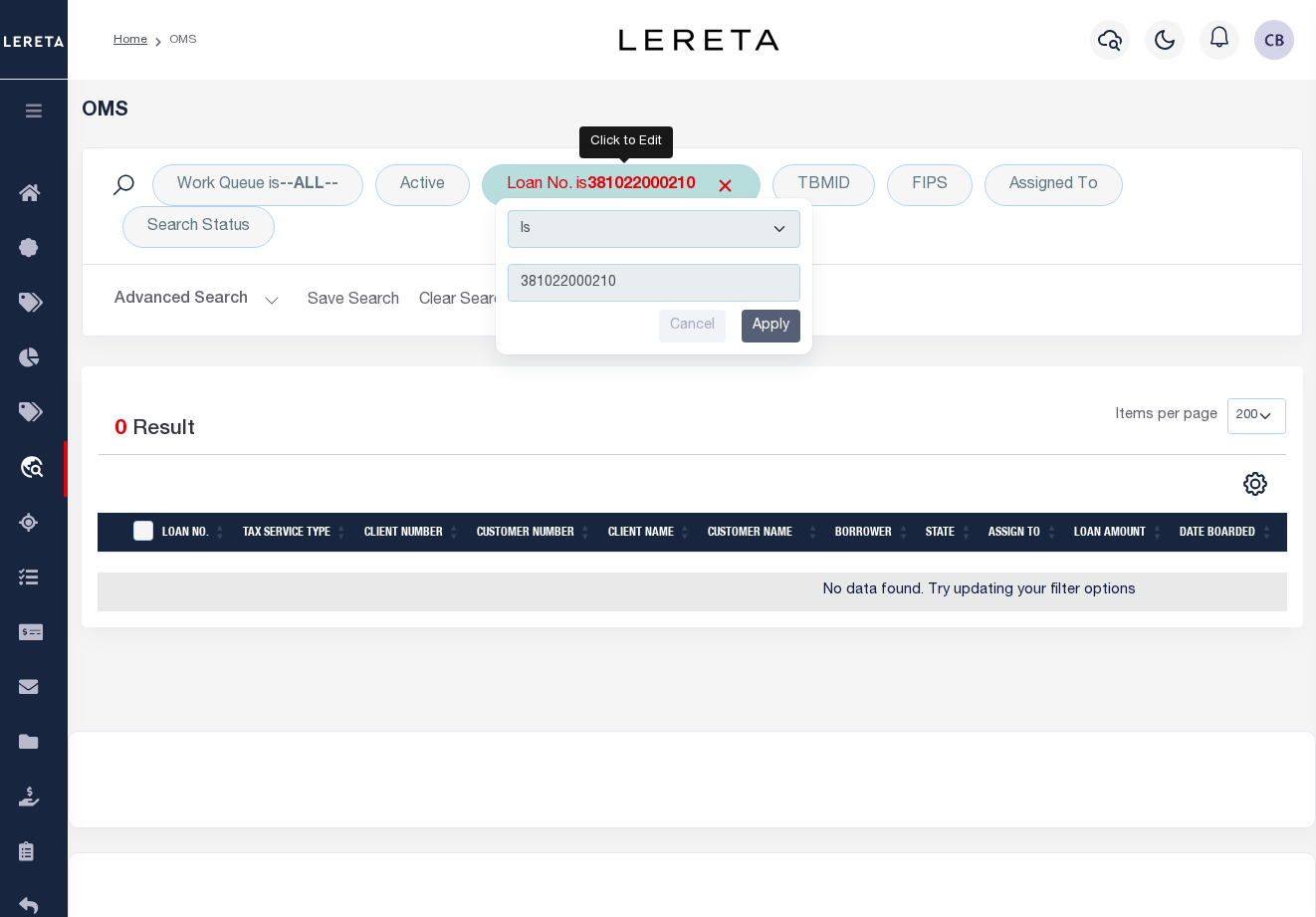 click on "381022000210" at bounding box center [654, 283] 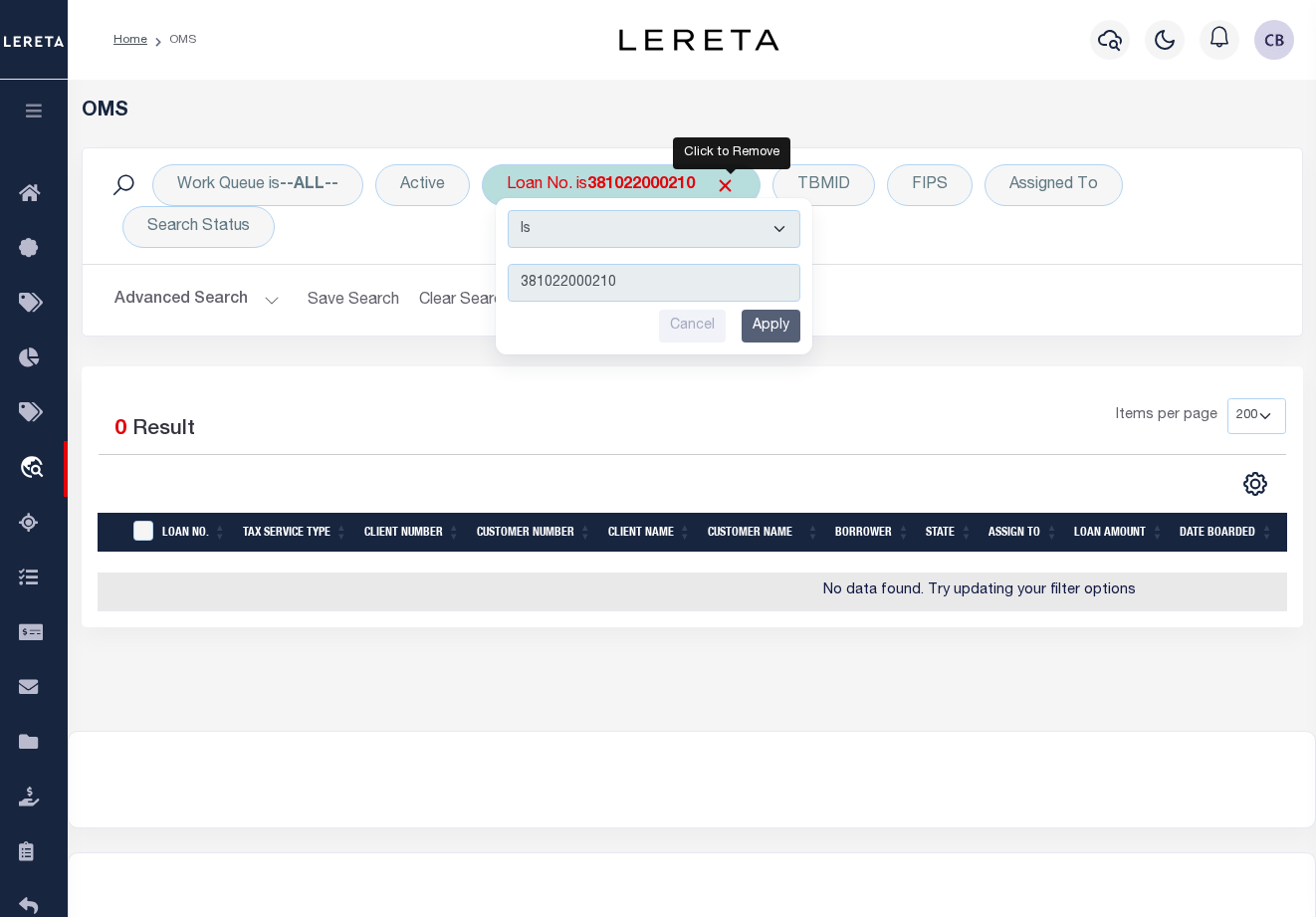 click at bounding box center (725, 185) 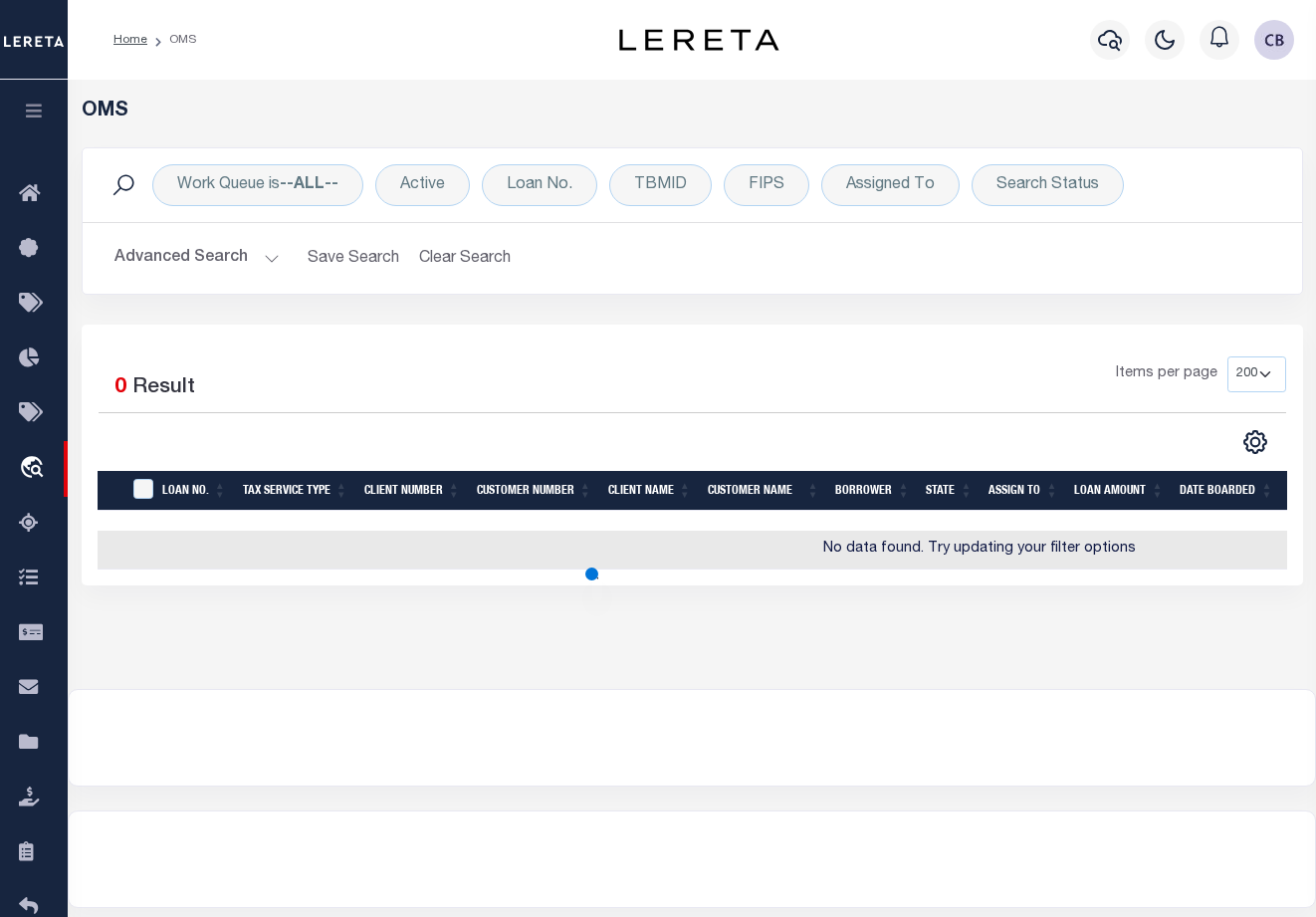click on "Advanced Search
Save Search Clear Search
tblSearchTopScreen_dynamictable_____DefaultSaveFilter" at bounding box center [692, 258] 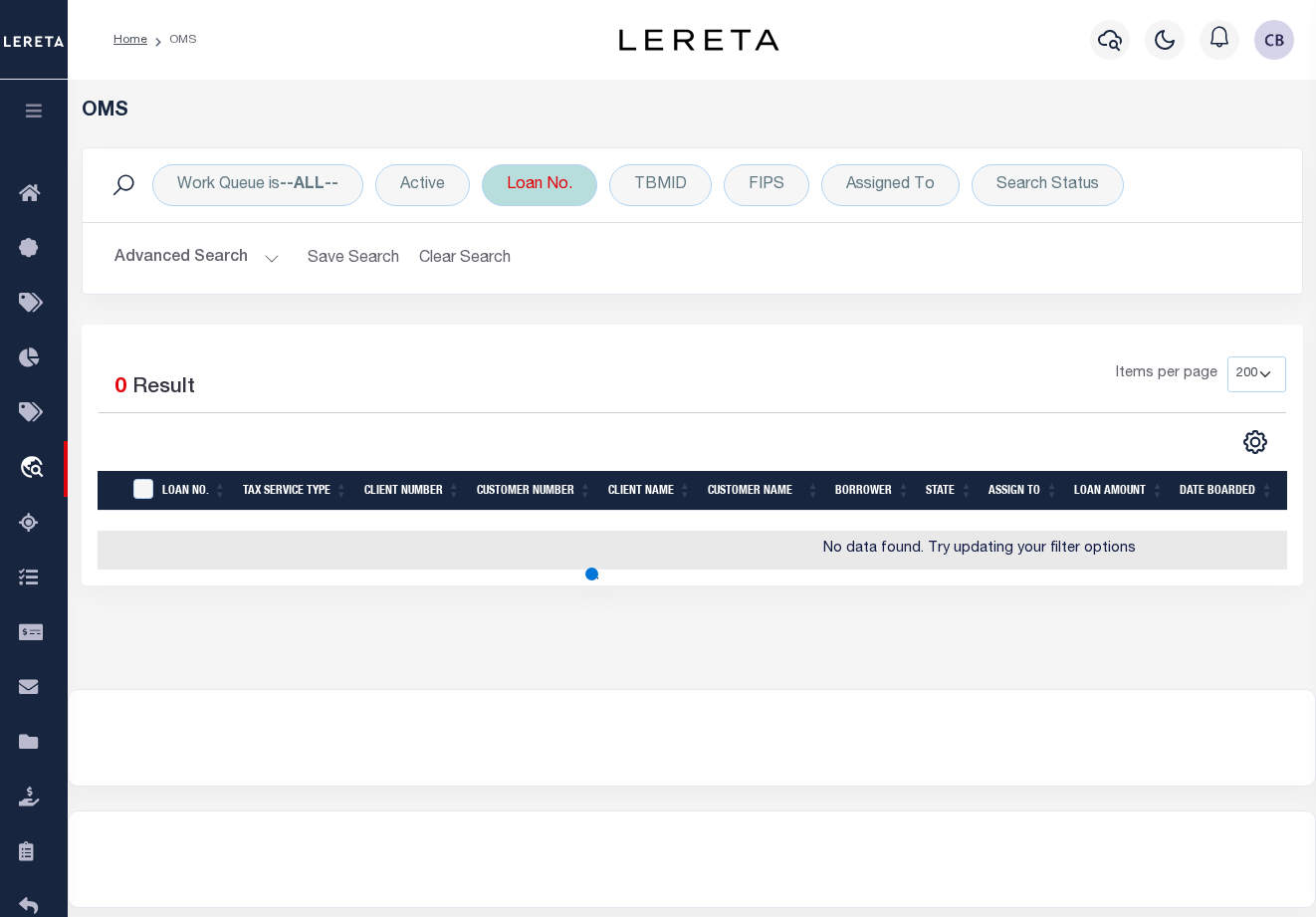 click on "Loan No." at bounding box center [540, 185] 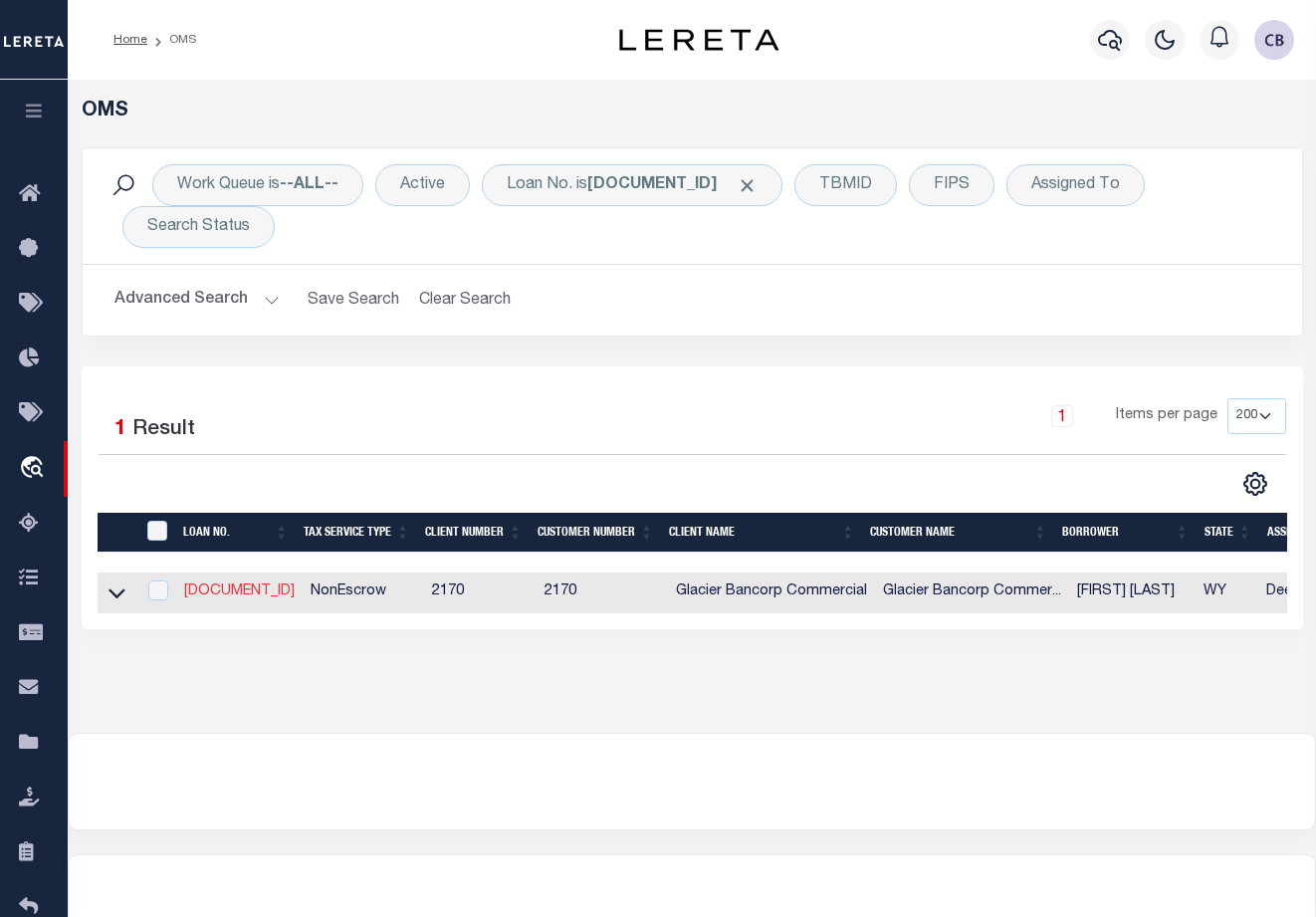 click on "[DOCUMENT_ID]" at bounding box center [239, 591] 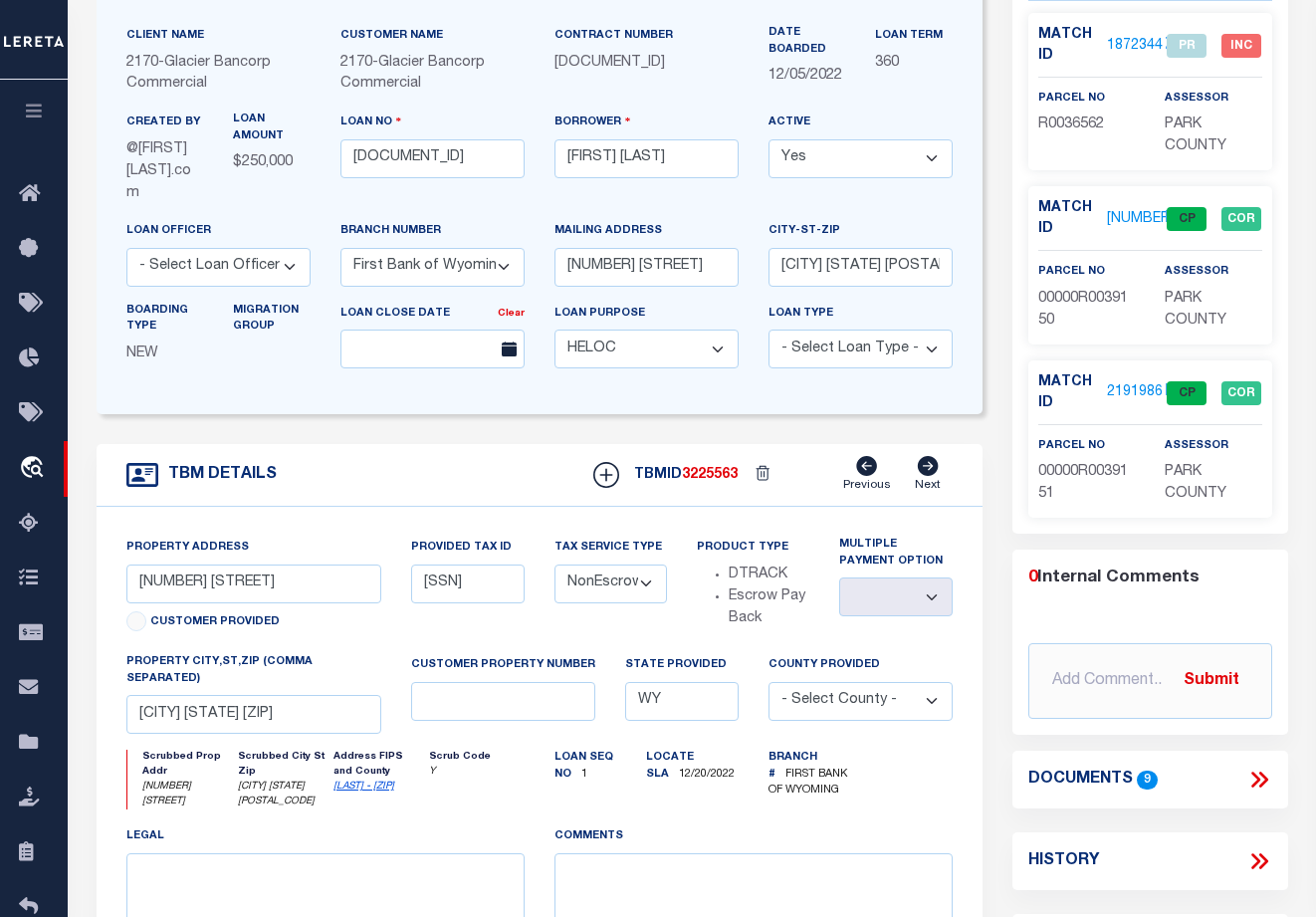 scroll, scrollTop: 199, scrollLeft: 0, axis: vertical 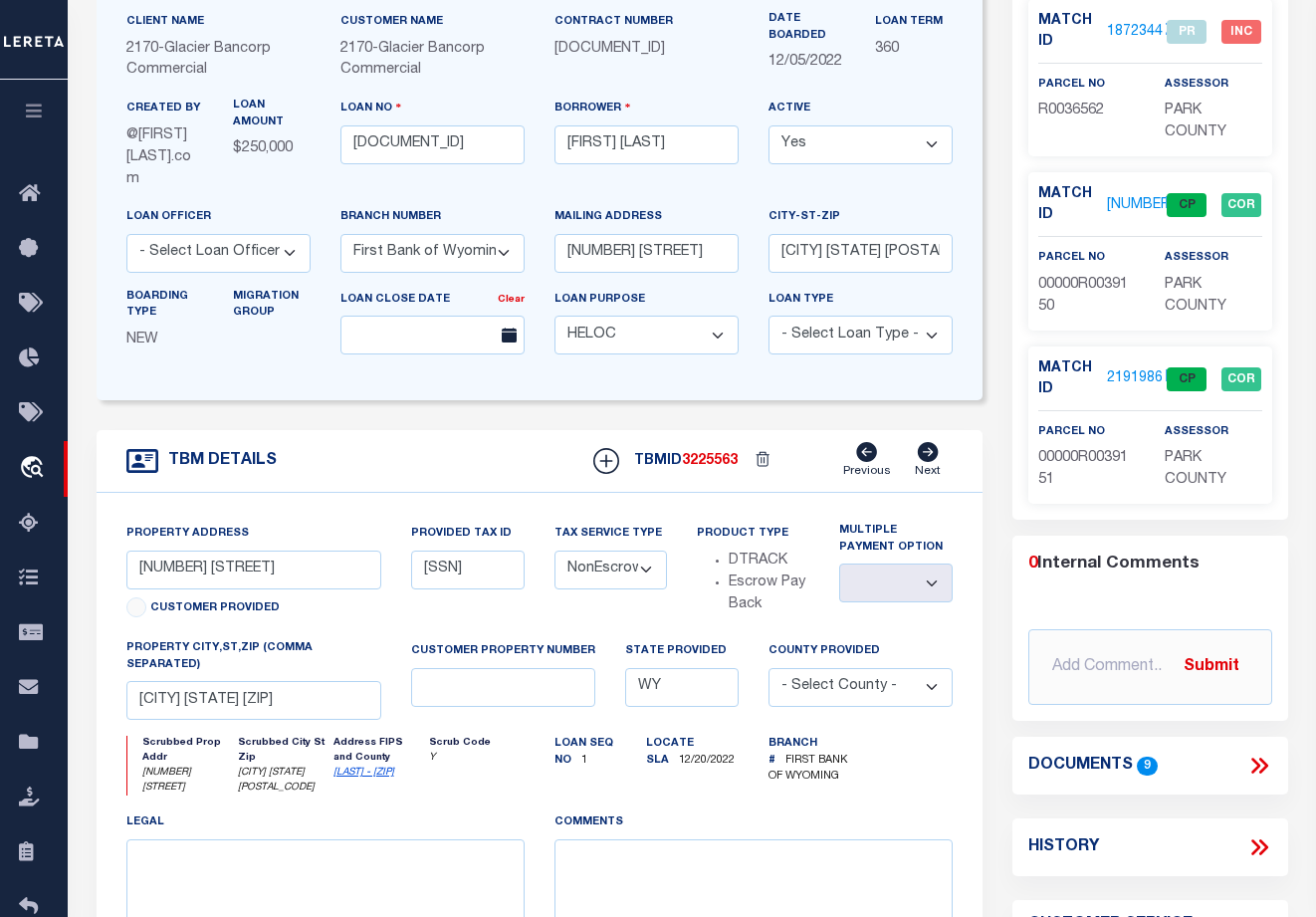 click on "1872344" at bounding box center (1135, 32) 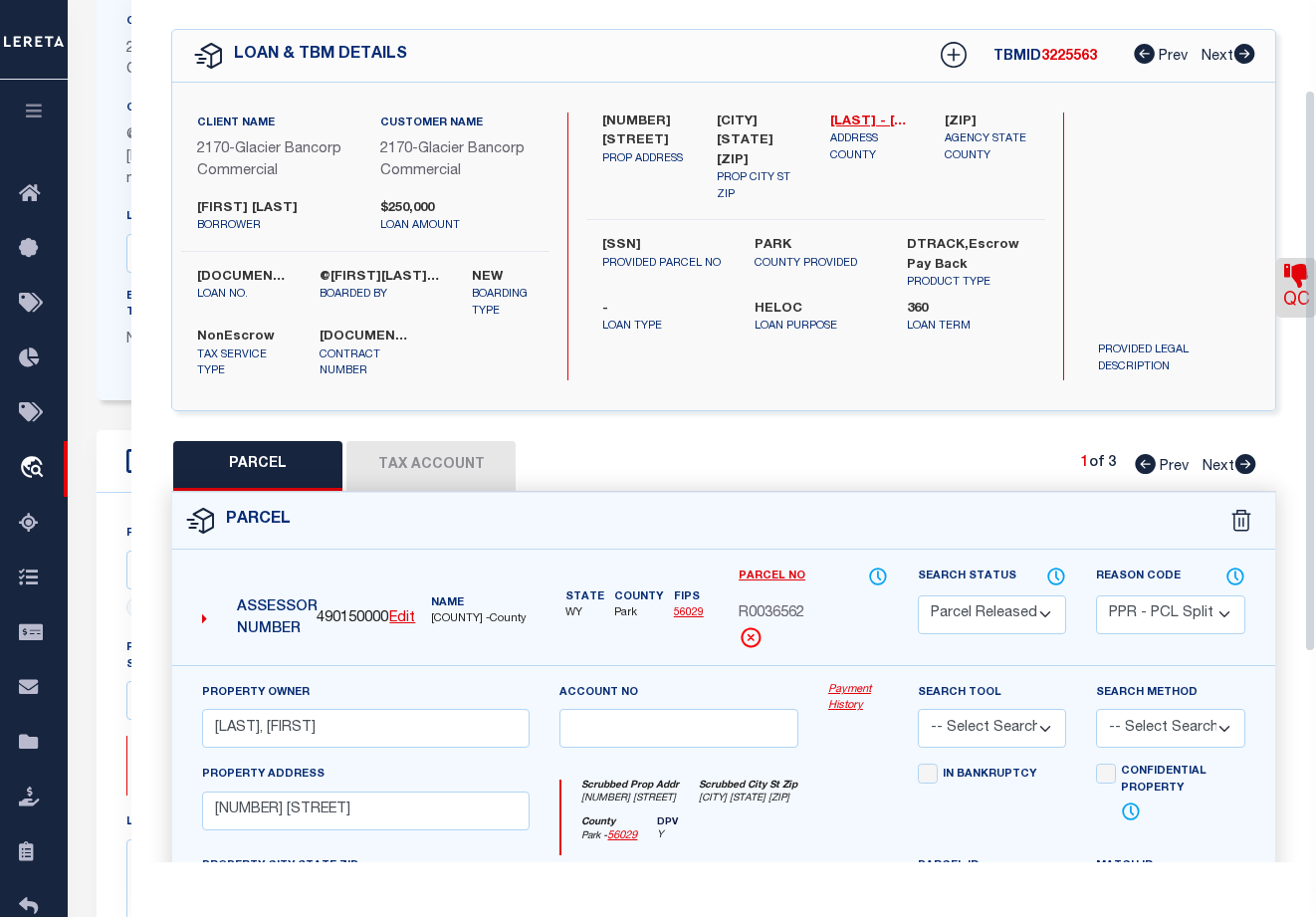 scroll, scrollTop: 0, scrollLeft: 0, axis: both 